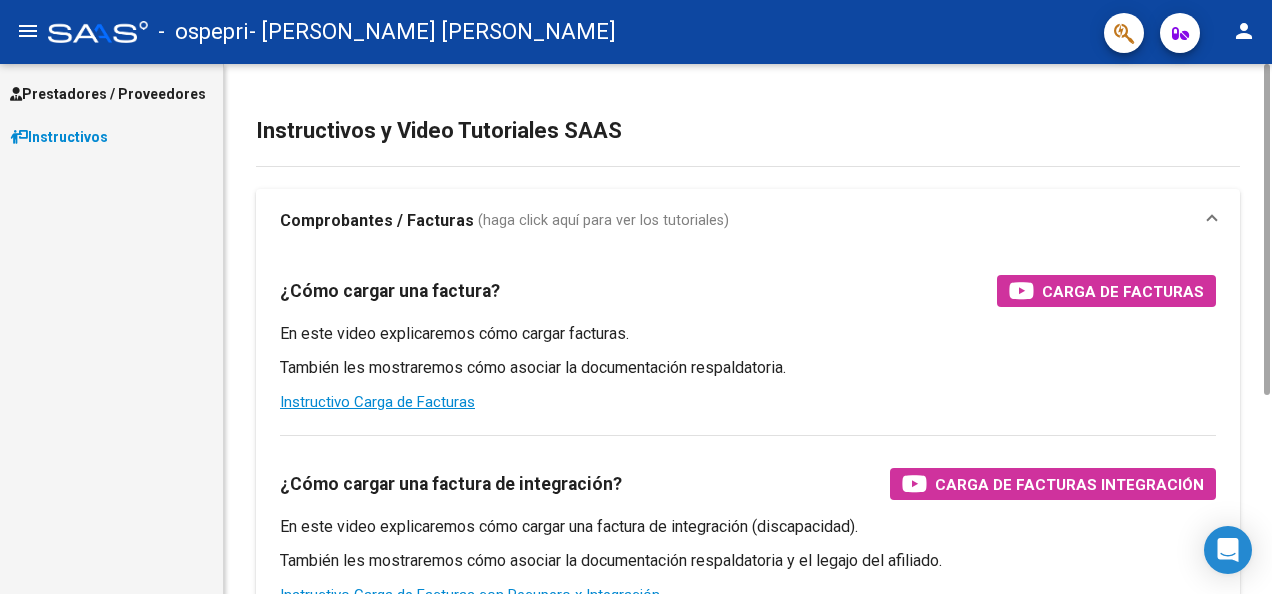 scroll, scrollTop: 0, scrollLeft: 0, axis: both 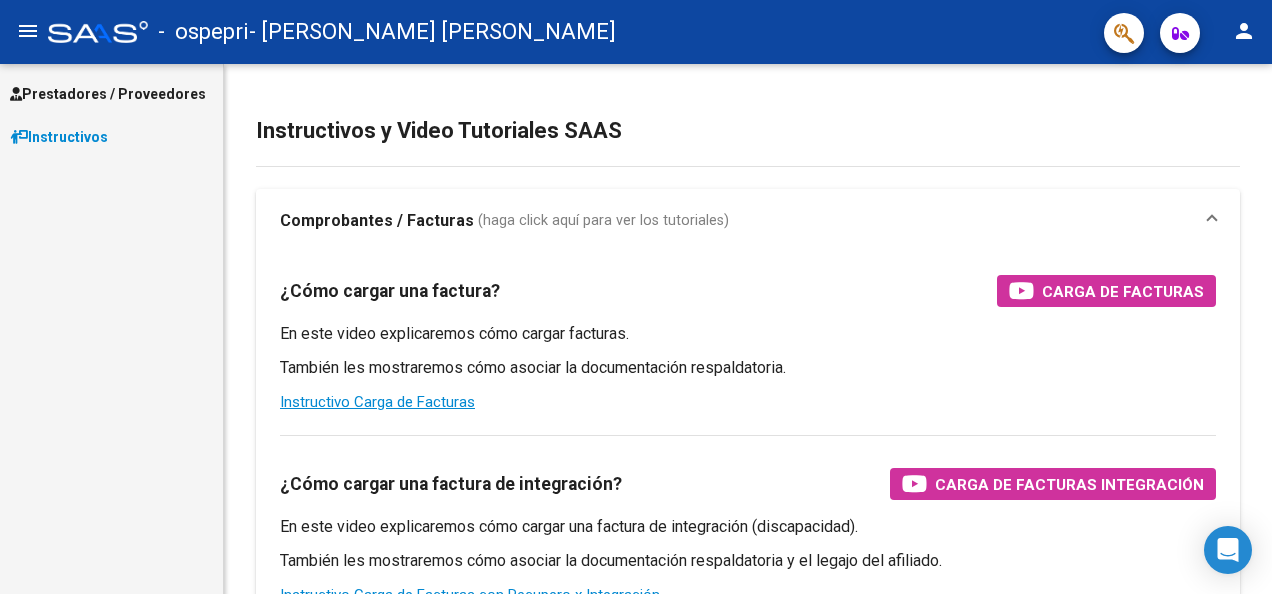 click on "Prestadores / Proveedores" at bounding box center [108, 94] 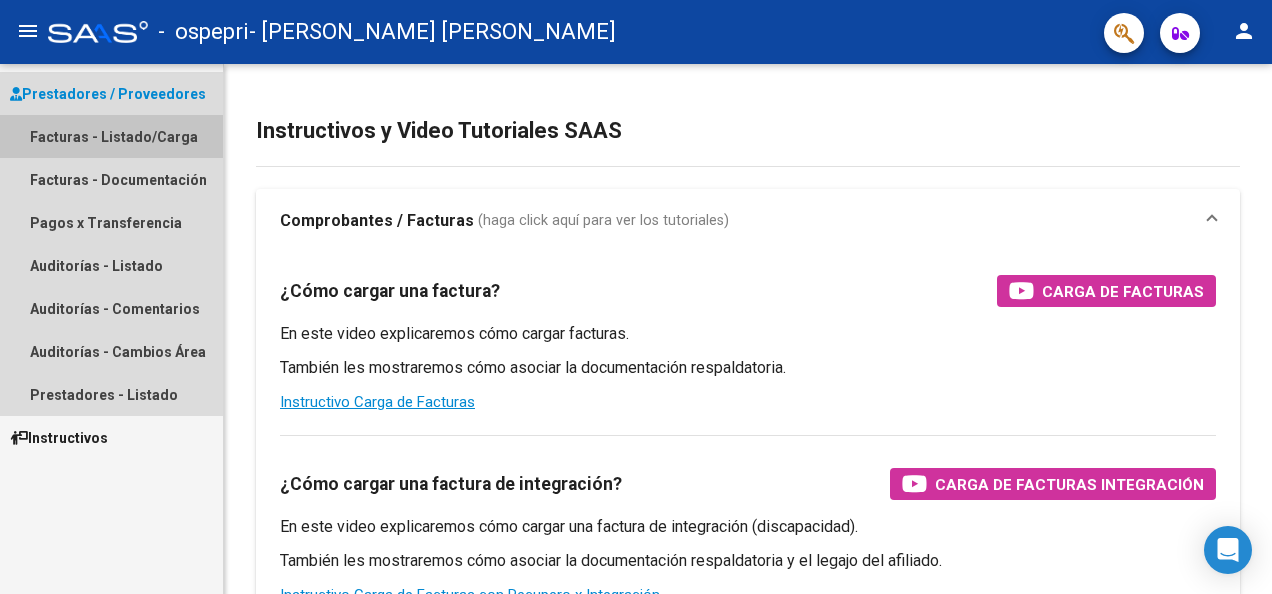 click on "Facturas - Listado/Carga" at bounding box center [111, 136] 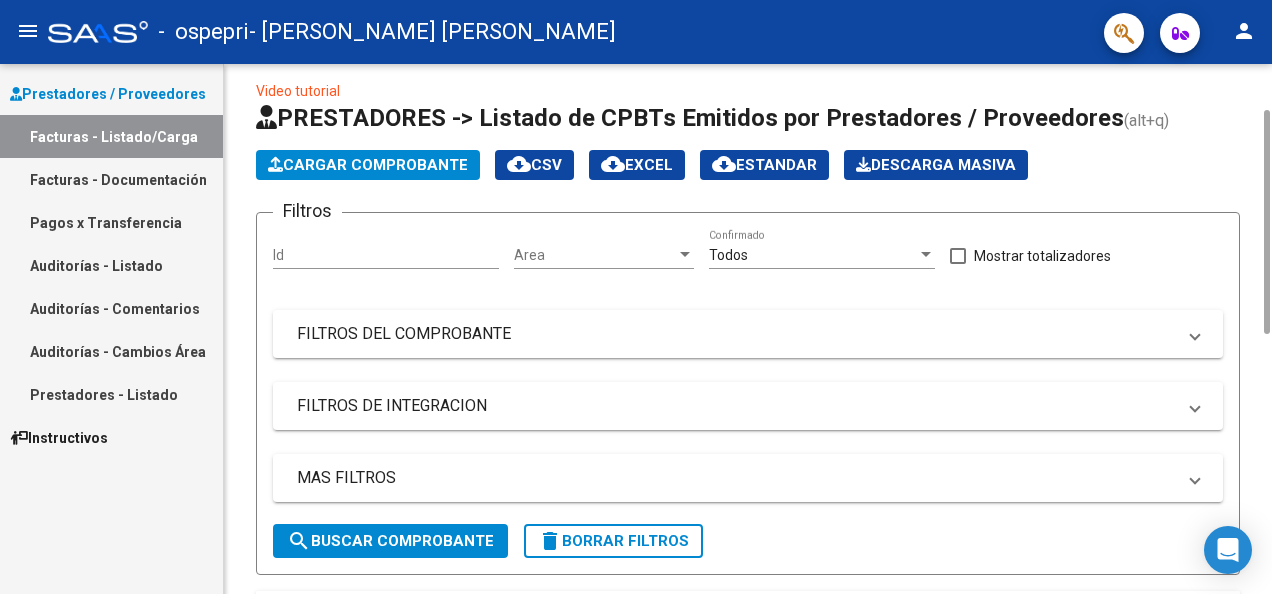 scroll, scrollTop: 0, scrollLeft: 0, axis: both 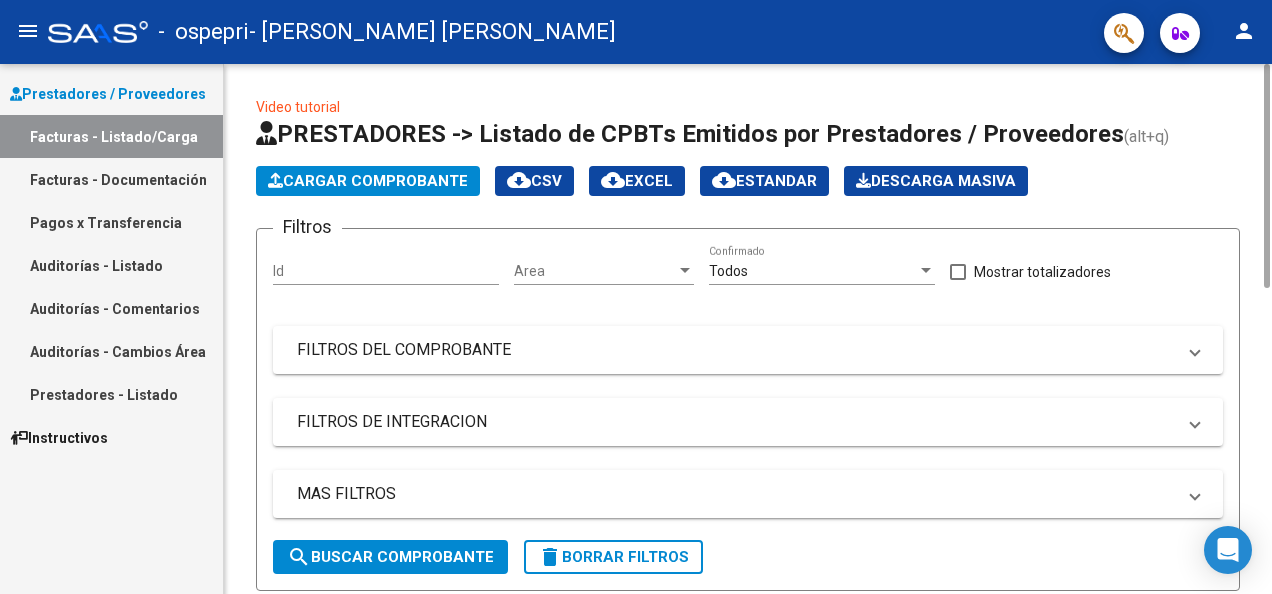 drag, startPoint x: 1265, startPoint y: 226, endPoint x: 1226, endPoint y: 224, distance: 39.051247 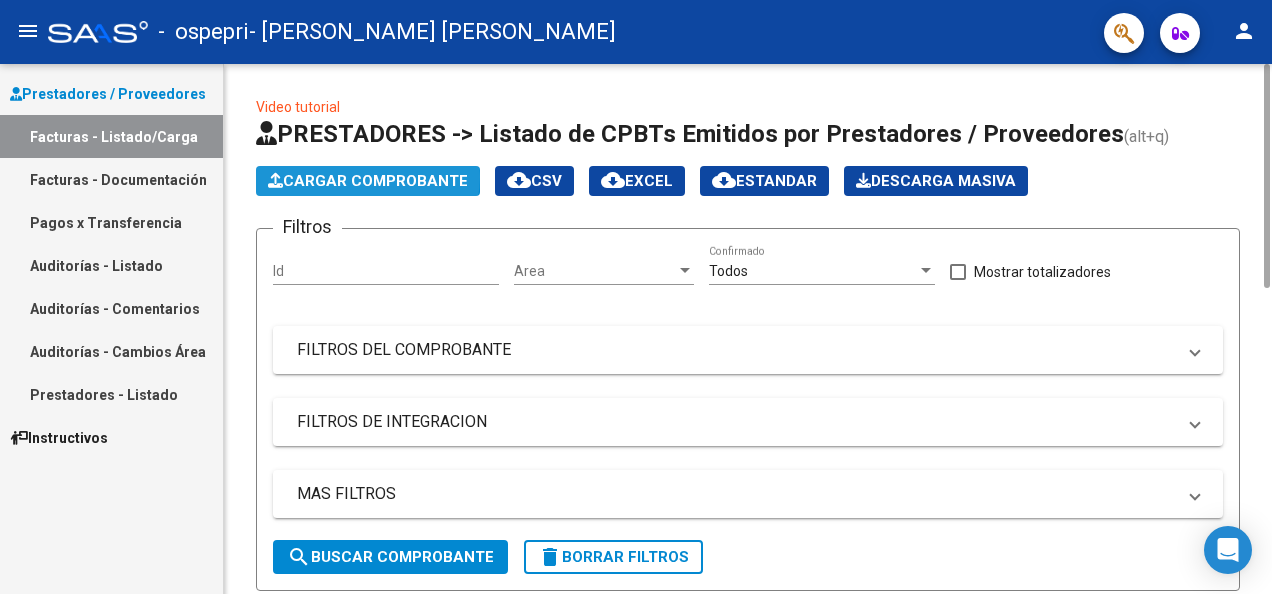 click on "Cargar Comprobante" 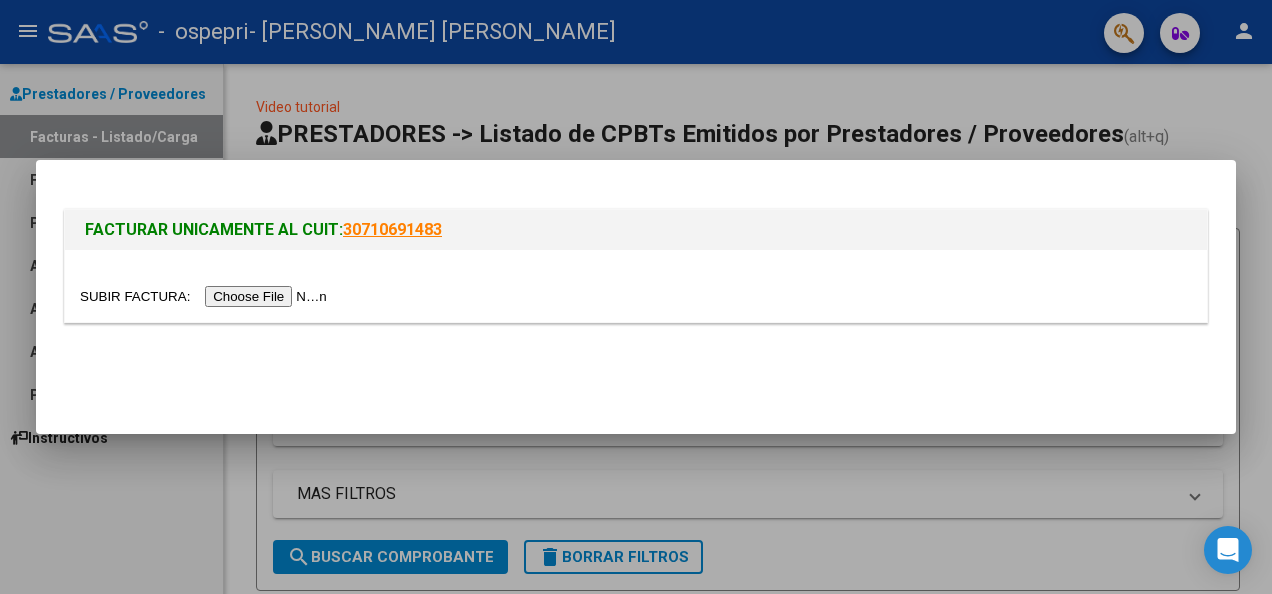 click at bounding box center [206, 296] 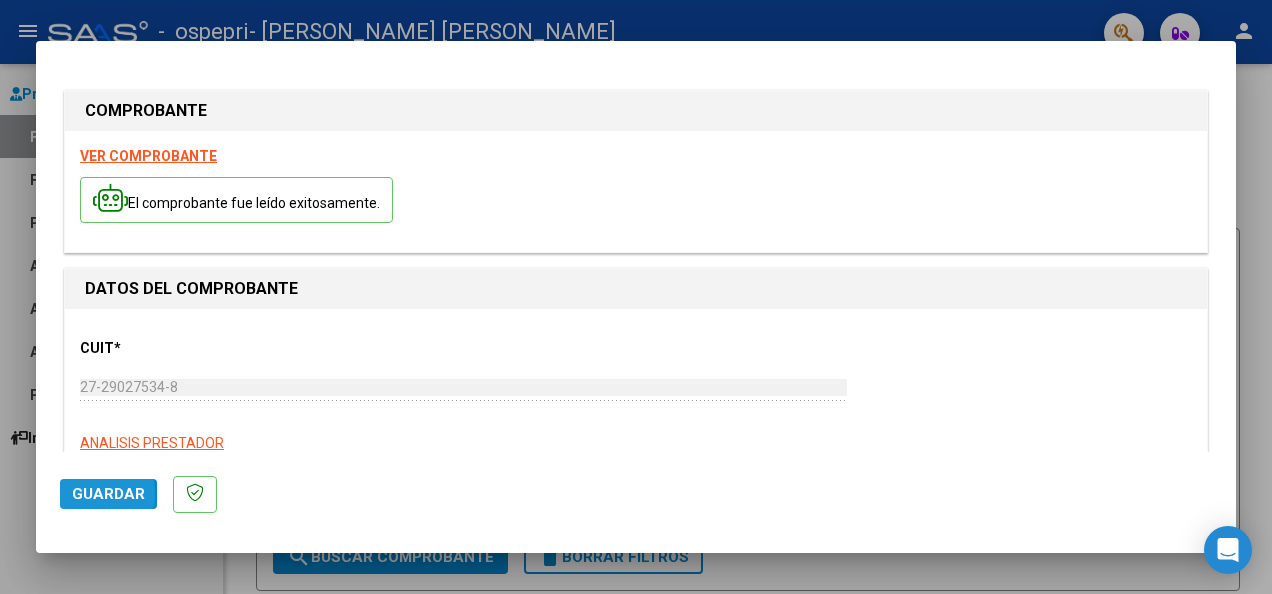 click on "Guardar" 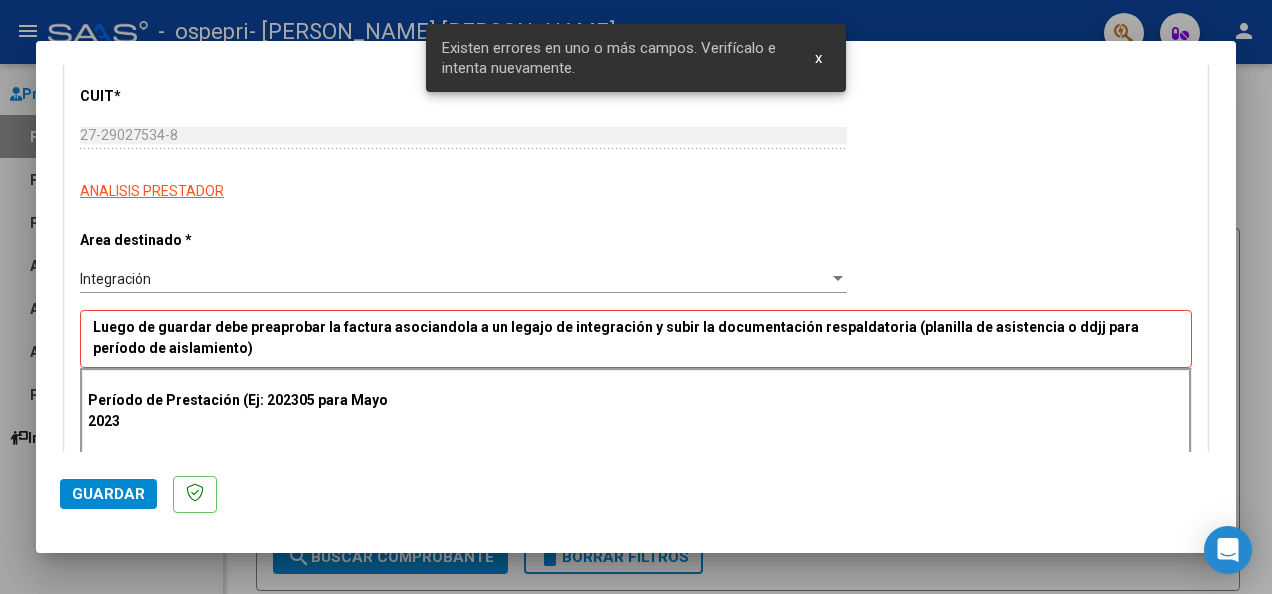 scroll, scrollTop: 421, scrollLeft: 0, axis: vertical 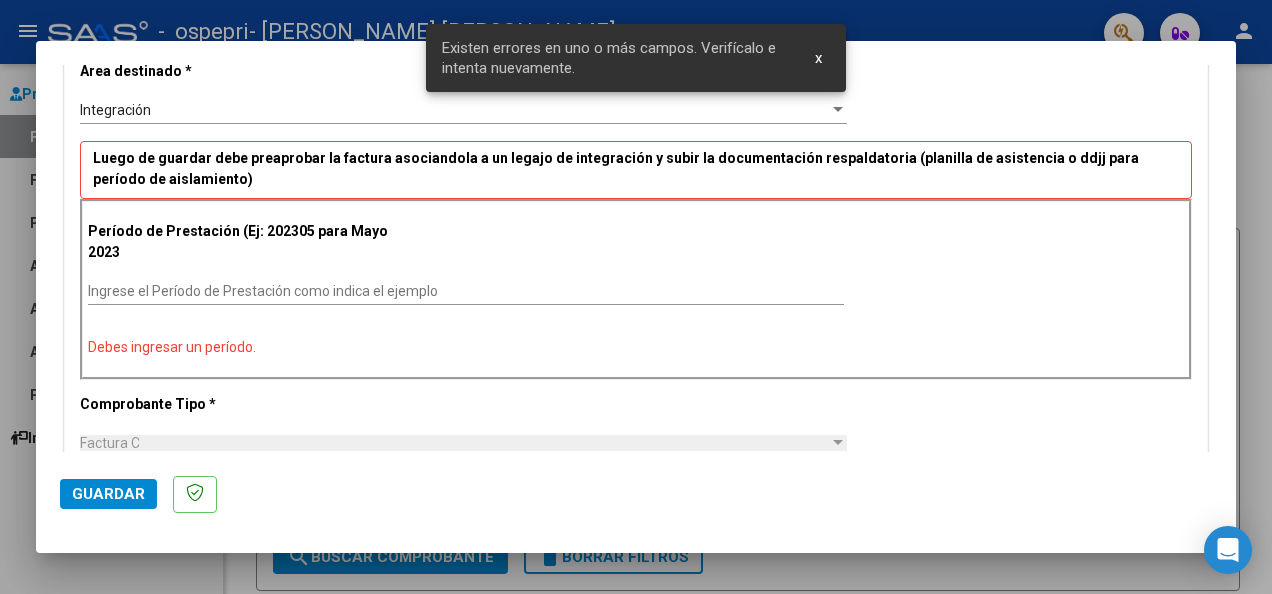 click at bounding box center [636, 297] 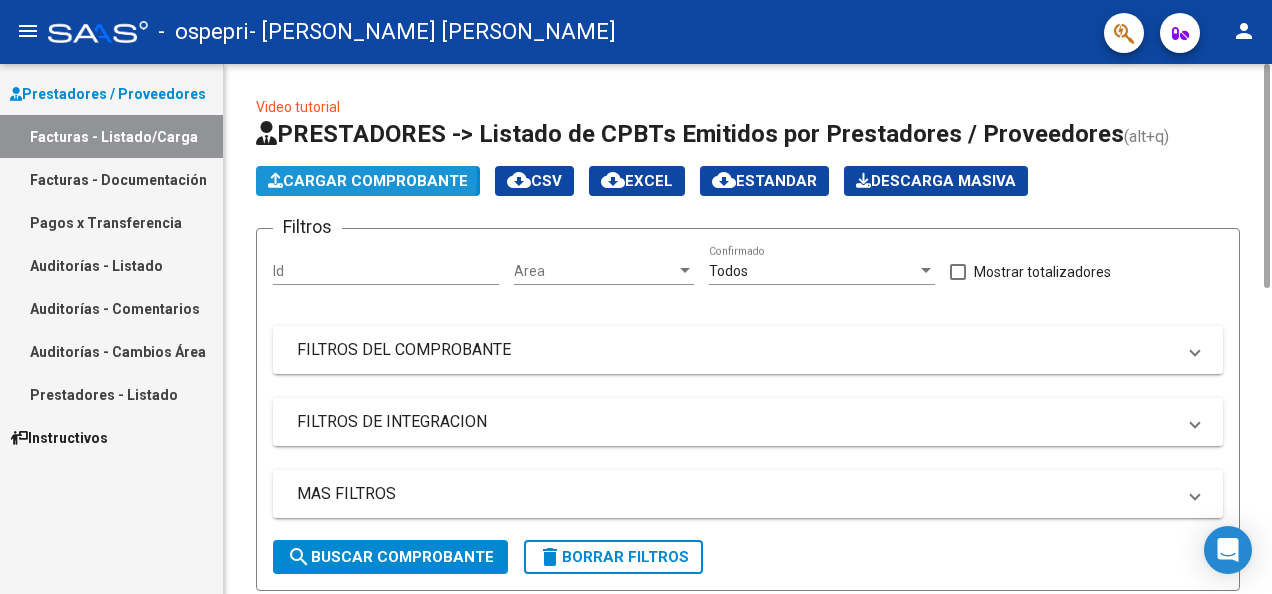 click on "Cargar Comprobante" 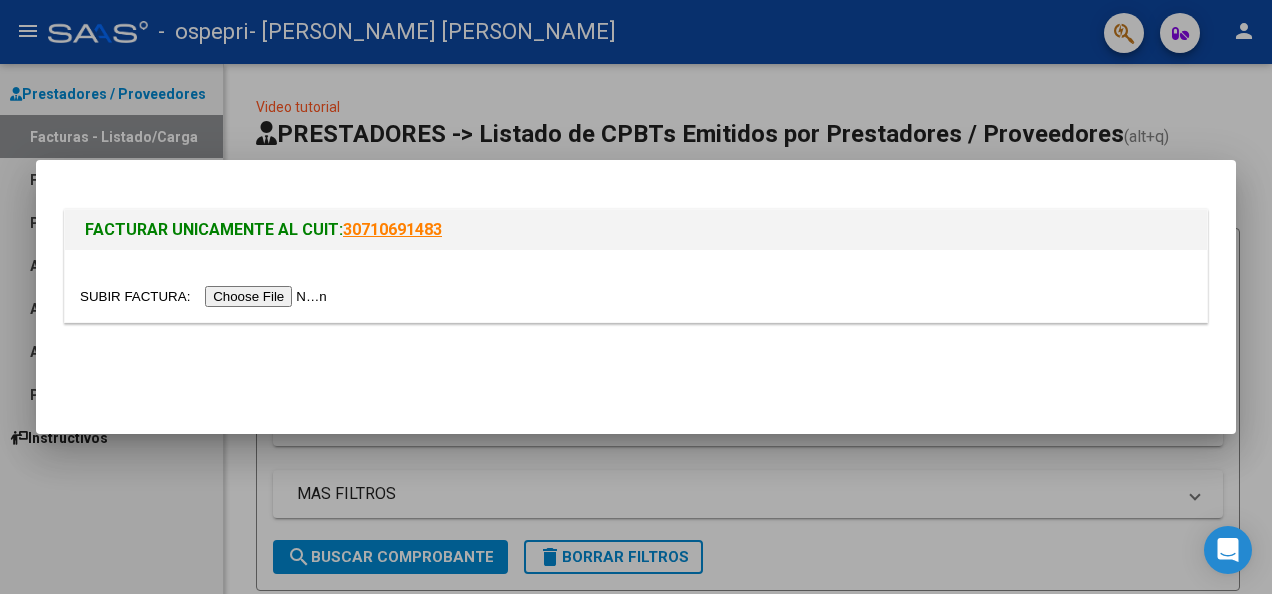 click at bounding box center (206, 296) 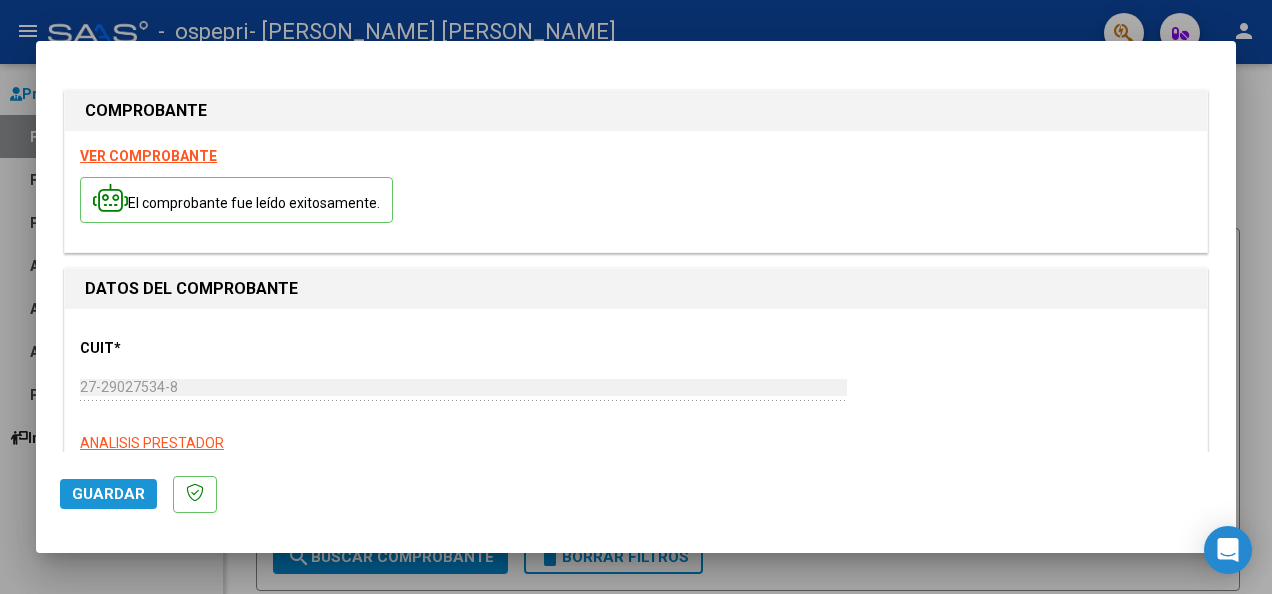 click on "Guardar" 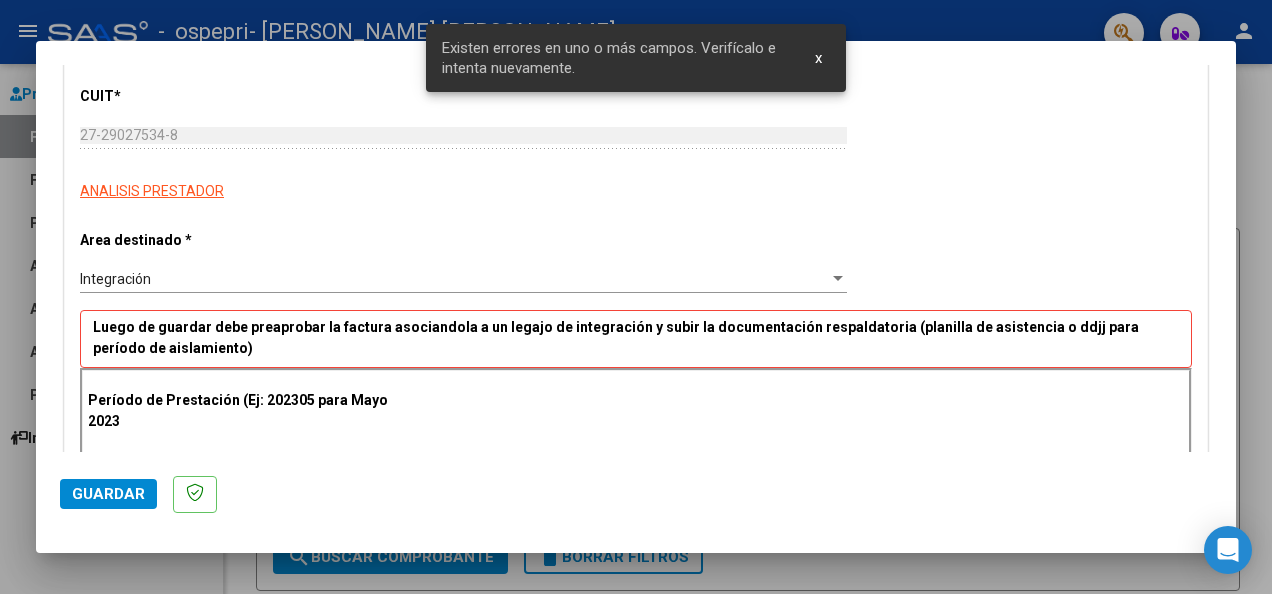 scroll, scrollTop: 421, scrollLeft: 0, axis: vertical 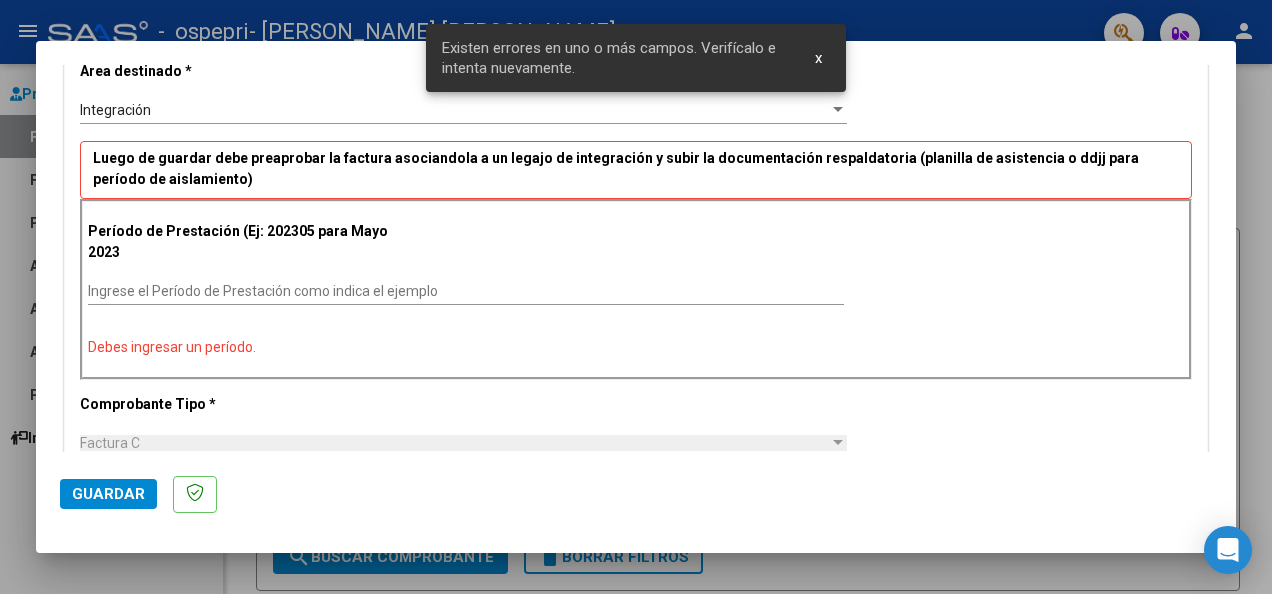 click at bounding box center [636, 297] 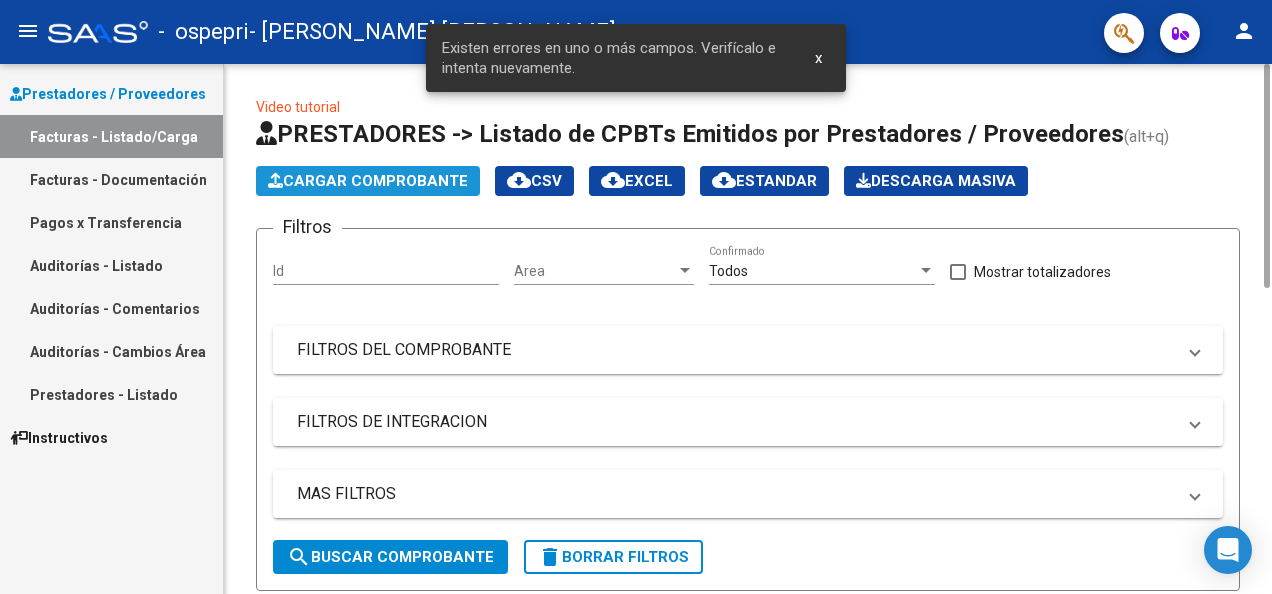 click on "Cargar Comprobante" 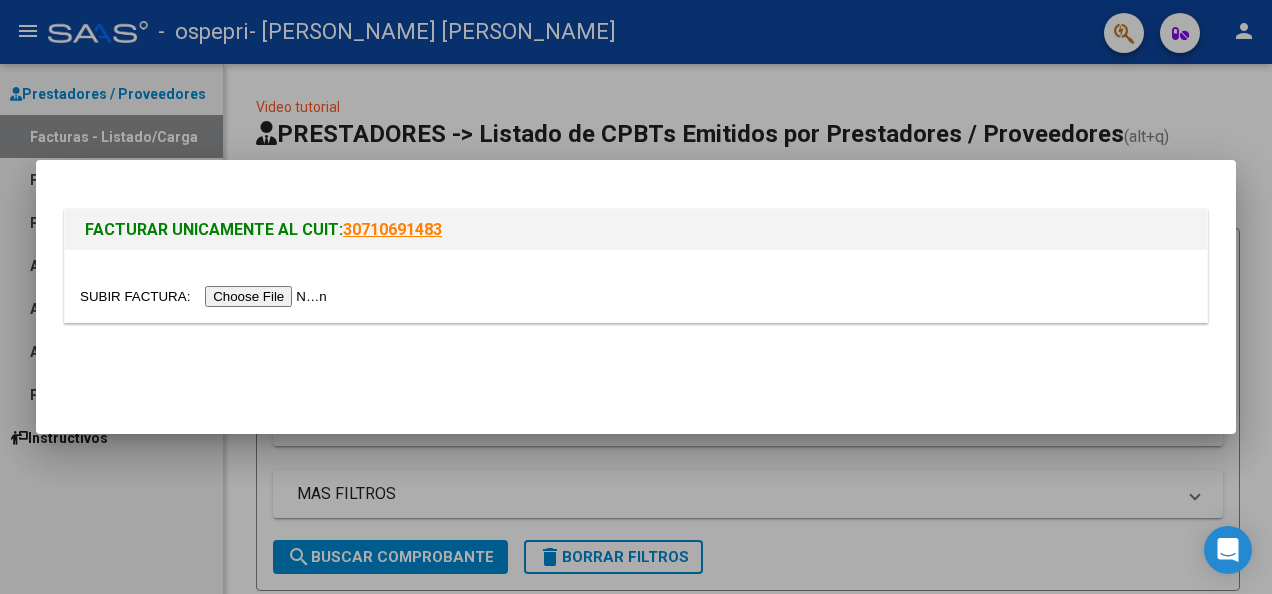 click at bounding box center (206, 296) 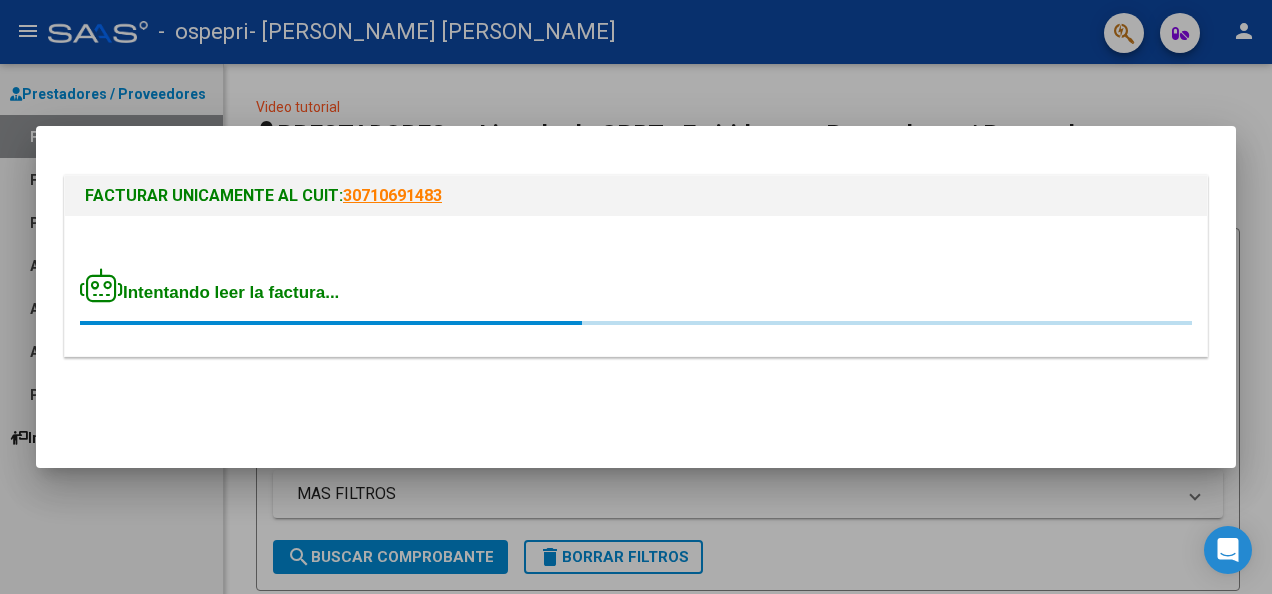 drag, startPoint x: 247, startPoint y: 291, endPoint x: 422, endPoint y: 308, distance: 175.82378 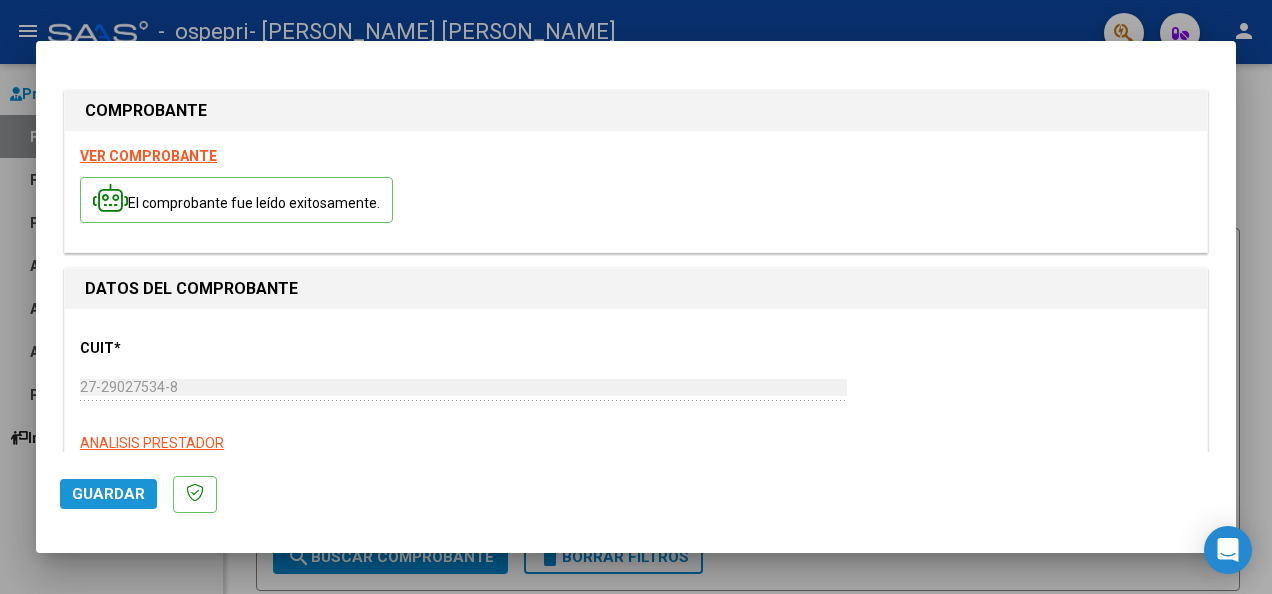 click on "Guardar" 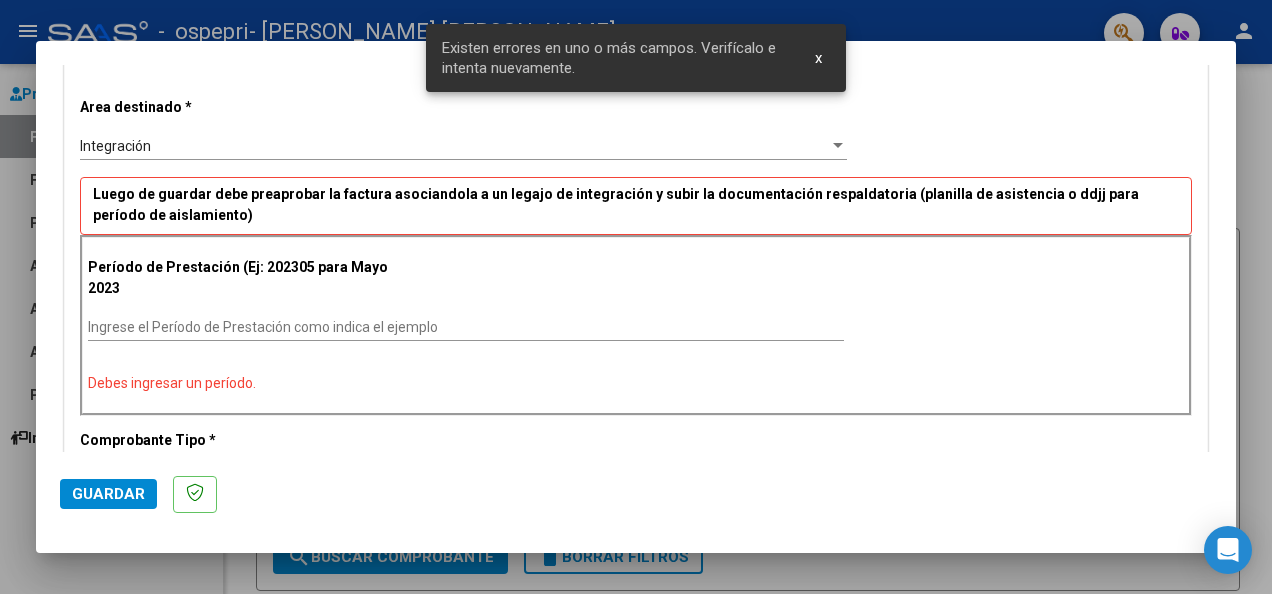 scroll, scrollTop: 421, scrollLeft: 0, axis: vertical 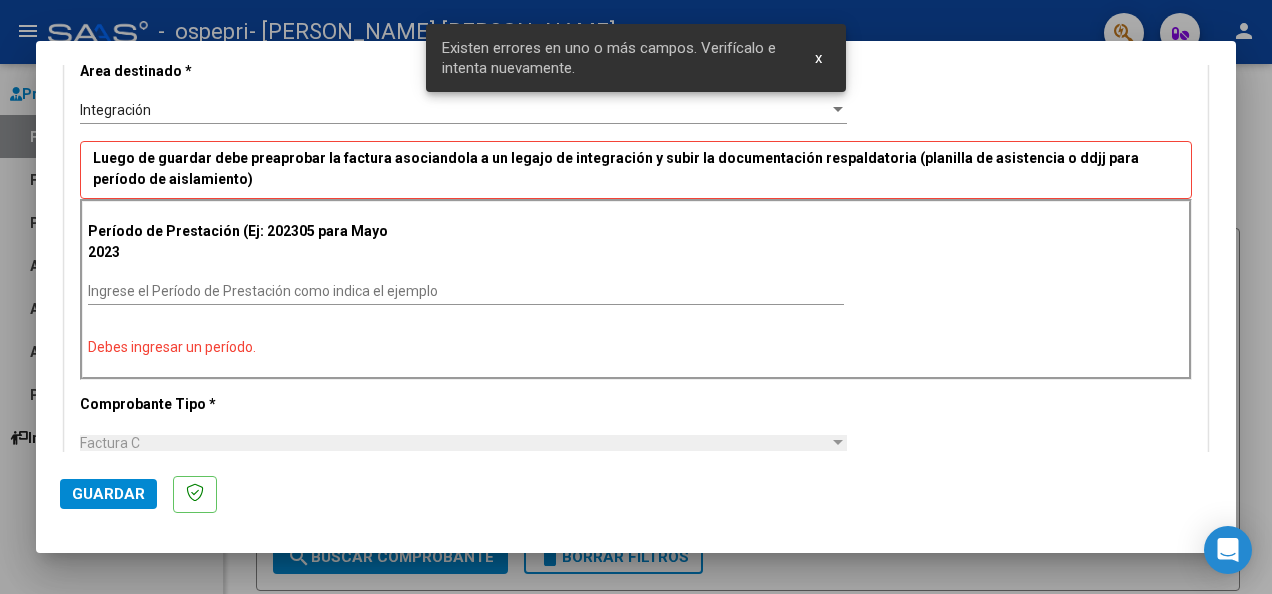 click at bounding box center [636, 297] 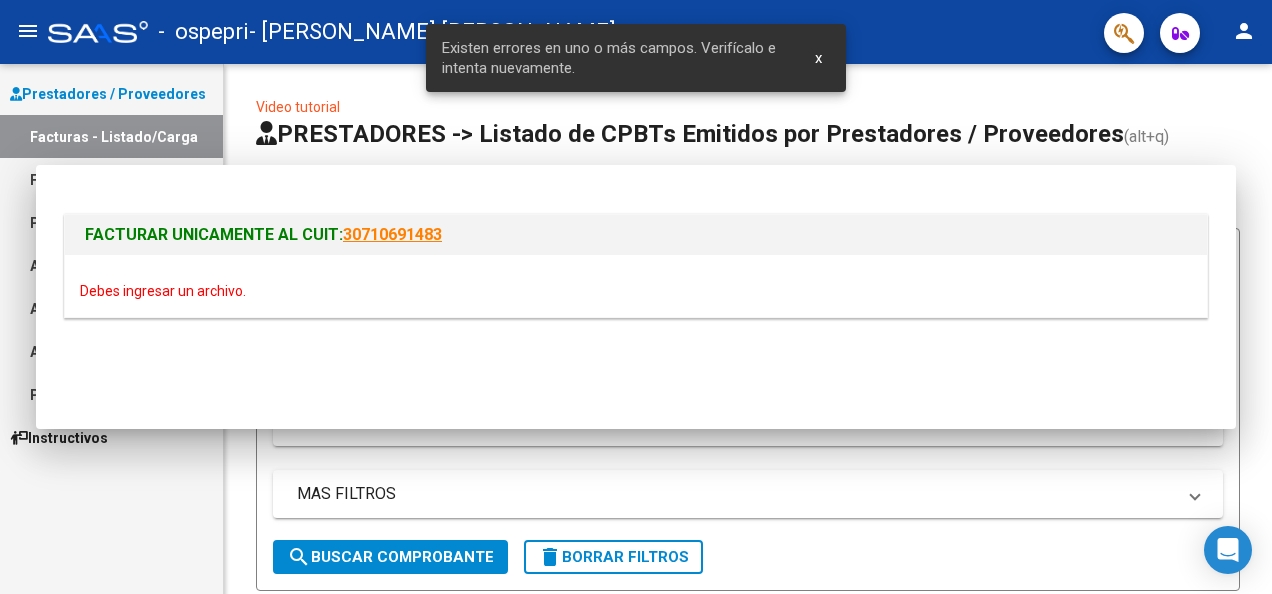 scroll, scrollTop: 0, scrollLeft: 0, axis: both 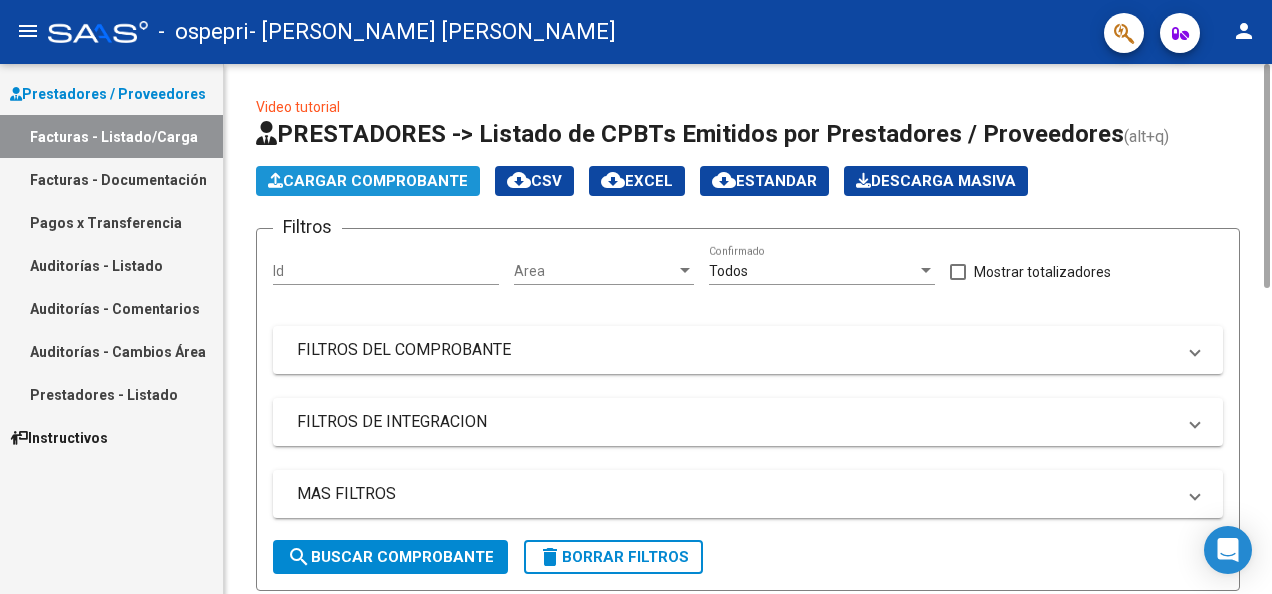 click on "Cargar Comprobante" 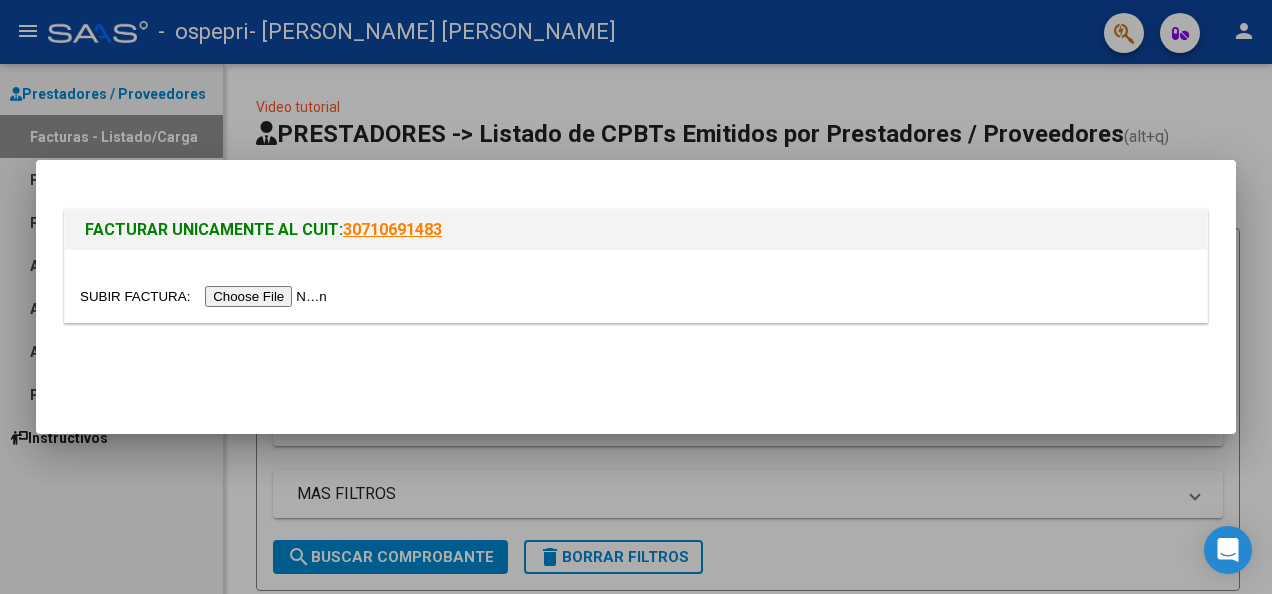 click at bounding box center [206, 296] 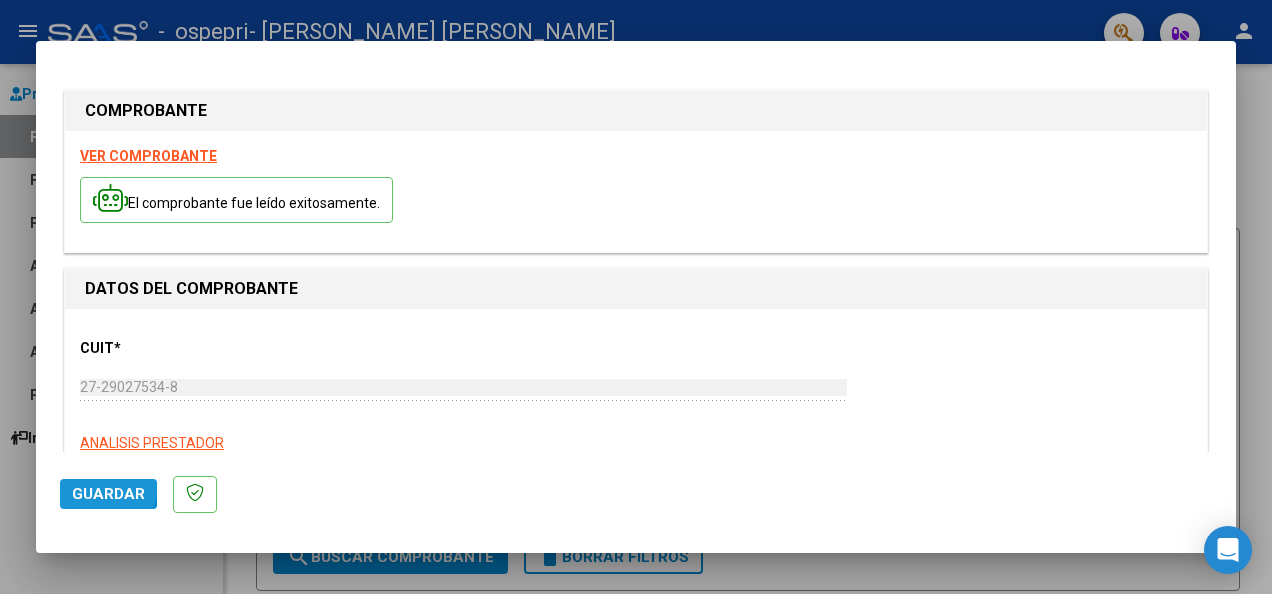 click on "Guardar" 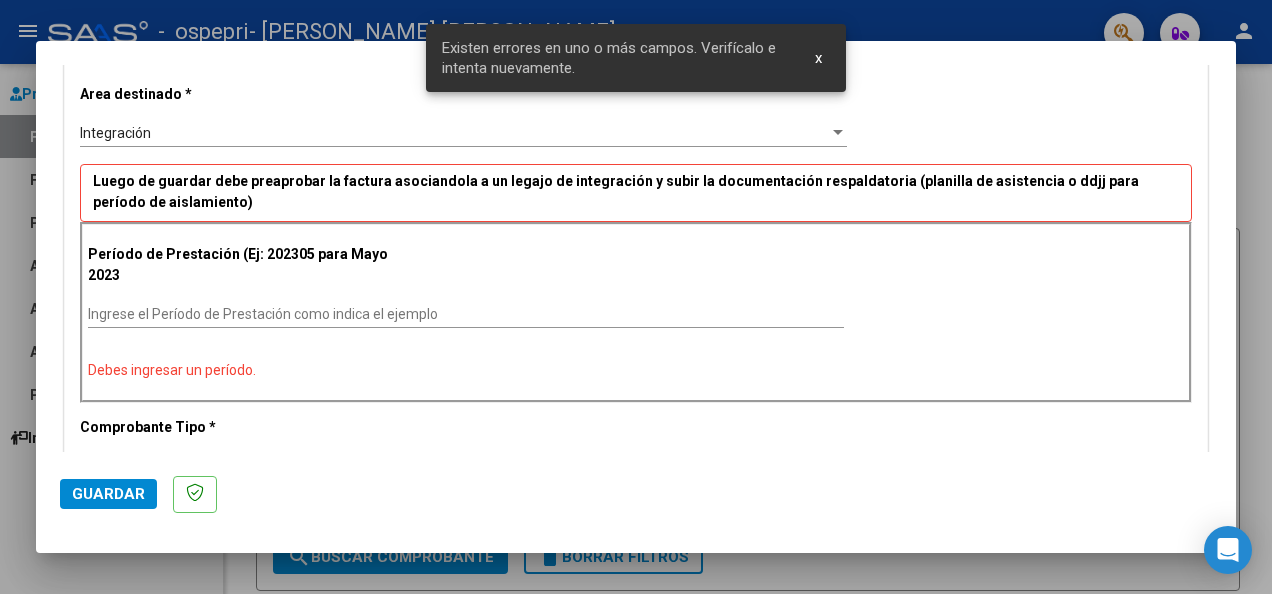 scroll, scrollTop: 421, scrollLeft: 0, axis: vertical 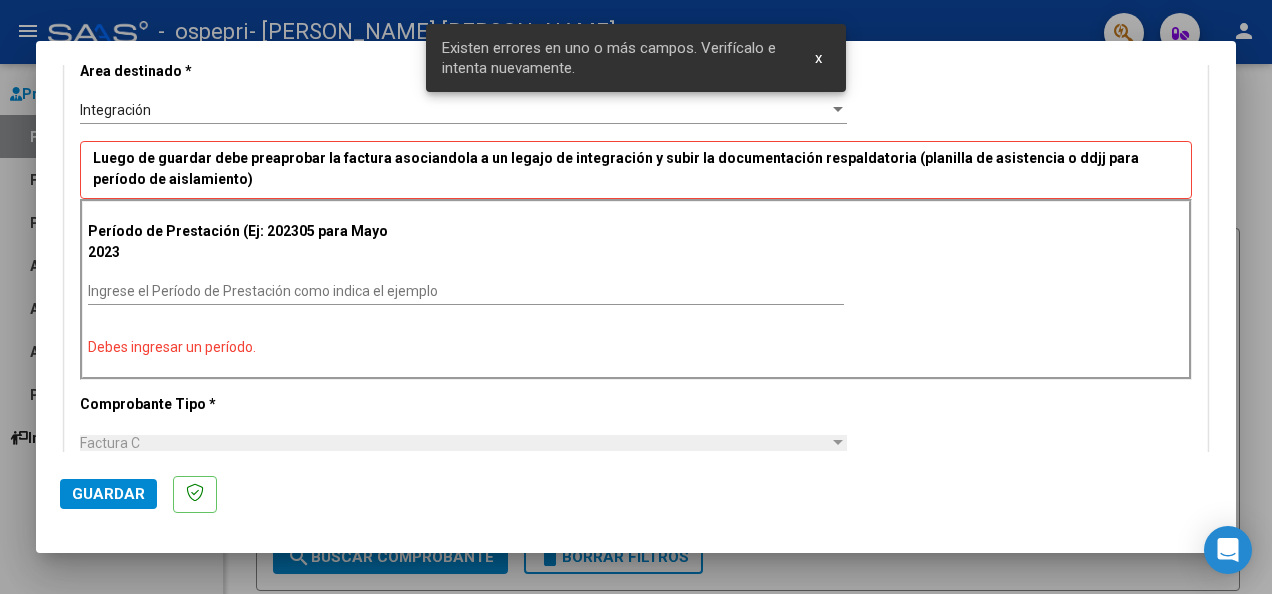 click at bounding box center [636, 297] 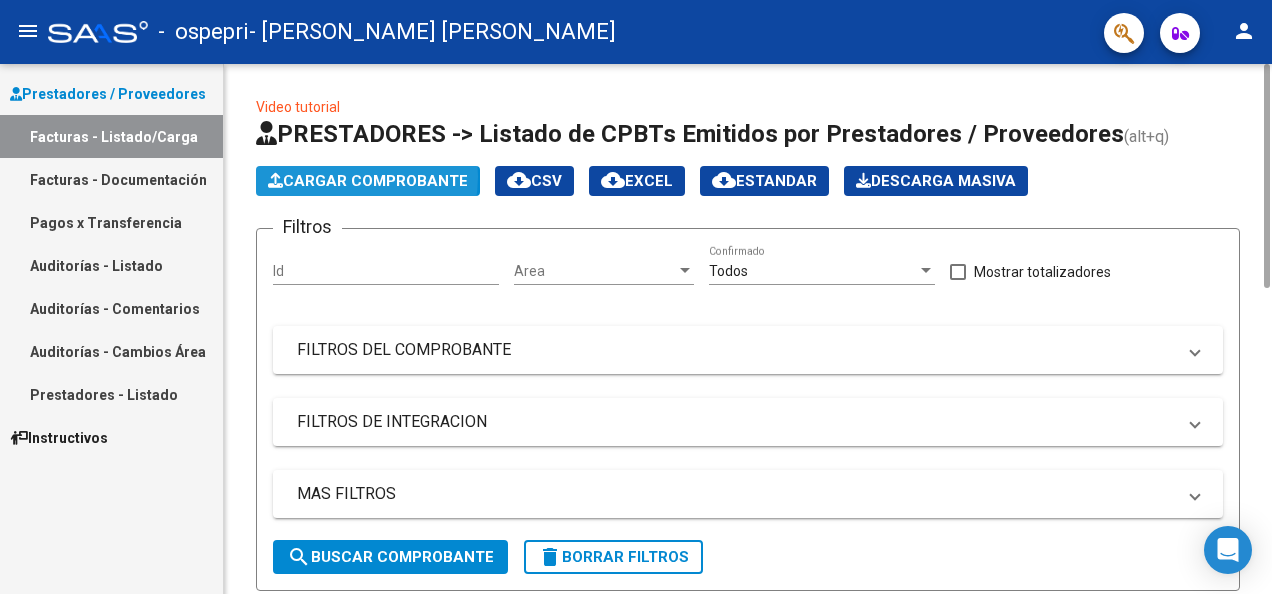 click on "Cargar Comprobante" 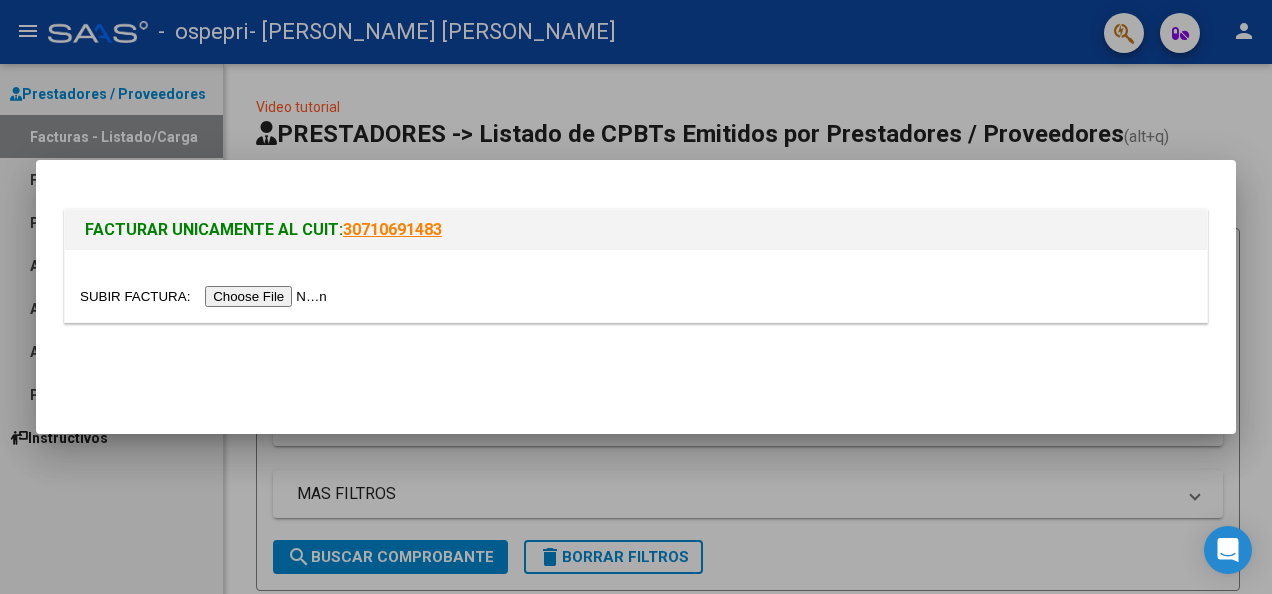 click at bounding box center (206, 296) 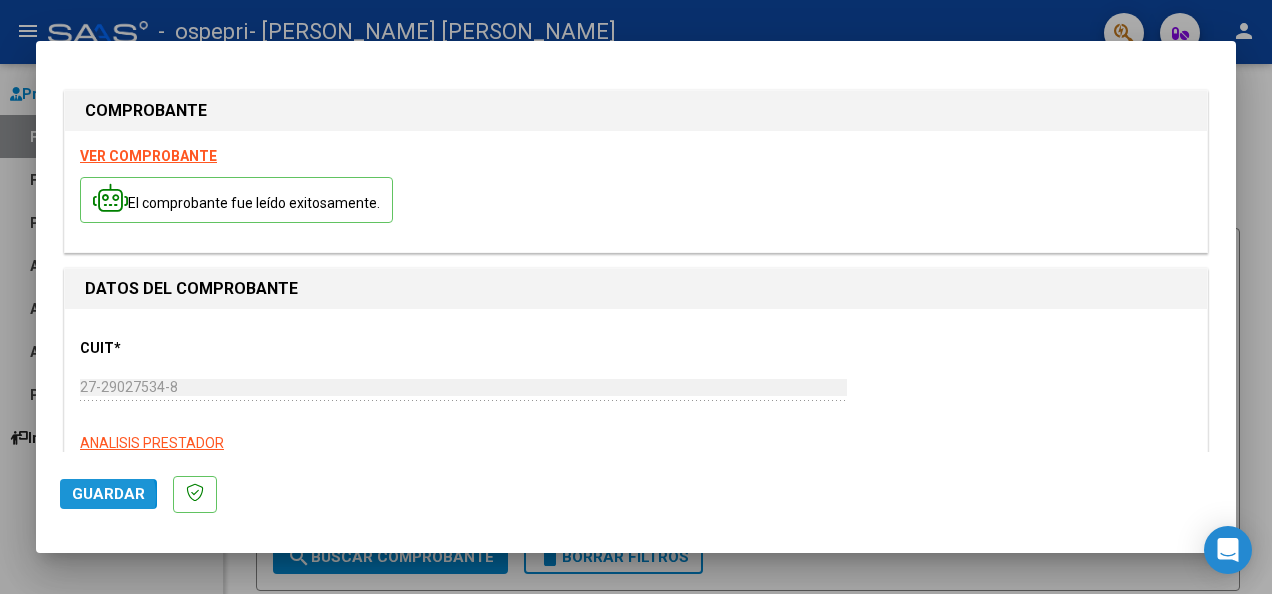click on "Guardar" 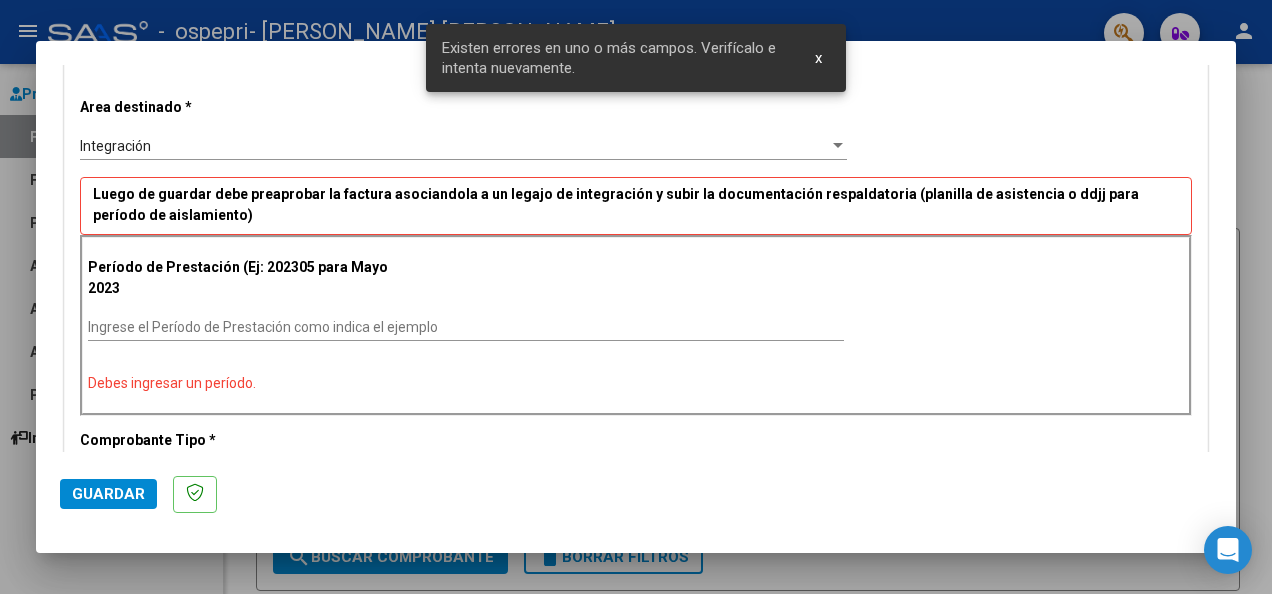 scroll, scrollTop: 421, scrollLeft: 0, axis: vertical 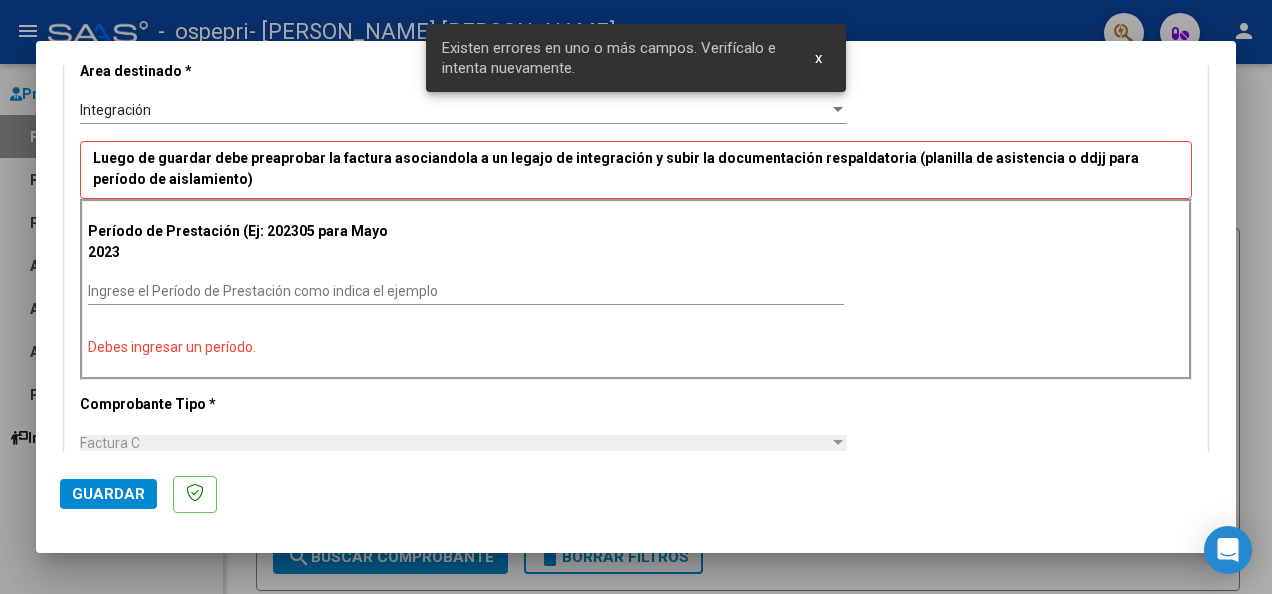 click at bounding box center (636, 297) 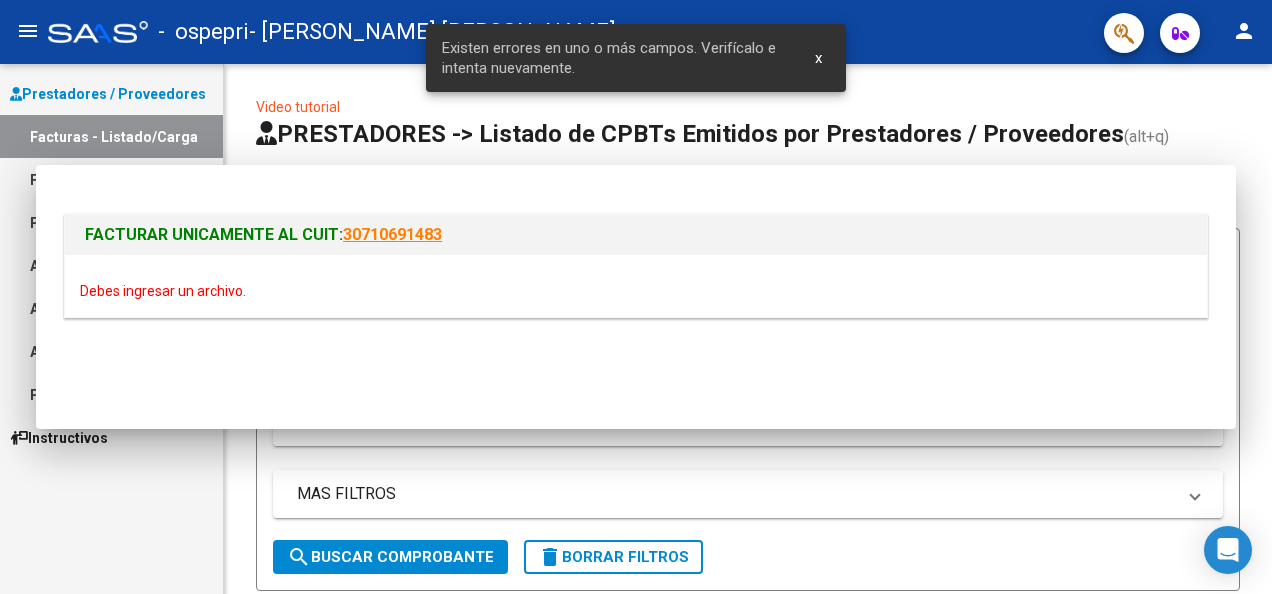 scroll, scrollTop: 0, scrollLeft: 0, axis: both 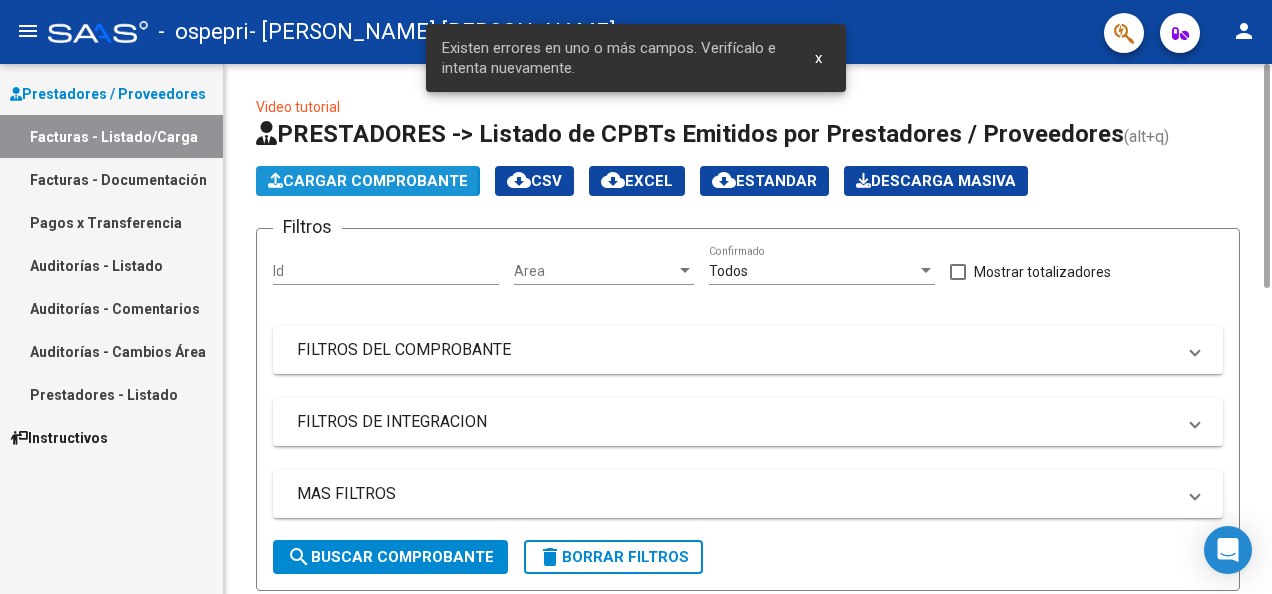 click on "Cargar Comprobante" 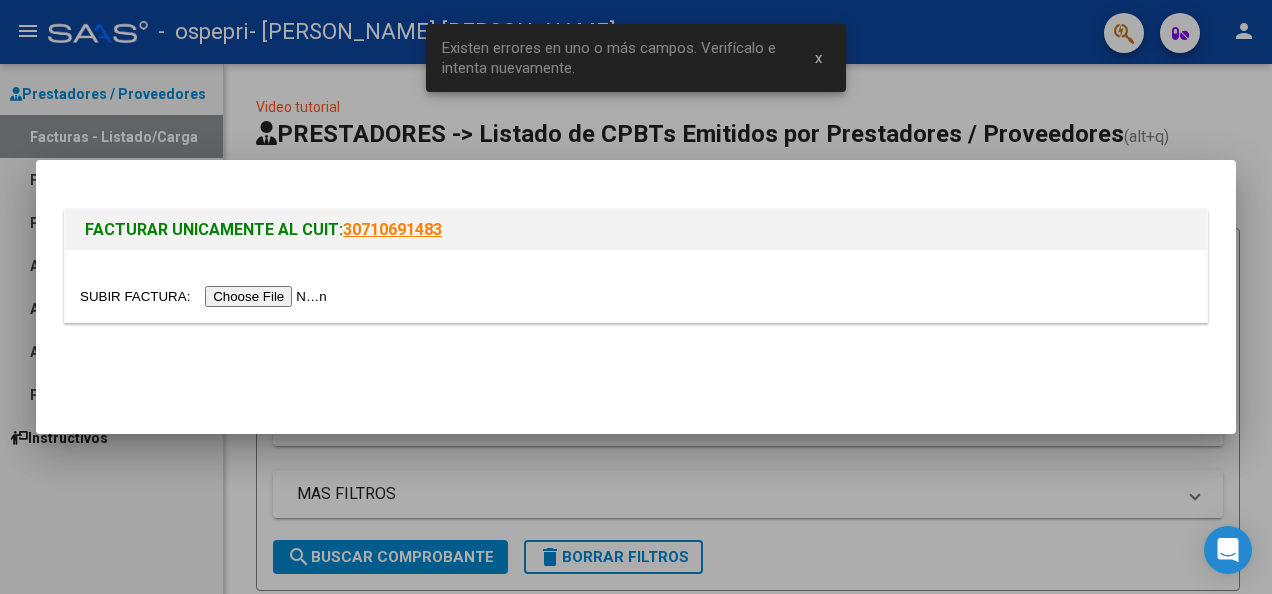 click at bounding box center [206, 296] 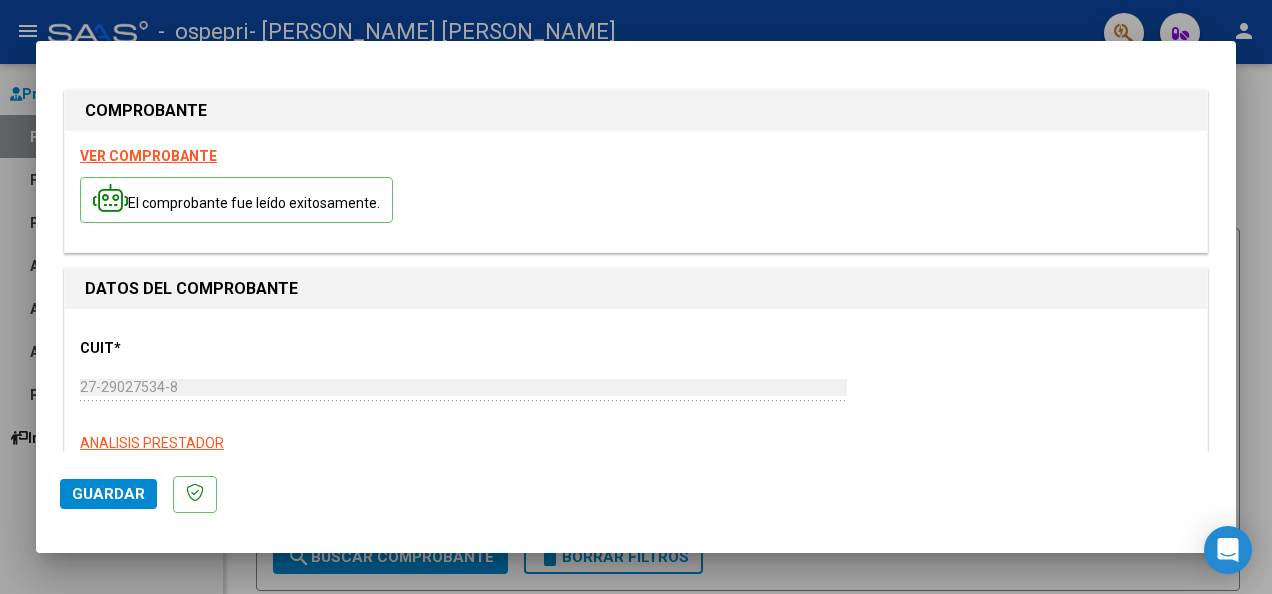 click on "Guardar" 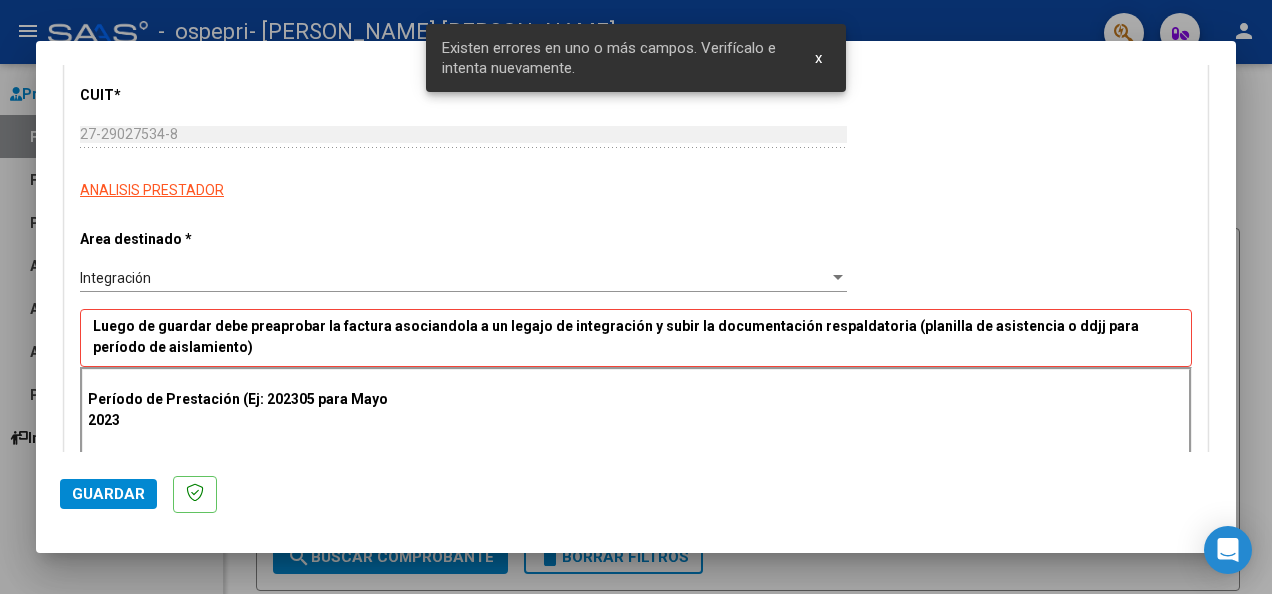 scroll, scrollTop: 421, scrollLeft: 0, axis: vertical 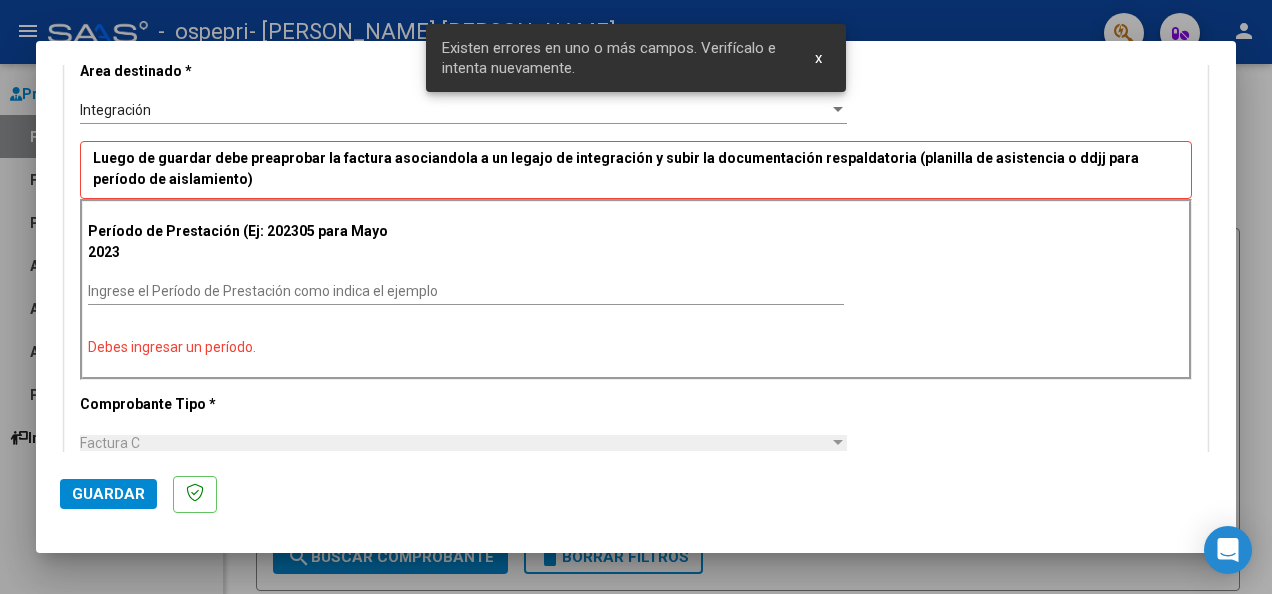 click at bounding box center [636, 297] 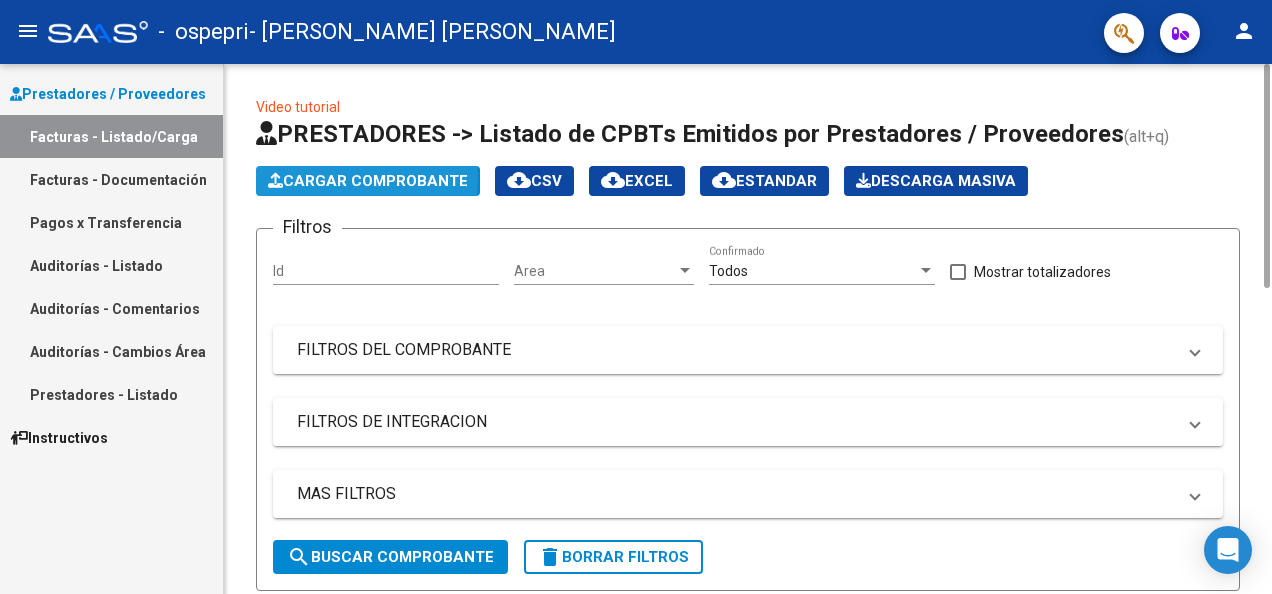 click on "Cargar Comprobante" 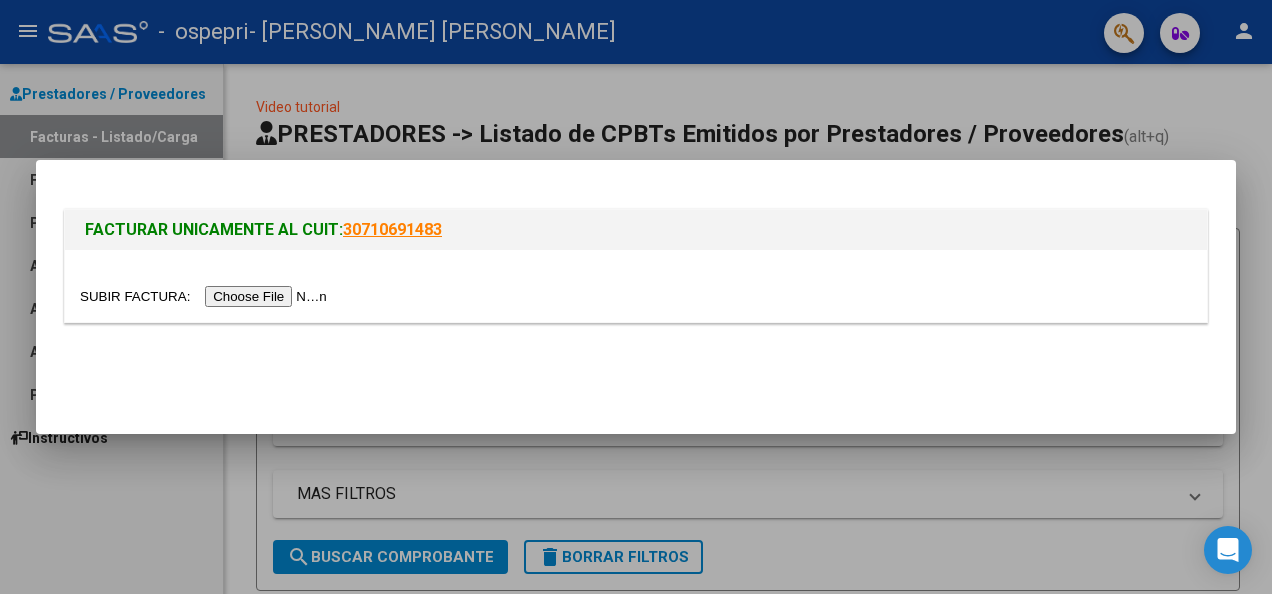 click at bounding box center [206, 296] 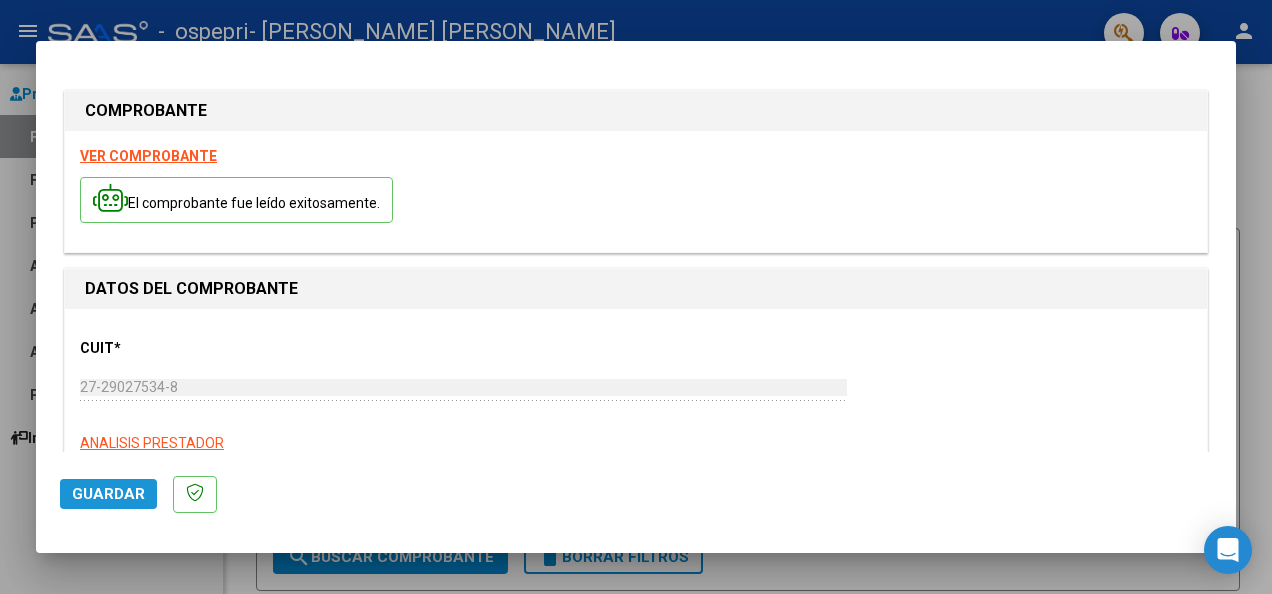 click on "Guardar" 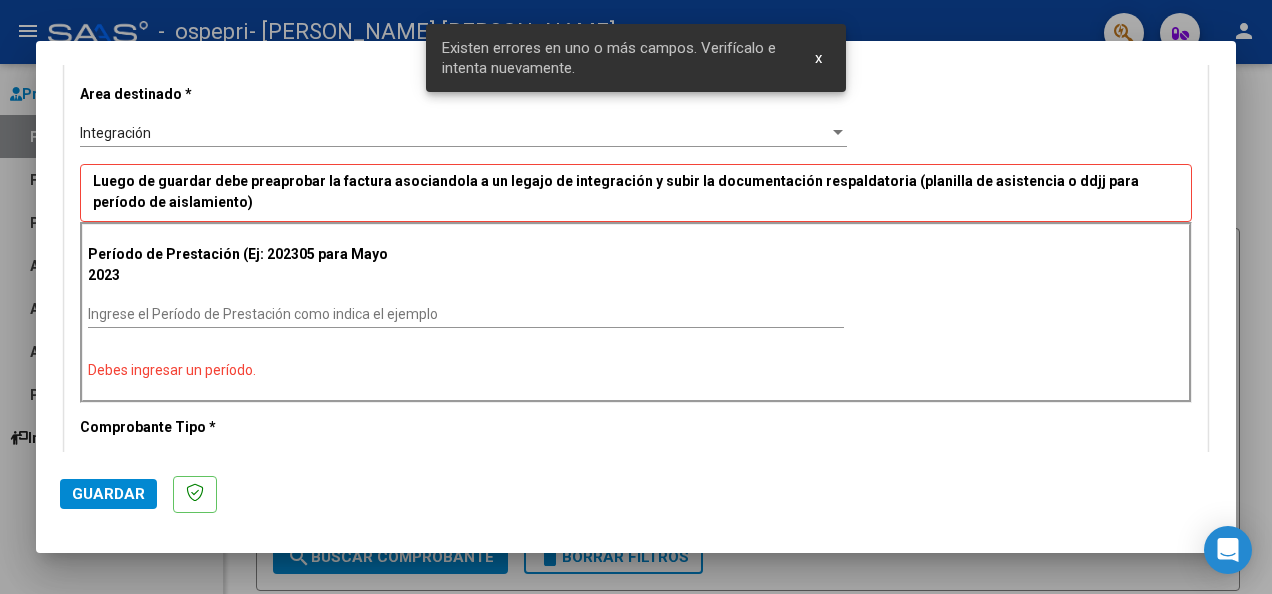 scroll, scrollTop: 421, scrollLeft: 0, axis: vertical 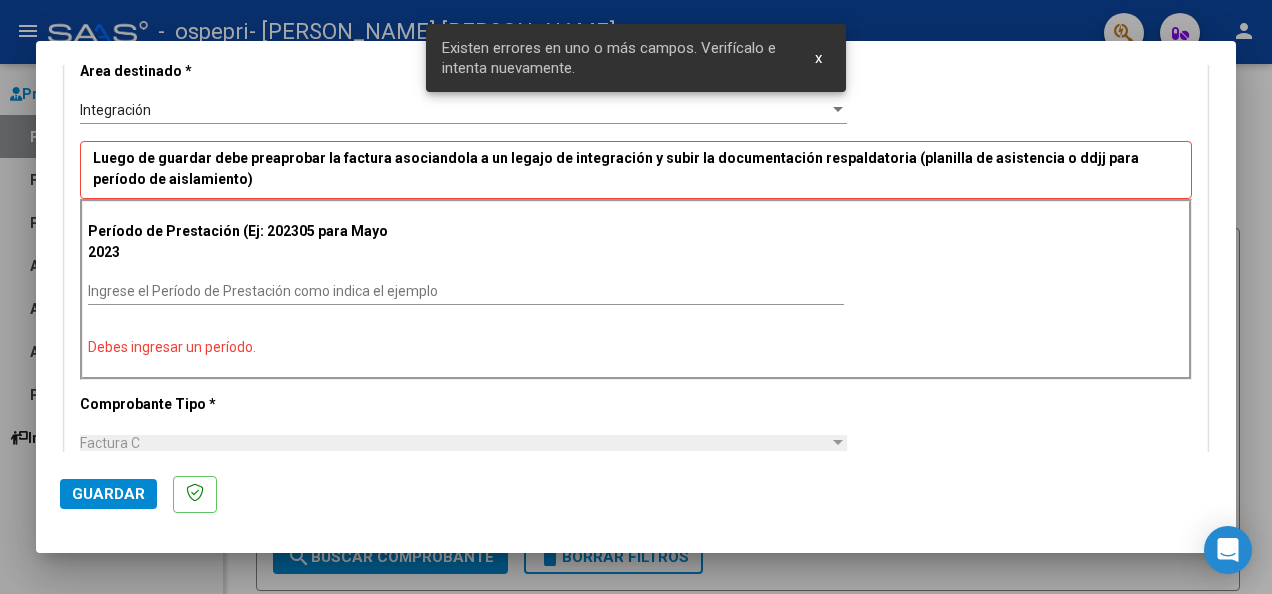 click at bounding box center [636, 297] 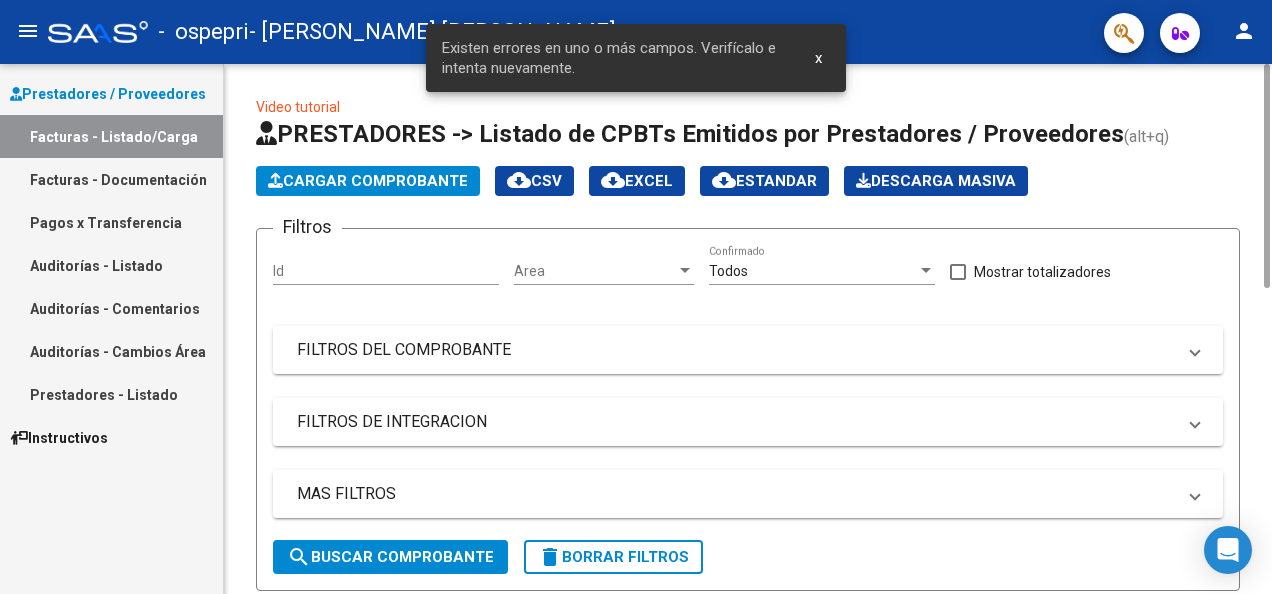 click on "Cargar Comprobante" 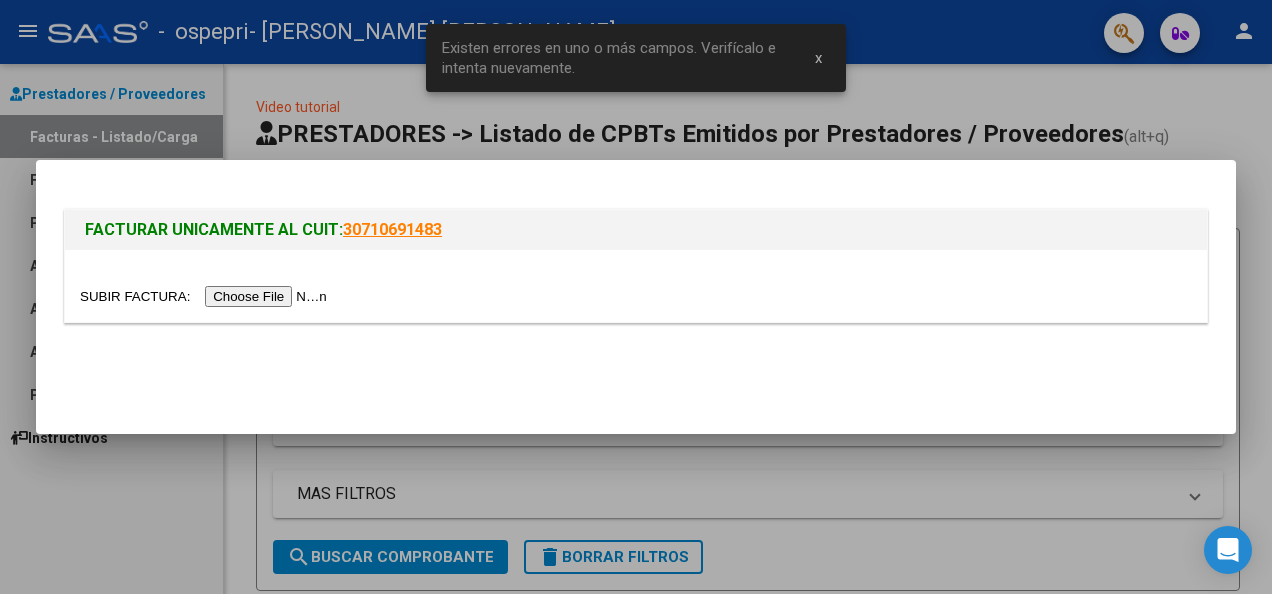 click at bounding box center [206, 296] 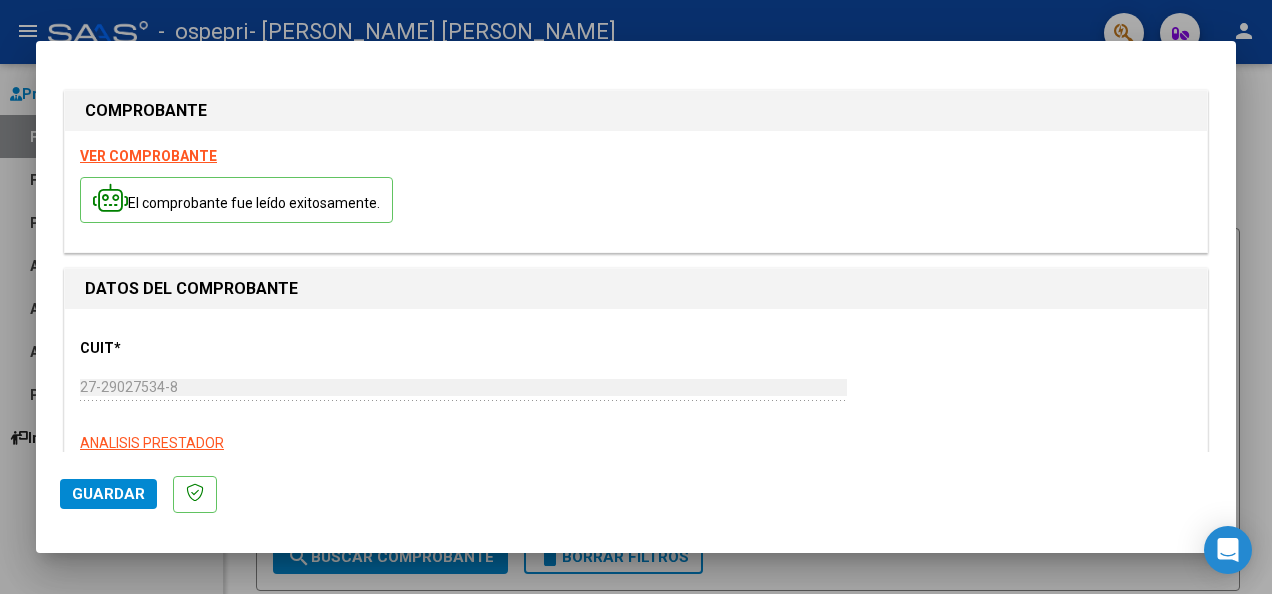 click on "Guardar" 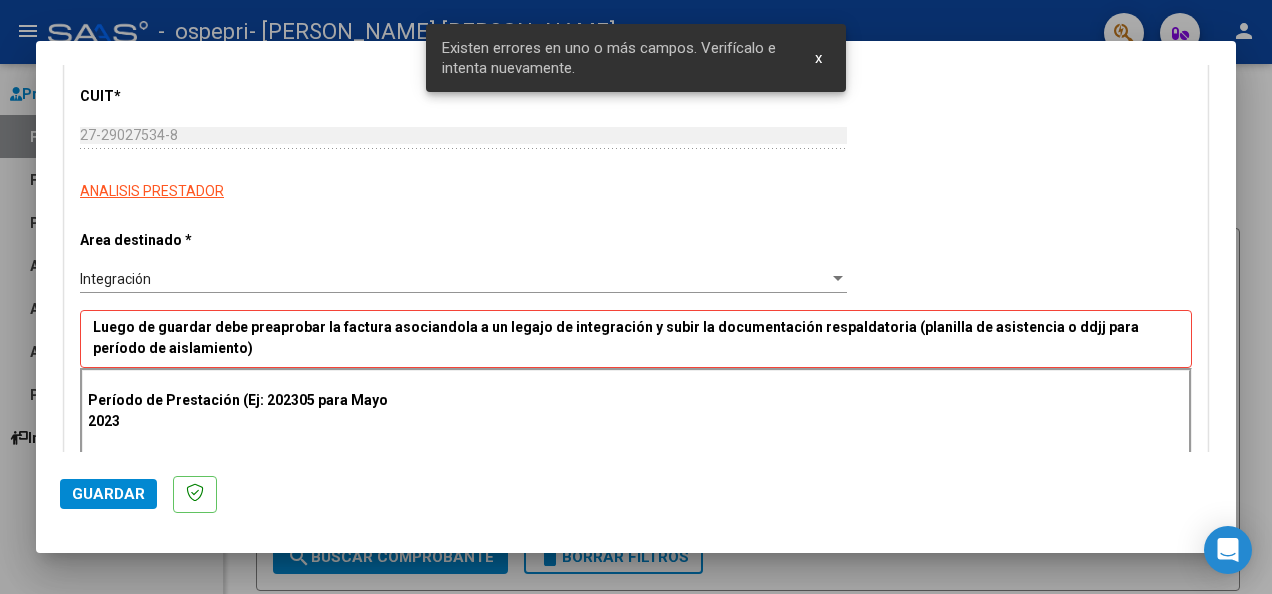 scroll, scrollTop: 421, scrollLeft: 0, axis: vertical 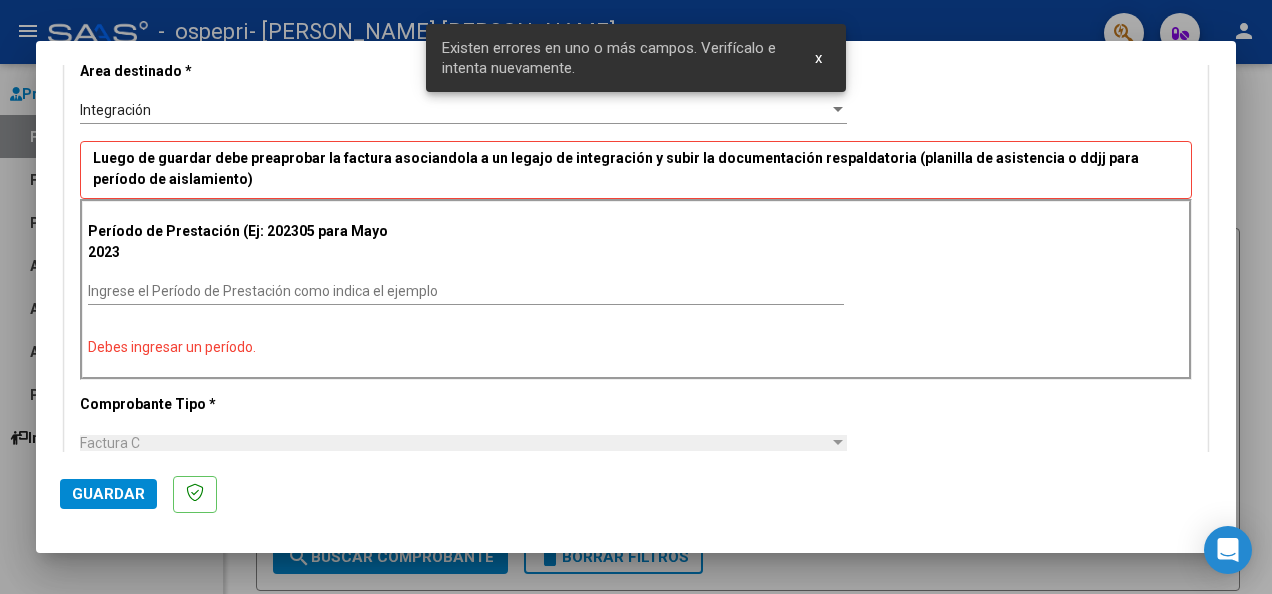 click at bounding box center (636, 297) 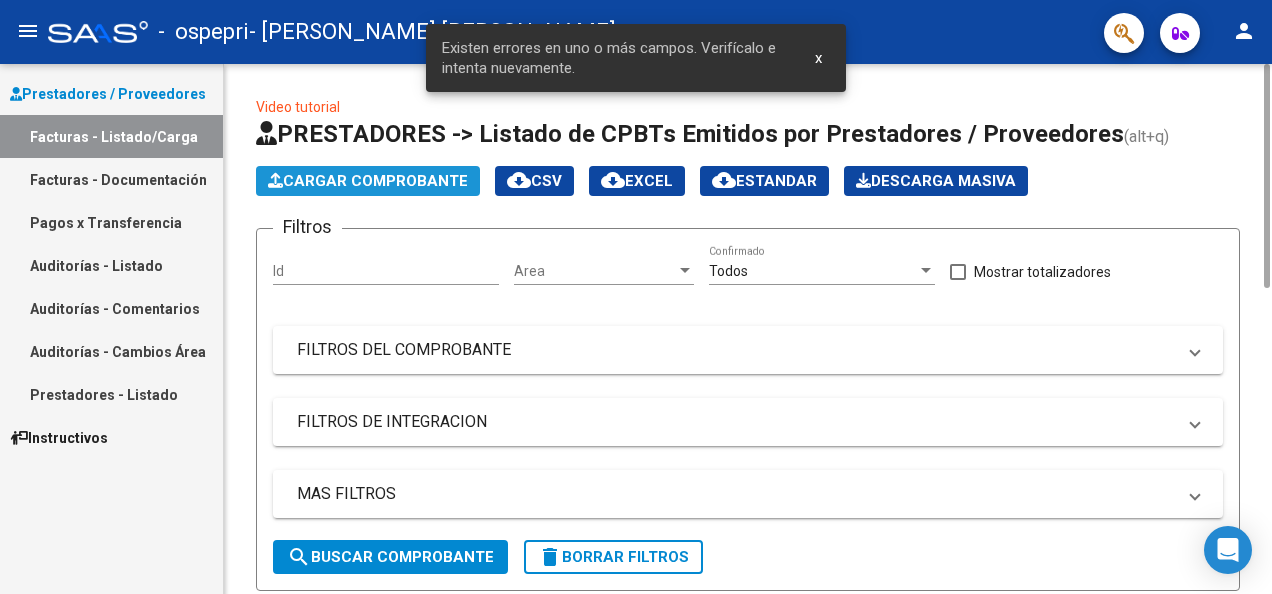 click on "Cargar Comprobante" 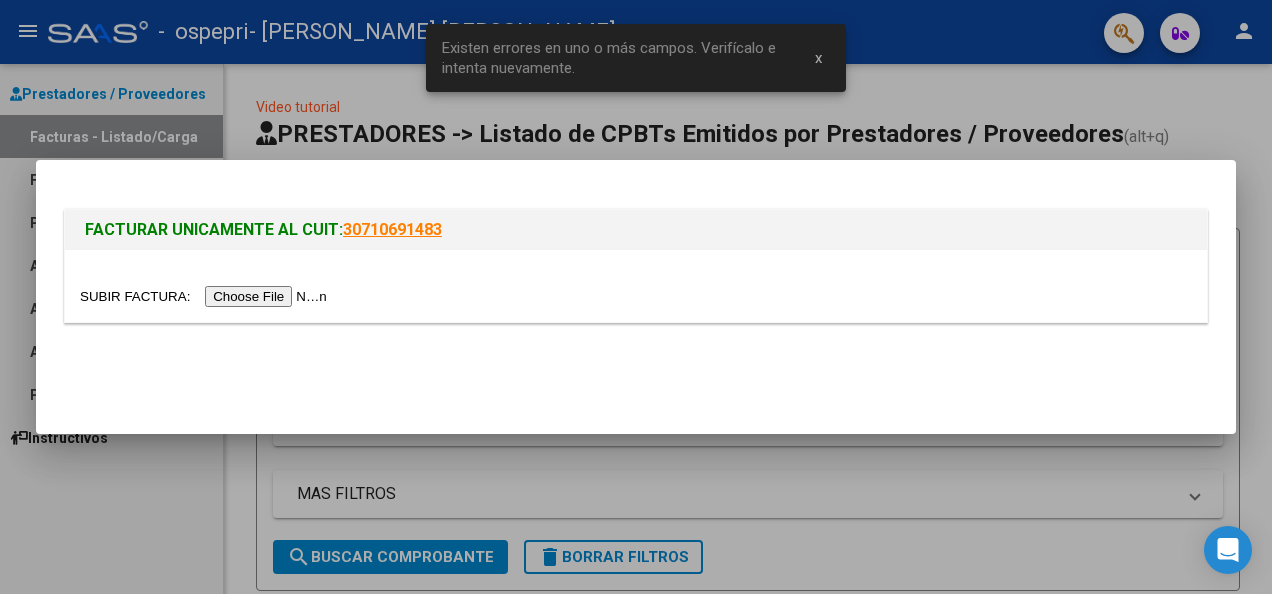 click at bounding box center (206, 296) 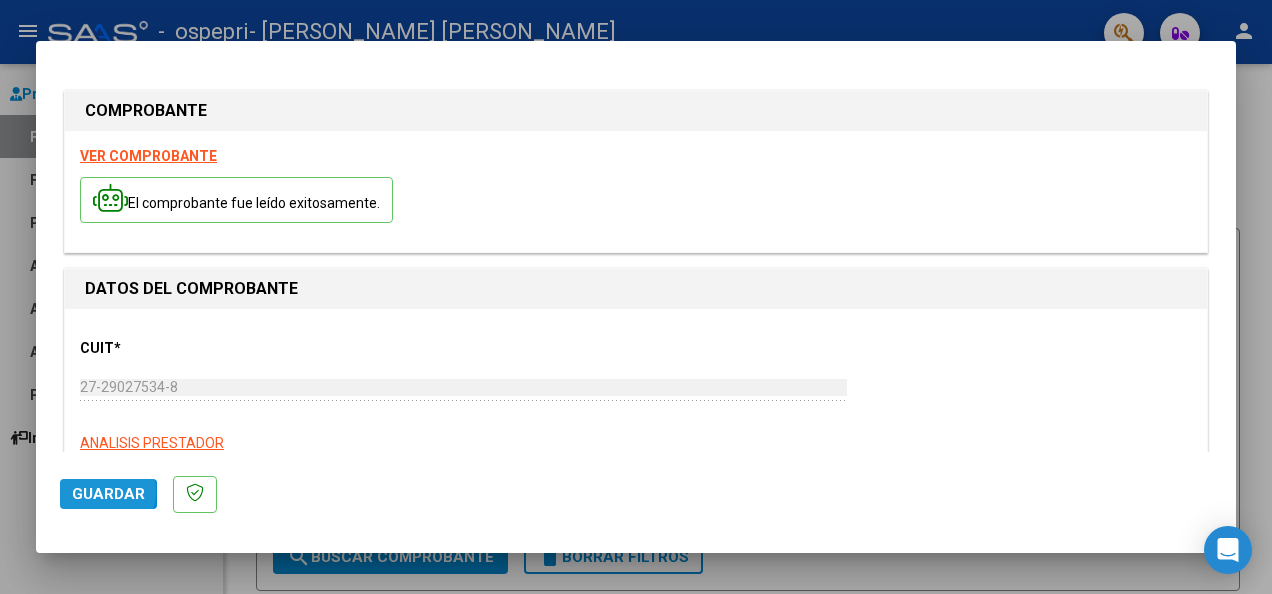 click on "Guardar" 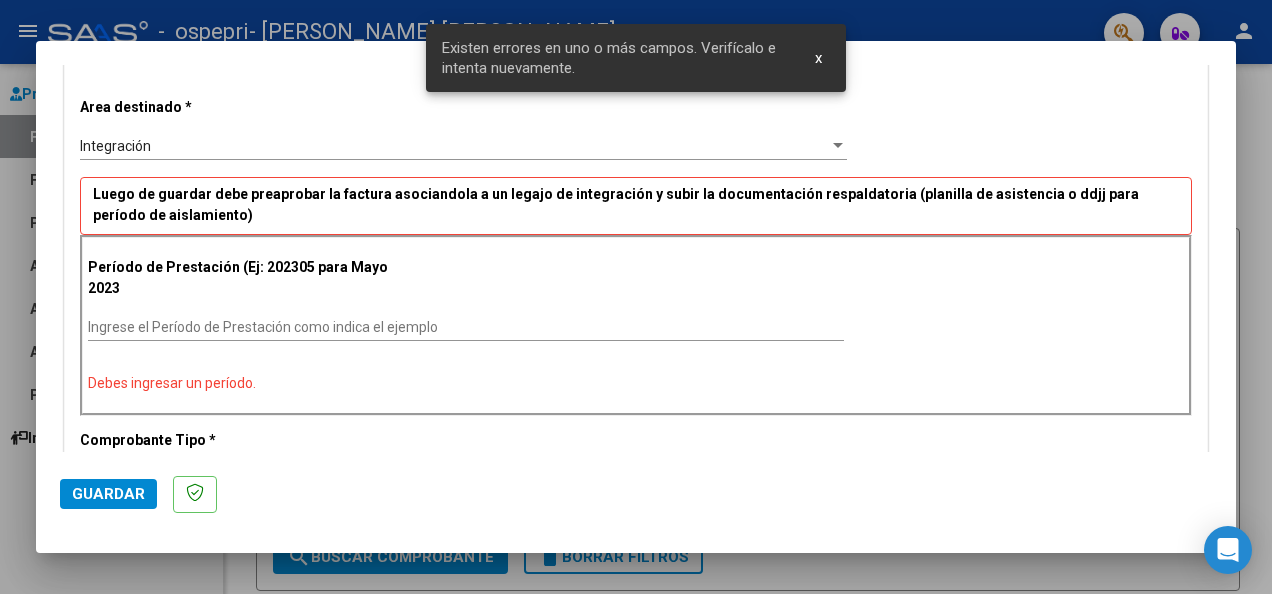 scroll, scrollTop: 421, scrollLeft: 0, axis: vertical 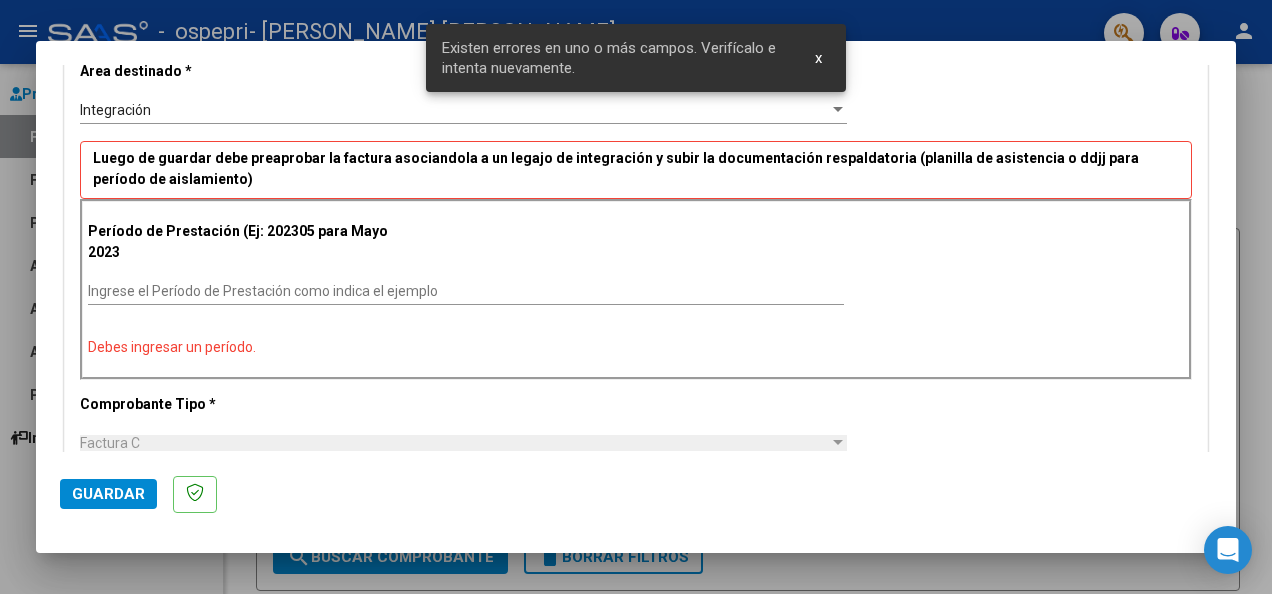 click at bounding box center [636, 297] 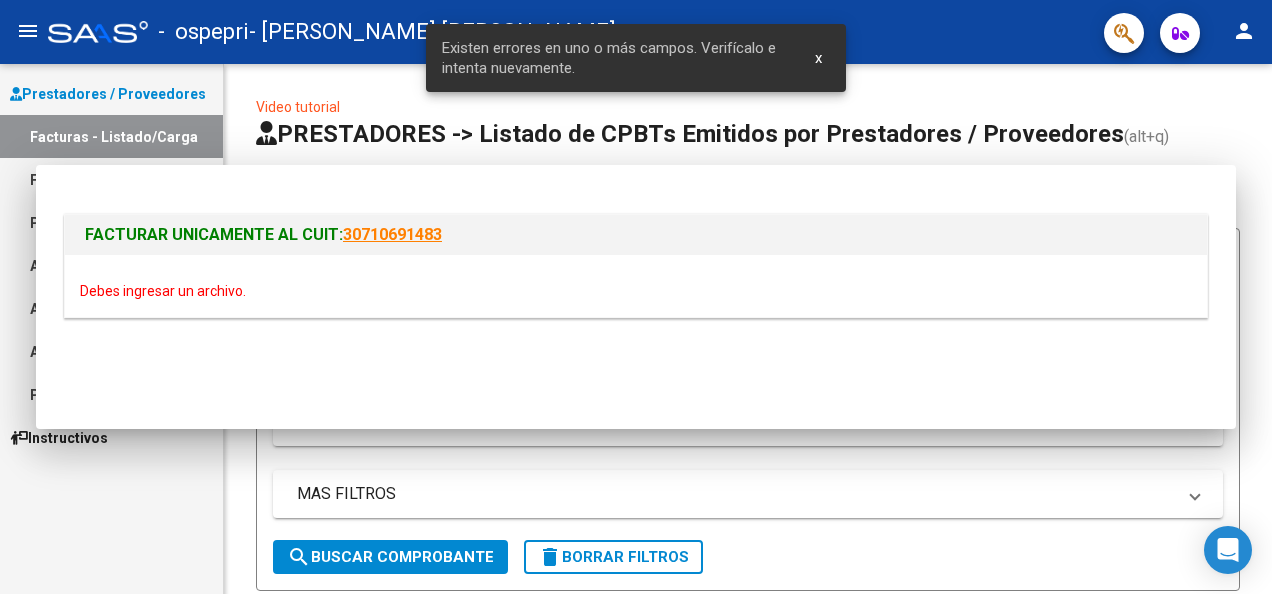 scroll, scrollTop: 0, scrollLeft: 0, axis: both 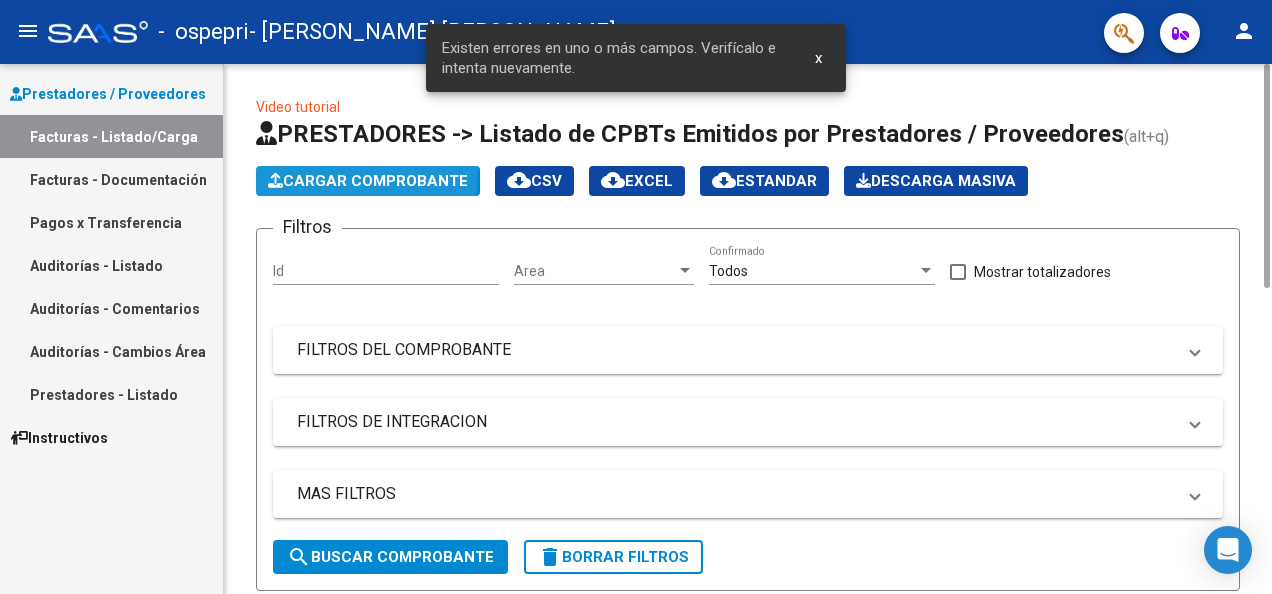 click on "Cargar Comprobante" 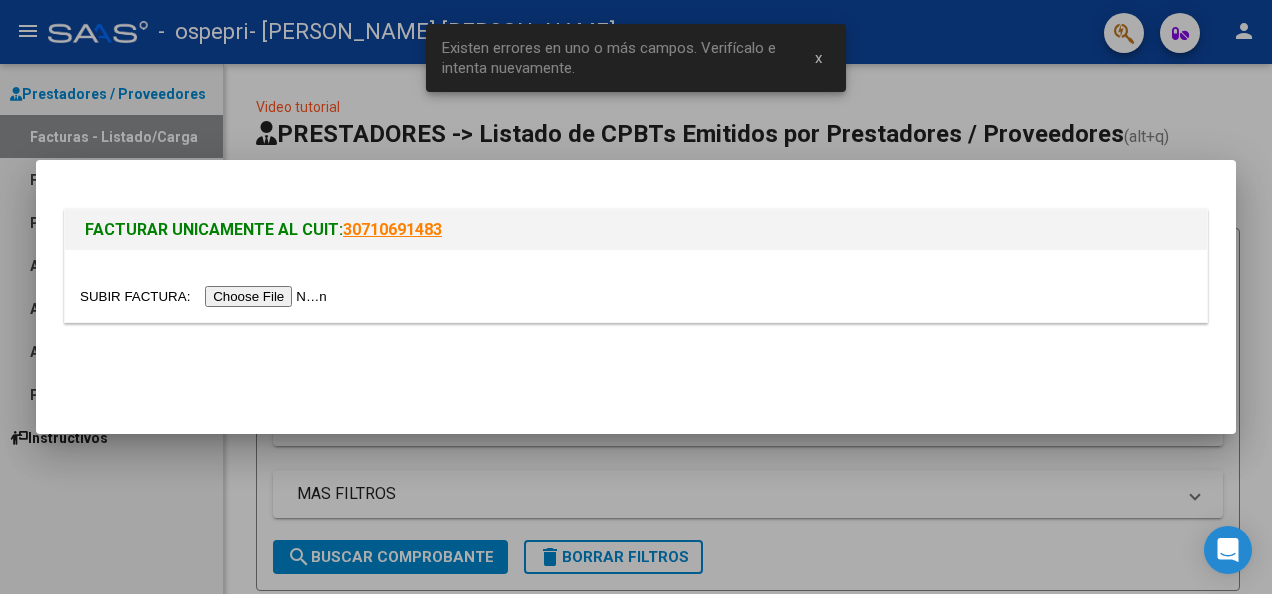 click at bounding box center [206, 296] 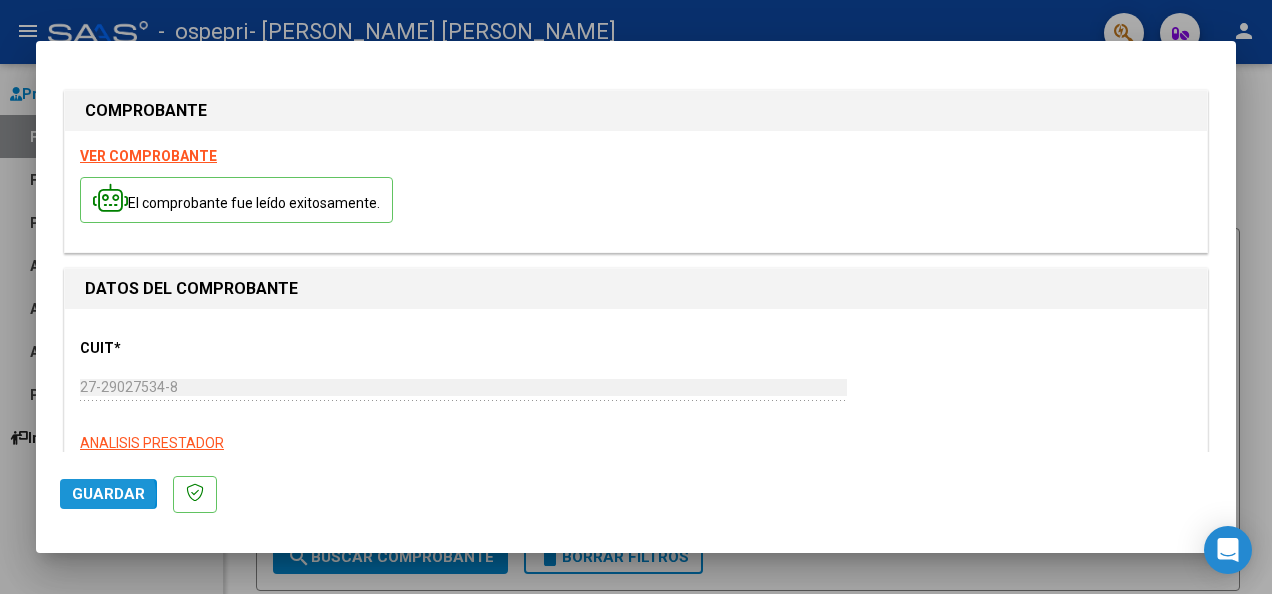 click on "Guardar" 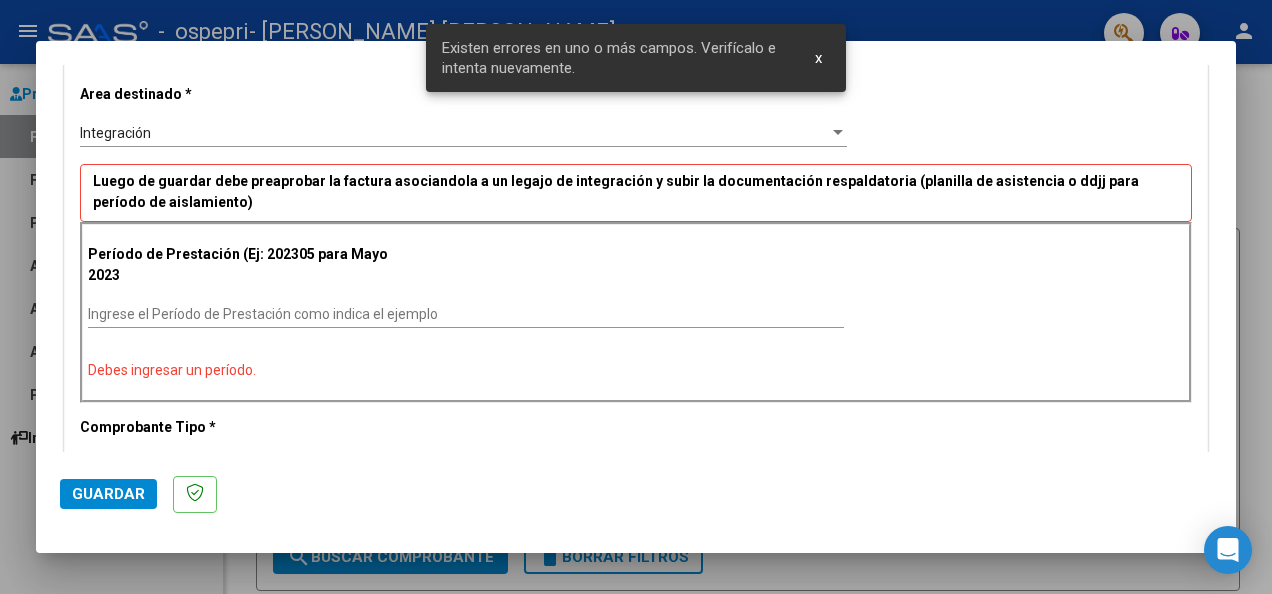 scroll, scrollTop: 421, scrollLeft: 0, axis: vertical 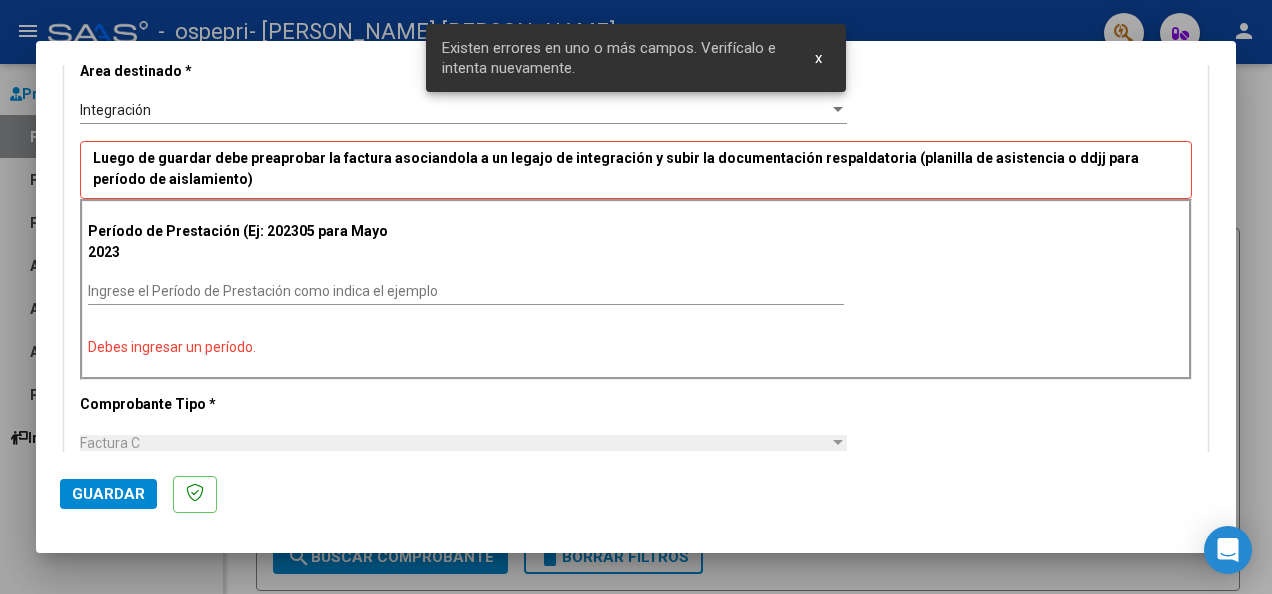 click at bounding box center [636, 297] 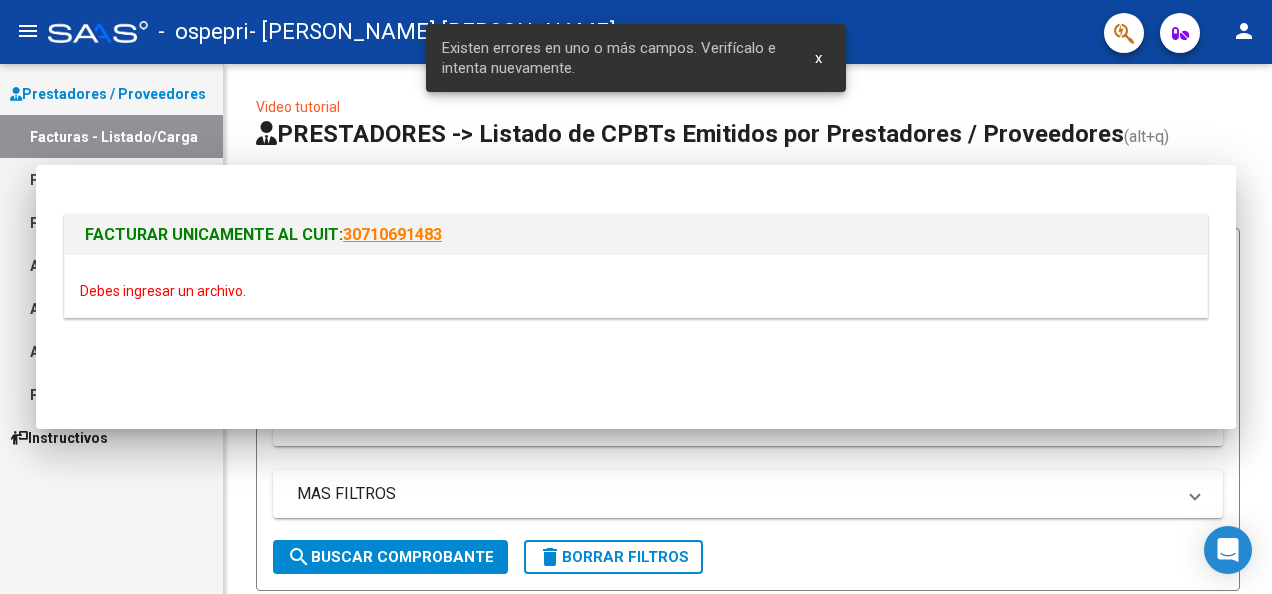 scroll, scrollTop: 0, scrollLeft: 0, axis: both 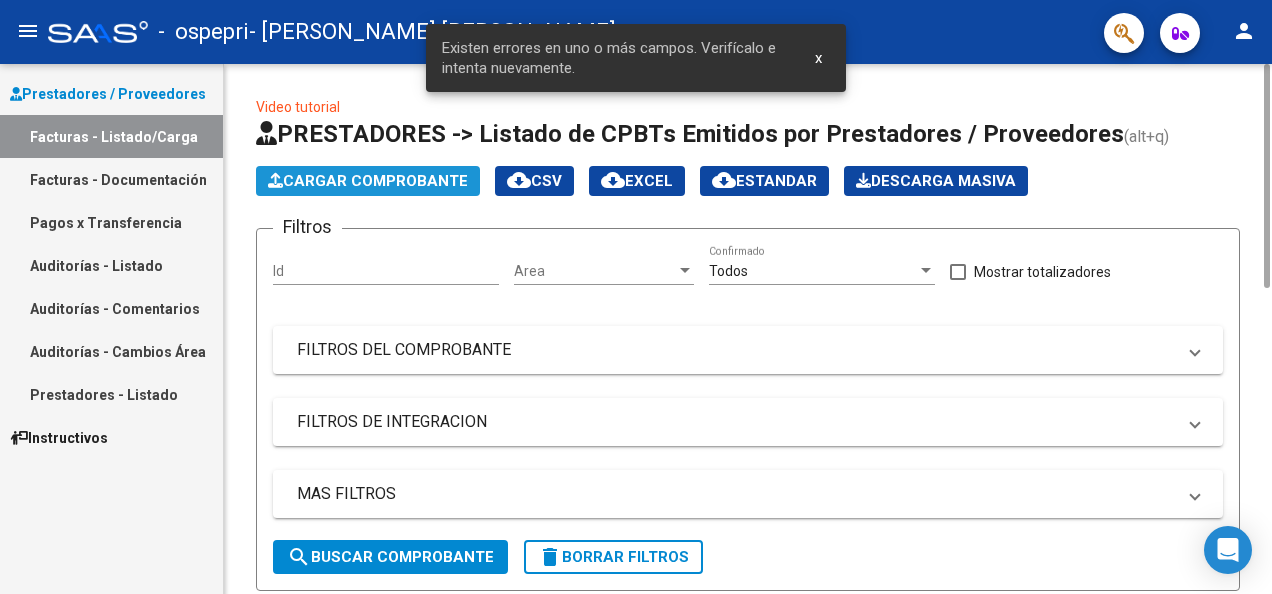 click on "Cargar Comprobante" 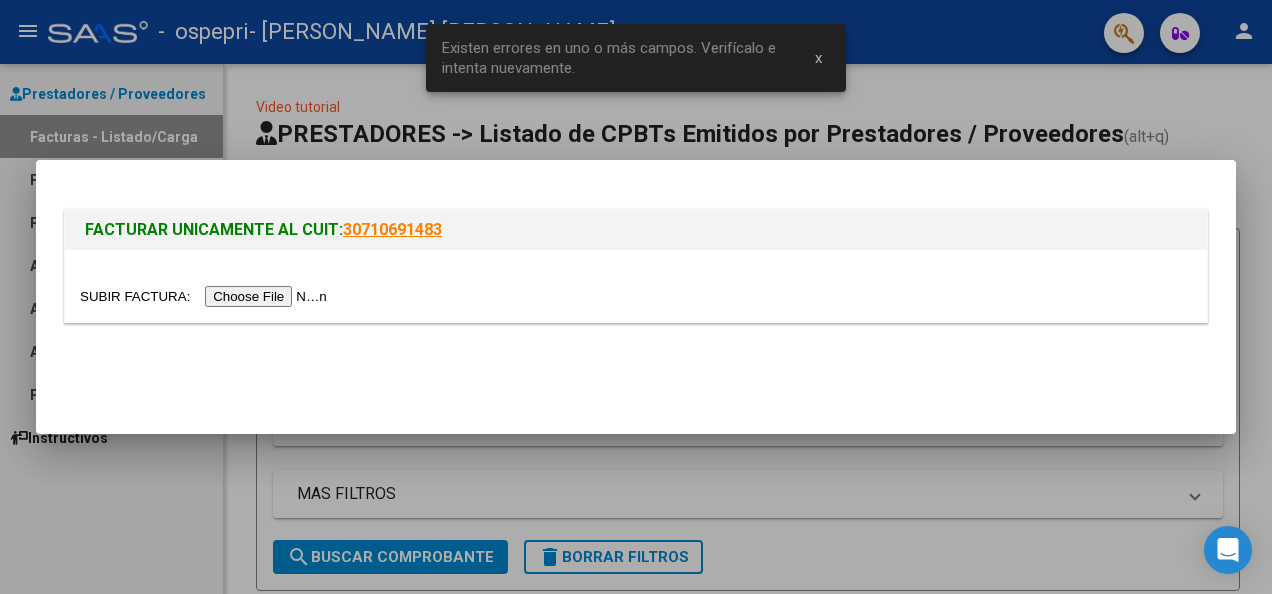 click at bounding box center [206, 296] 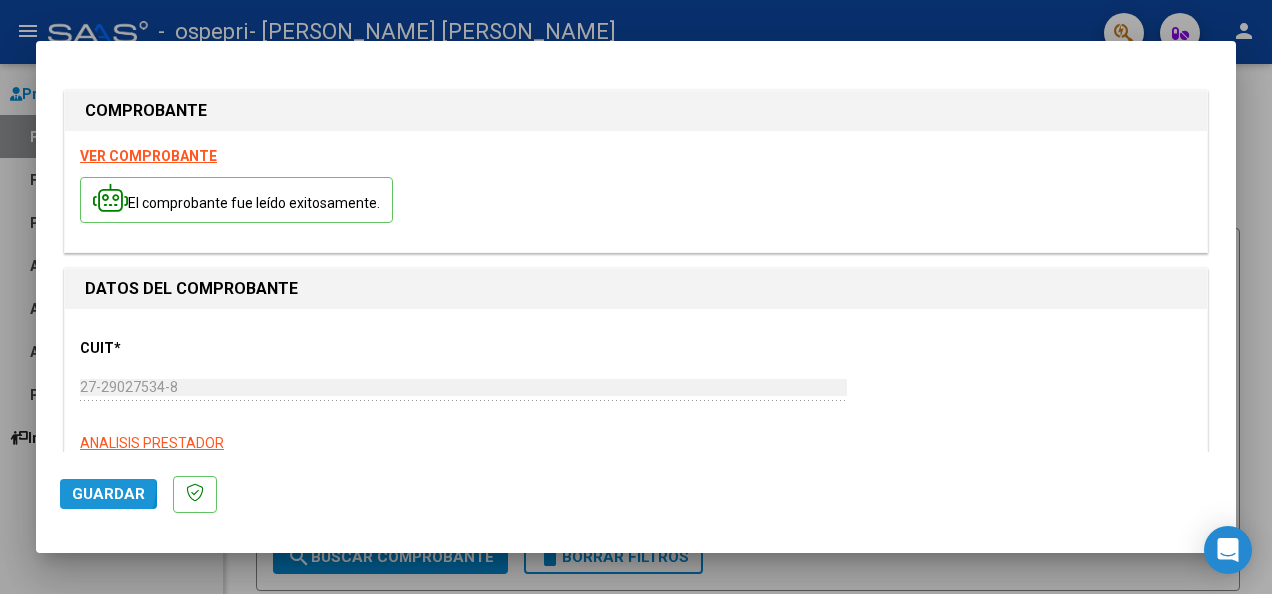 click on "Guardar" 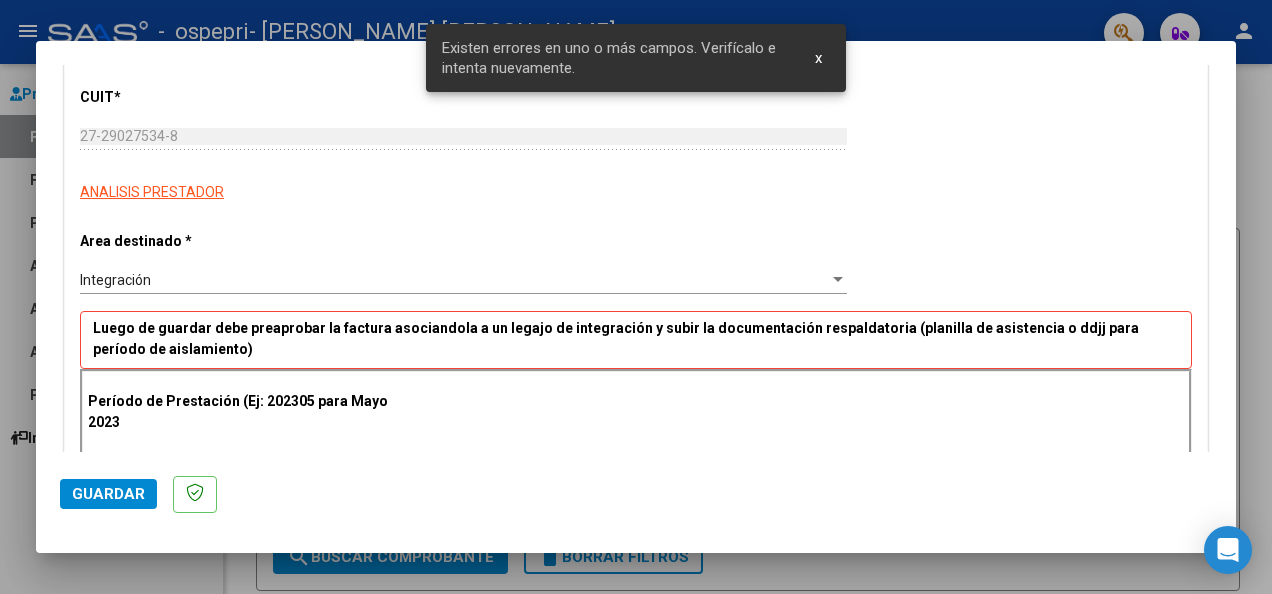 scroll, scrollTop: 421, scrollLeft: 0, axis: vertical 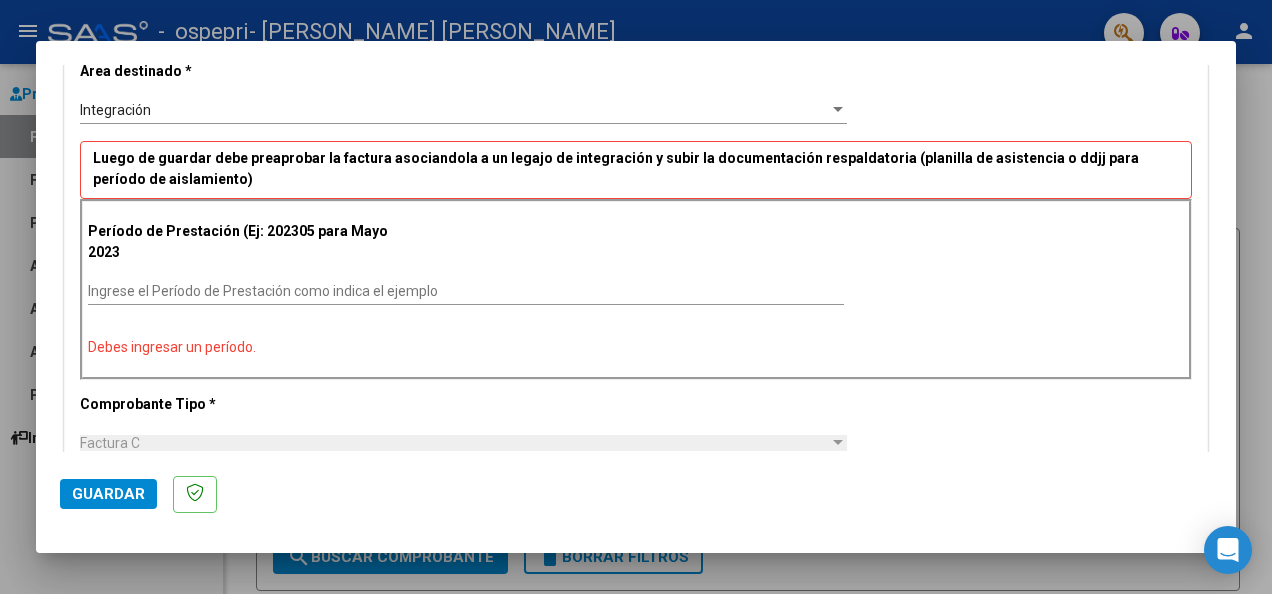 click at bounding box center [636, 297] 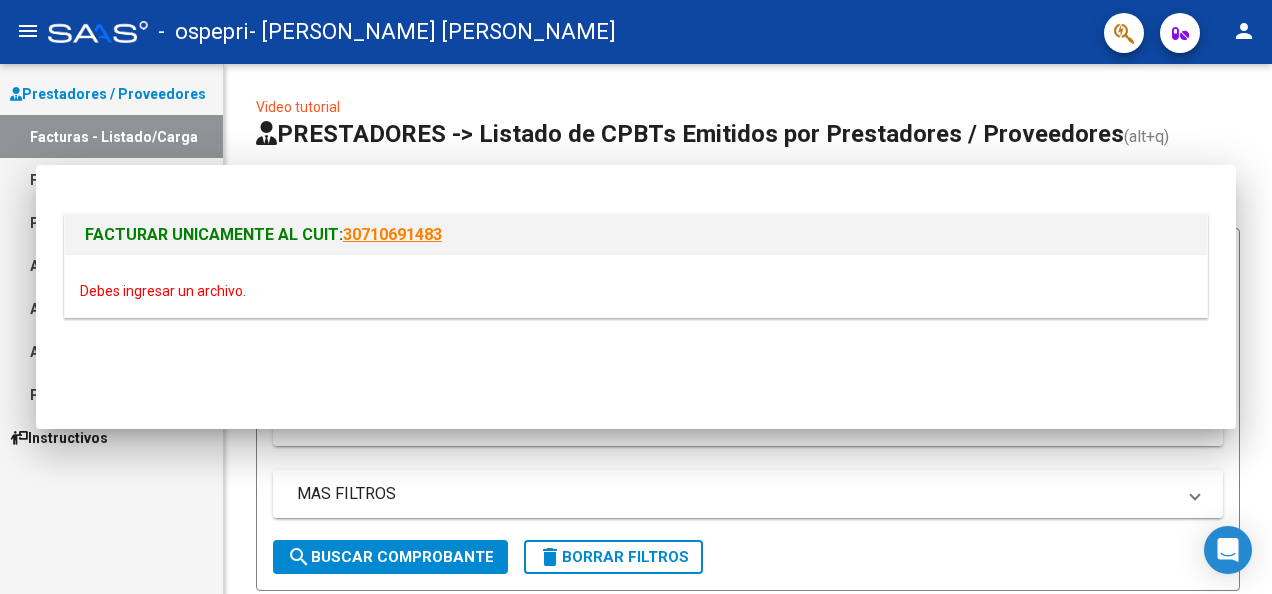 scroll, scrollTop: 0, scrollLeft: 0, axis: both 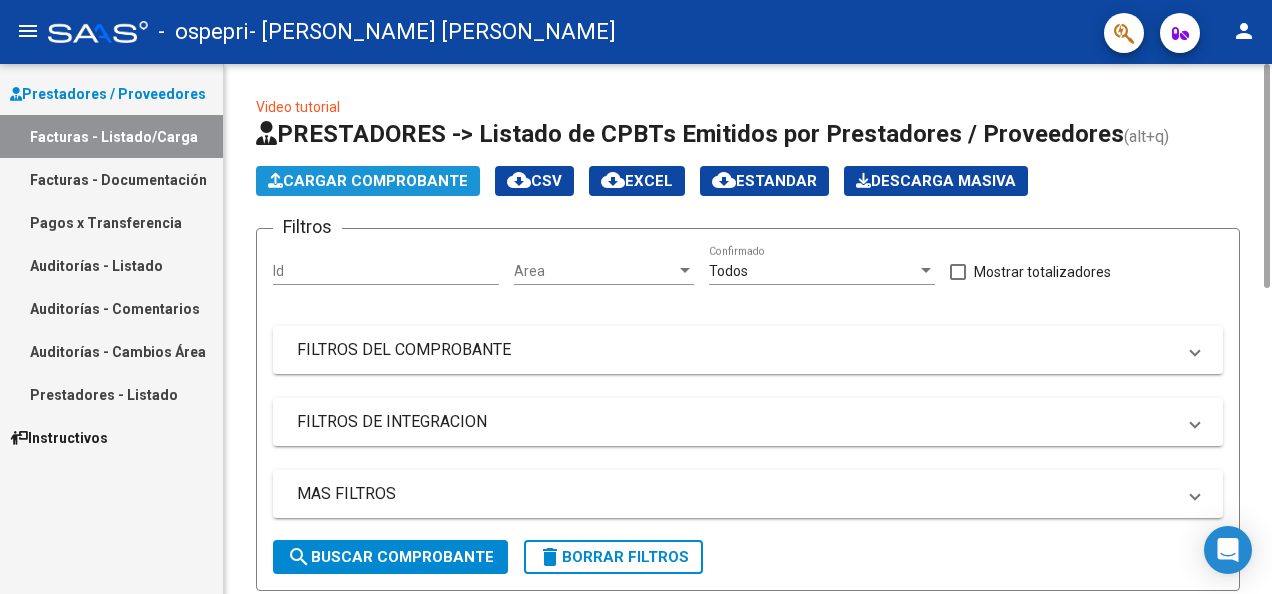 click on "Cargar Comprobante" 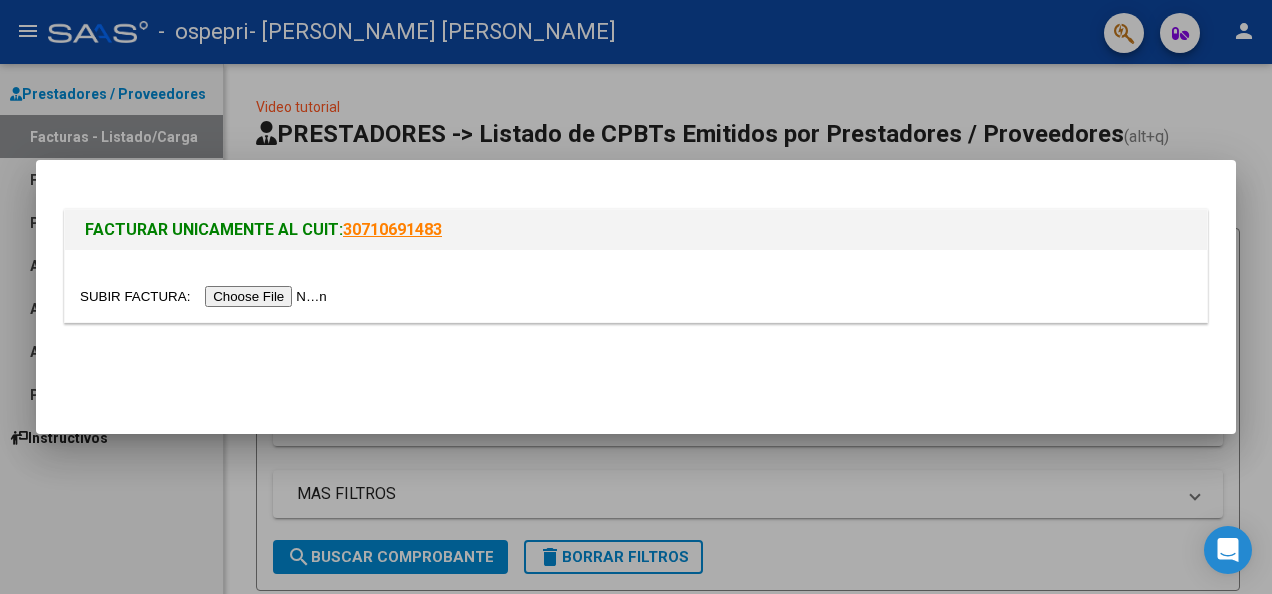 click at bounding box center (206, 296) 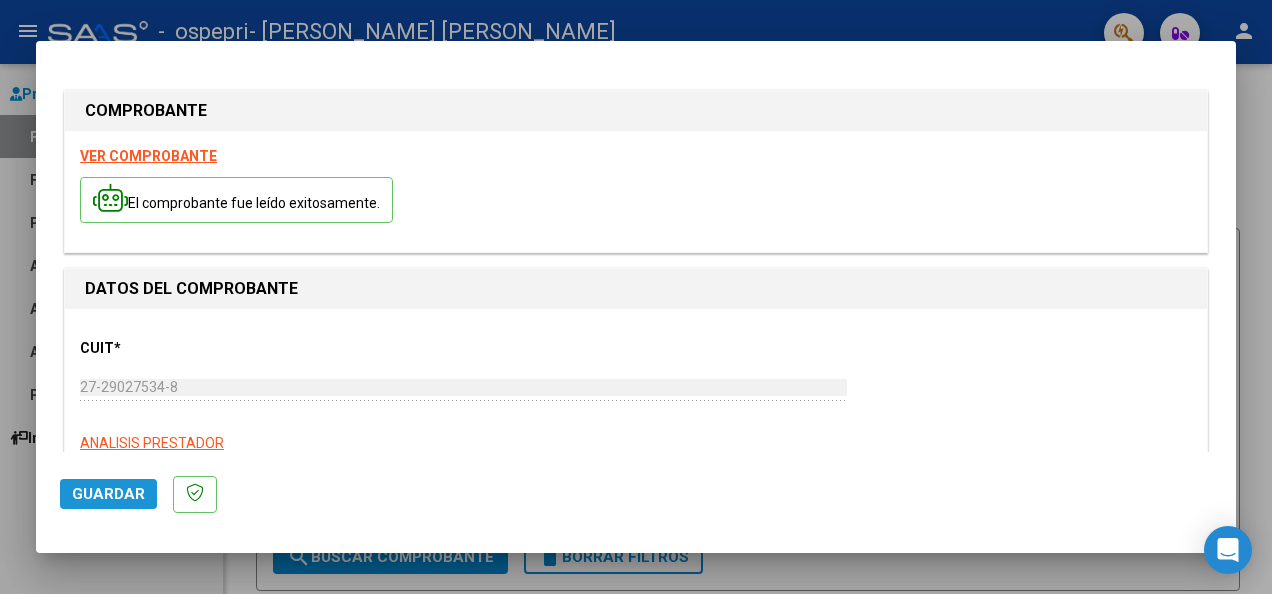 click on "Guardar" 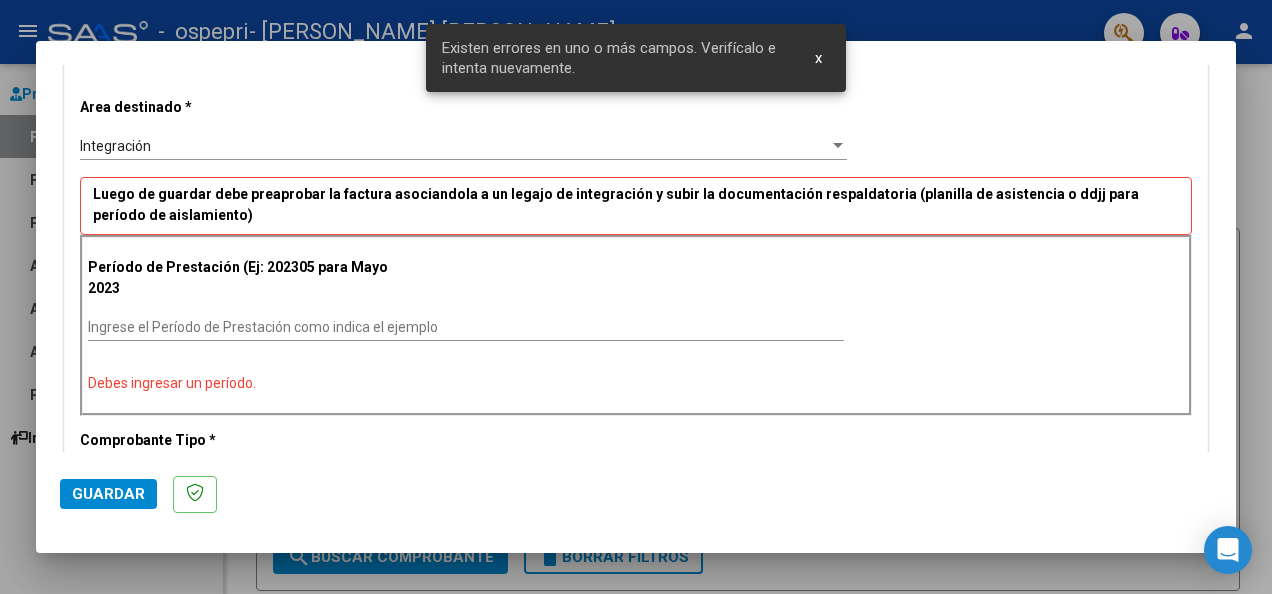 scroll, scrollTop: 421, scrollLeft: 0, axis: vertical 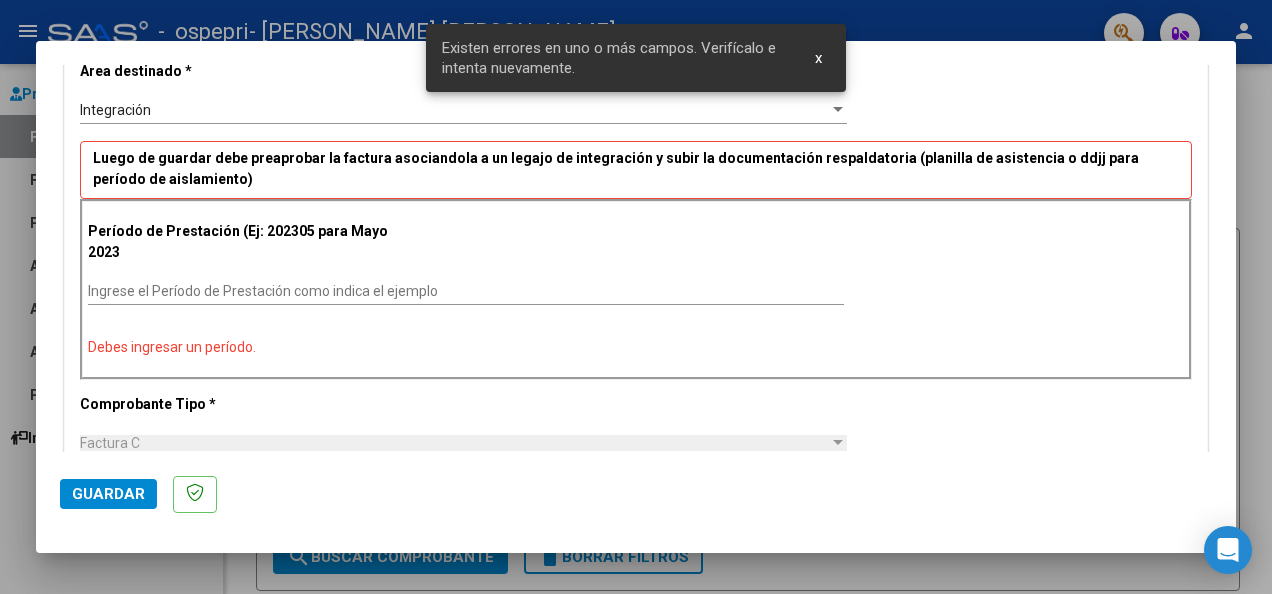 click at bounding box center (636, 297) 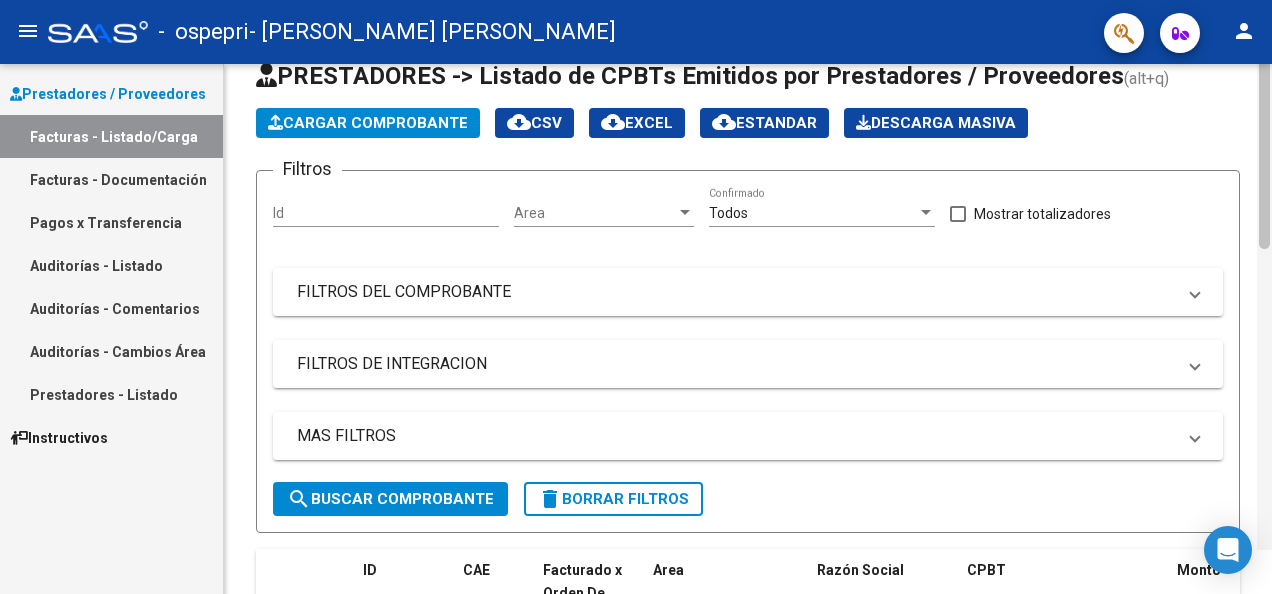scroll, scrollTop: 0, scrollLeft: 0, axis: both 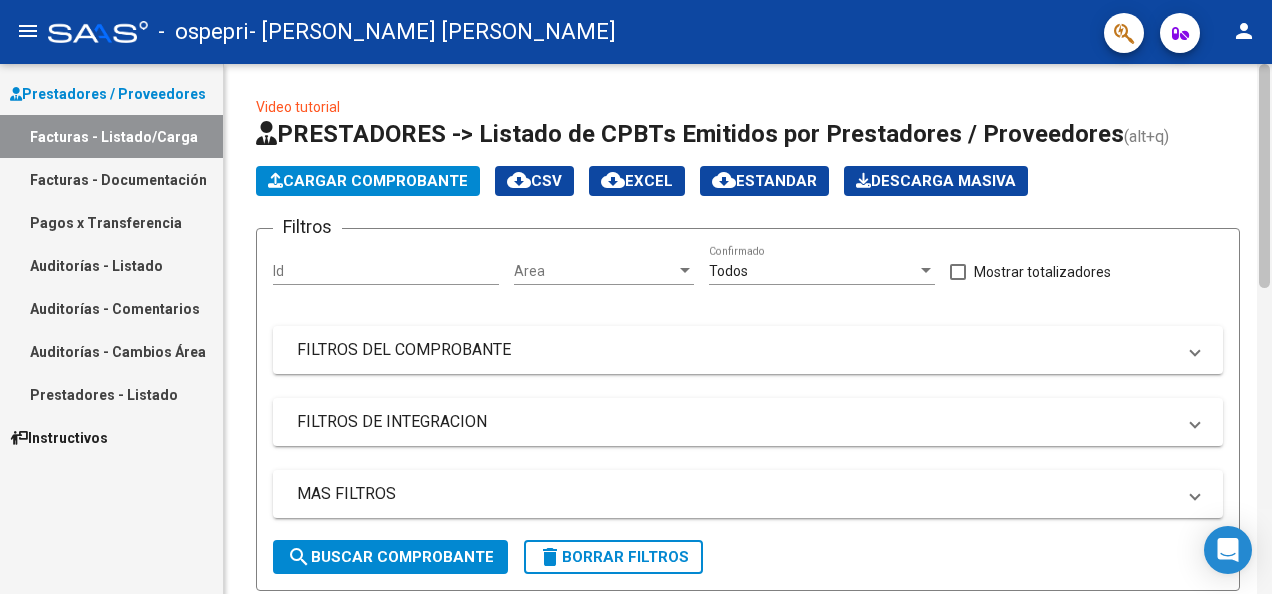 drag, startPoint x: 1264, startPoint y: 256, endPoint x: 1265, endPoint y: 200, distance: 56.008926 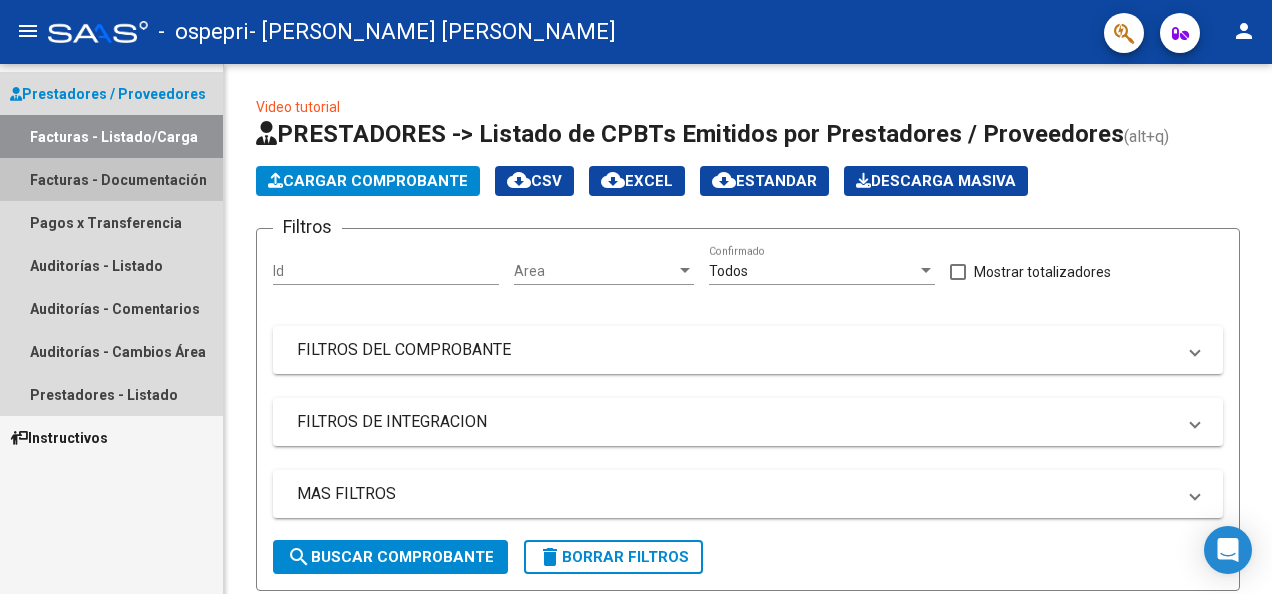click on "Facturas - Documentación" at bounding box center (111, 179) 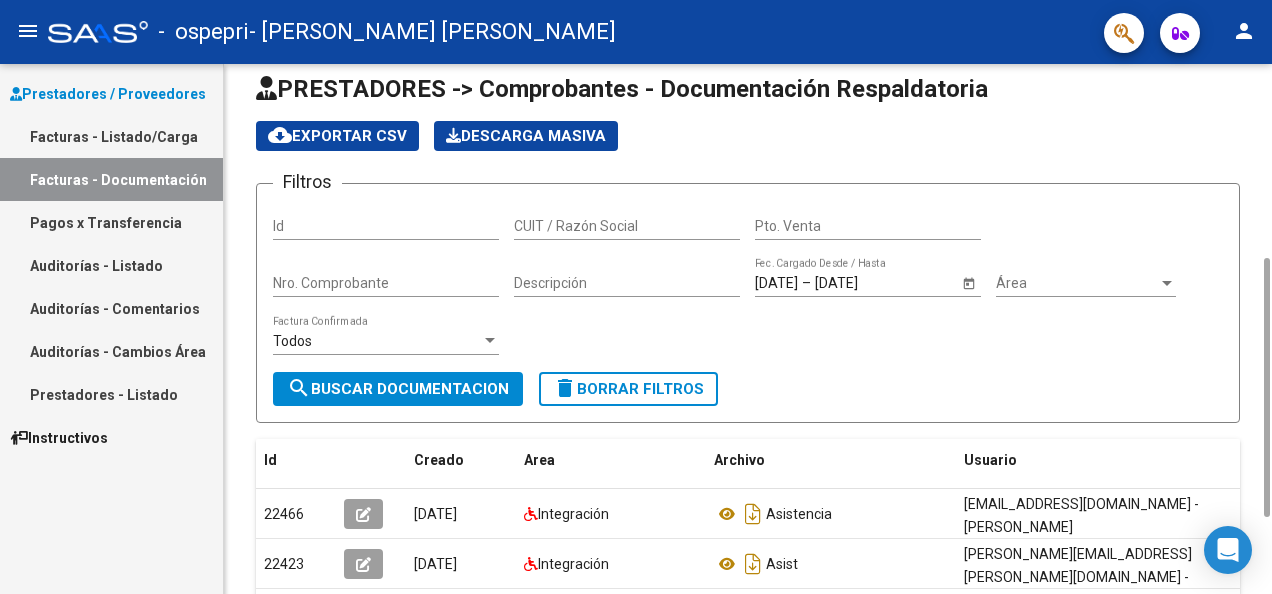 scroll, scrollTop: 0, scrollLeft: 0, axis: both 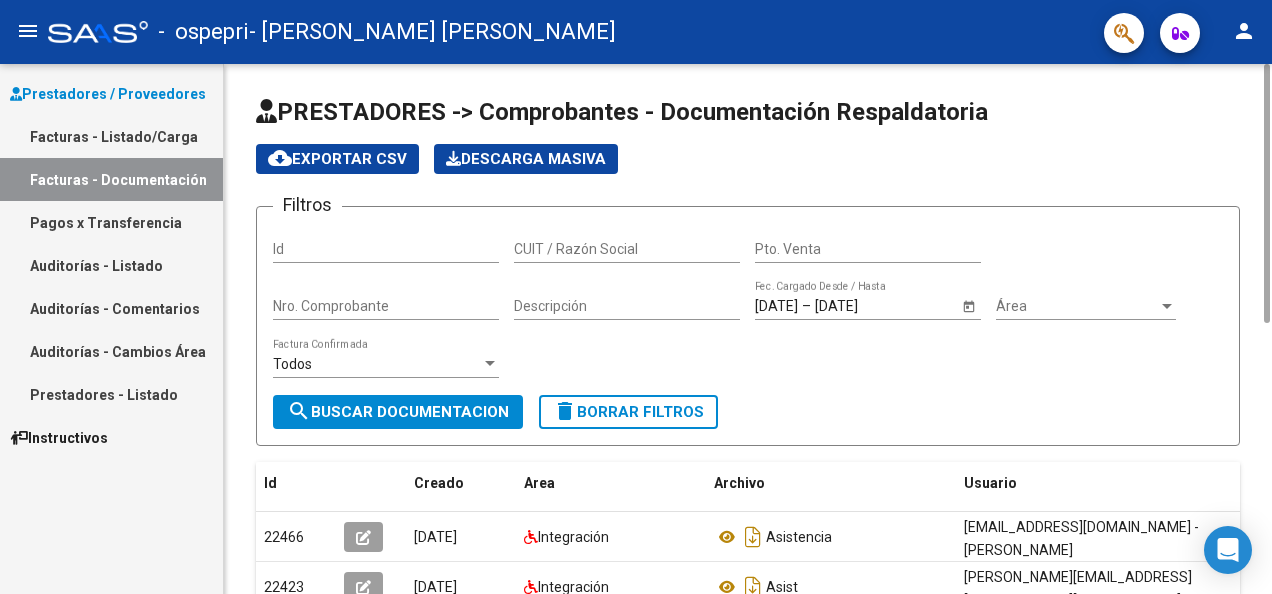 drag, startPoint x: 1266, startPoint y: 260, endPoint x: 1271, endPoint y: 206, distance: 54.230988 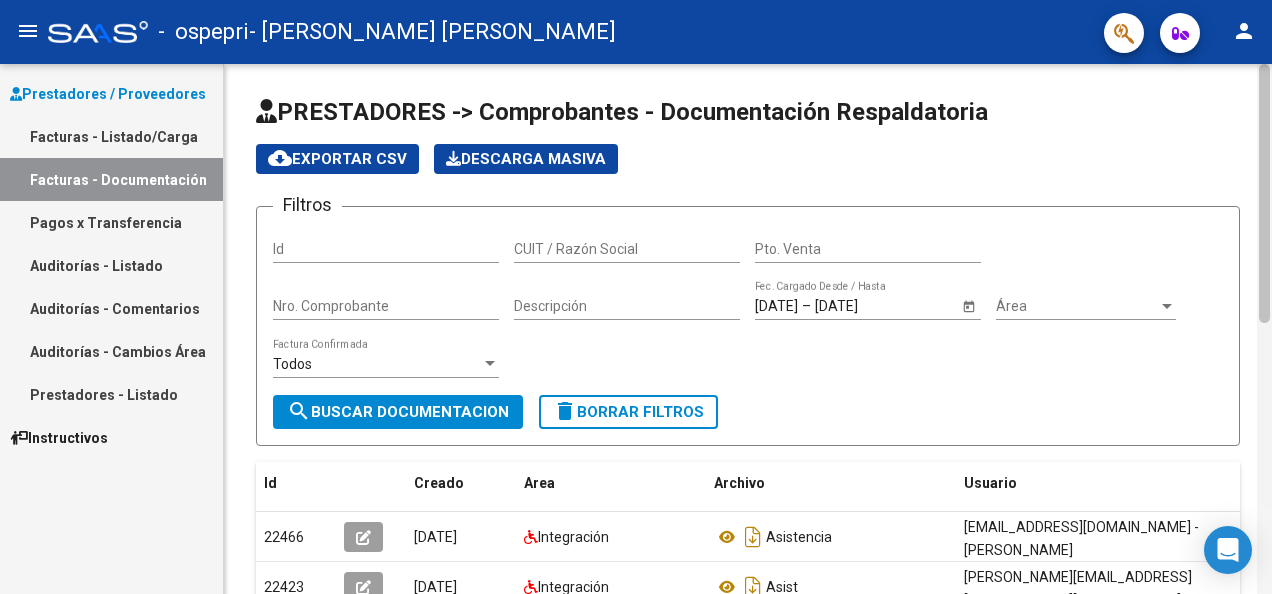 click on "menu -   ospepri   - [PERSON_NAME] [PERSON_NAME] person    Prestadores / Proveedores Facturas - Listado/Carga Facturas - Documentación Pagos x Transferencia Auditorías - Listado Auditorías - Comentarios Auditorías - Cambios Área Prestadores - Listado    Instructivos  PRESTADORES -> Comprobantes - Documentación Respaldatoria cloud_download  Exportar CSV   Descarga Masiva
Filtros Id CUIT / Razón Social Pto. Venta Nro. Comprobante Descripción [DATE] [DATE] – [DATE] Fec. Cargado Desde / Hasta Área Área Todos  Factura Confirmada search  Buscar Documentacion  delete  Borrar Filtros  Id Creado Area Archivo Usuario Acción 22466
[DATE] Integración Asistencia  [EMAIL_ADDRESS][DOMAIN_NAME] - [PERSON_NAME]   22423
[DATE] Integración Asist  [PERSON_NAME][EMAIL_ADDRESS][PERSON_NAME][DOMAIN_NAME] - [PERSON_NAME]  22340
[DATE] Integración Asistencia  [EMAIL_ADDRESS][DOMAIN_NAME] - [PERSON_NAME]   22338
[DATE] Integración Asistencia 22337
[DATE] Integración 22336" at bounding box center [636, 297] 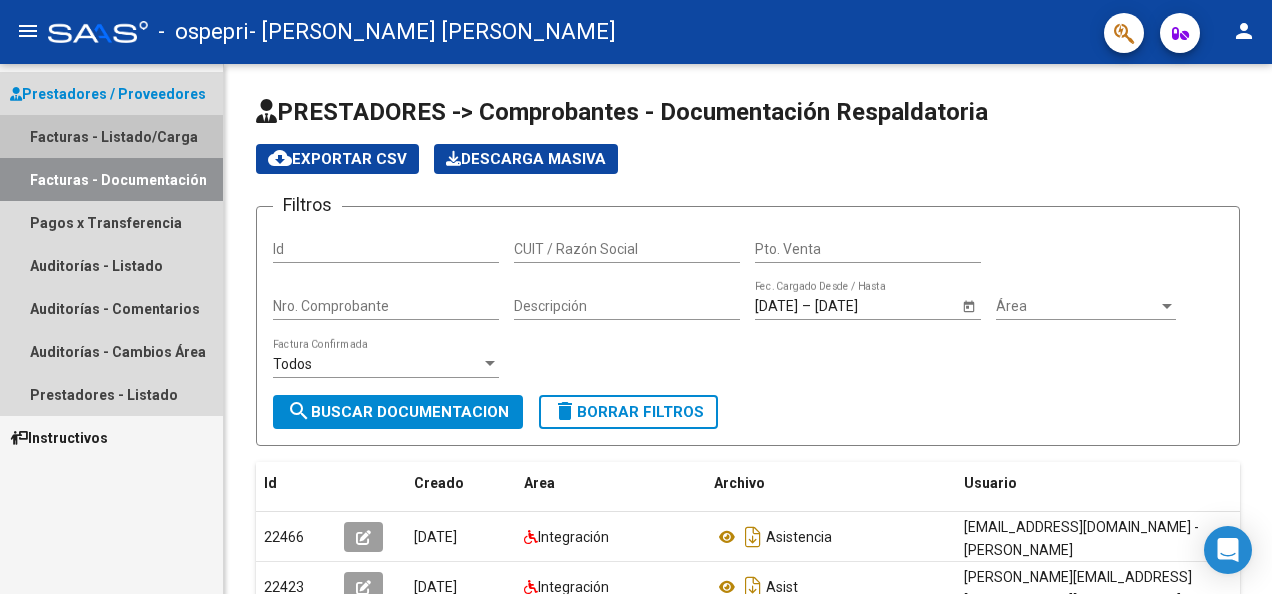 click on "Facturas - Listado/Carga" at bounding box center [111, 136] 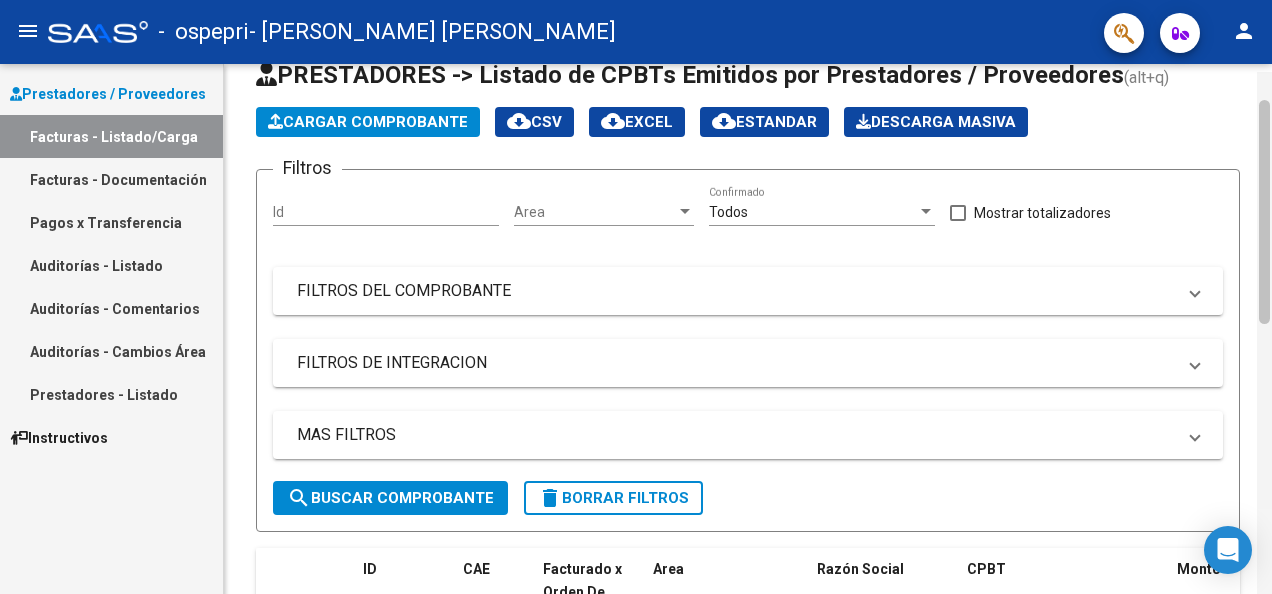 scroll, scrollTop: 44, scrollLeft: 0, axis: vertical 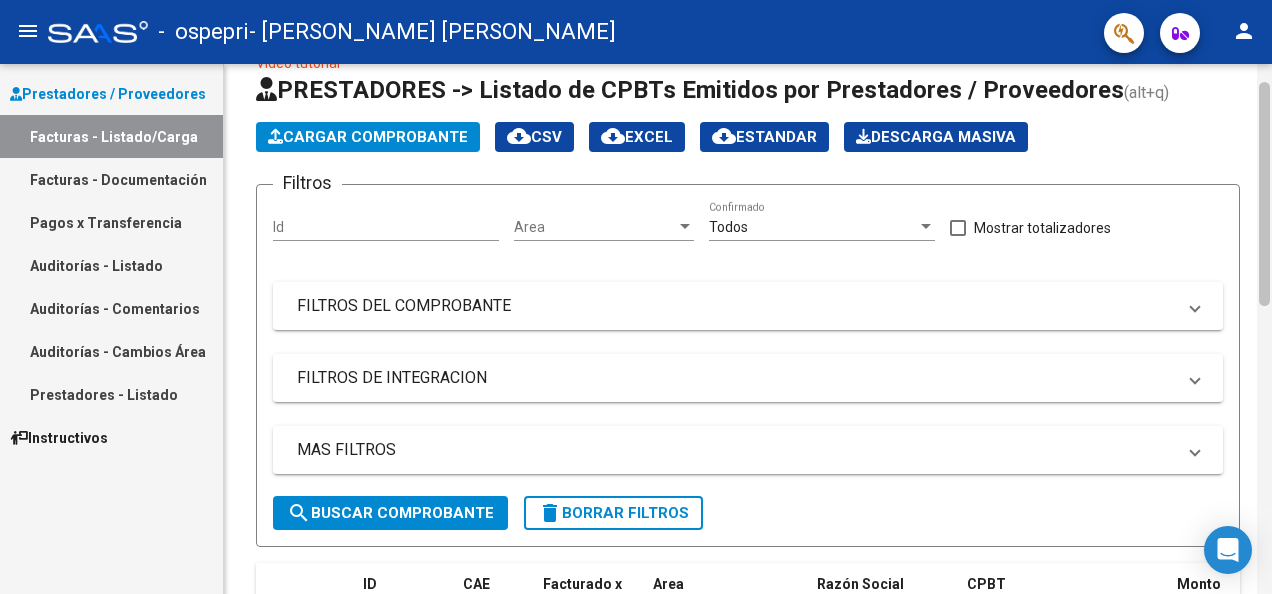 drag, startPoint x: 1266, startPoint y: 285, endPoint x: 1263, endPoint y: 307, distance: 22.203604 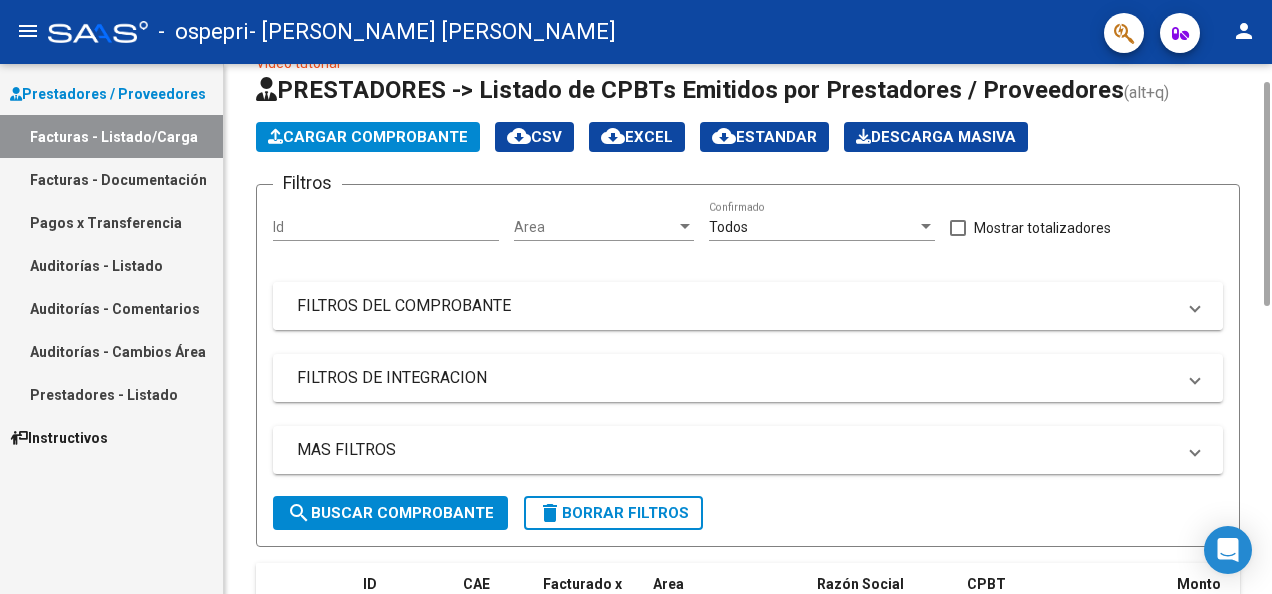 click on "FILTROS DEL COMPROBANTE" at bounding box center (744, 306) 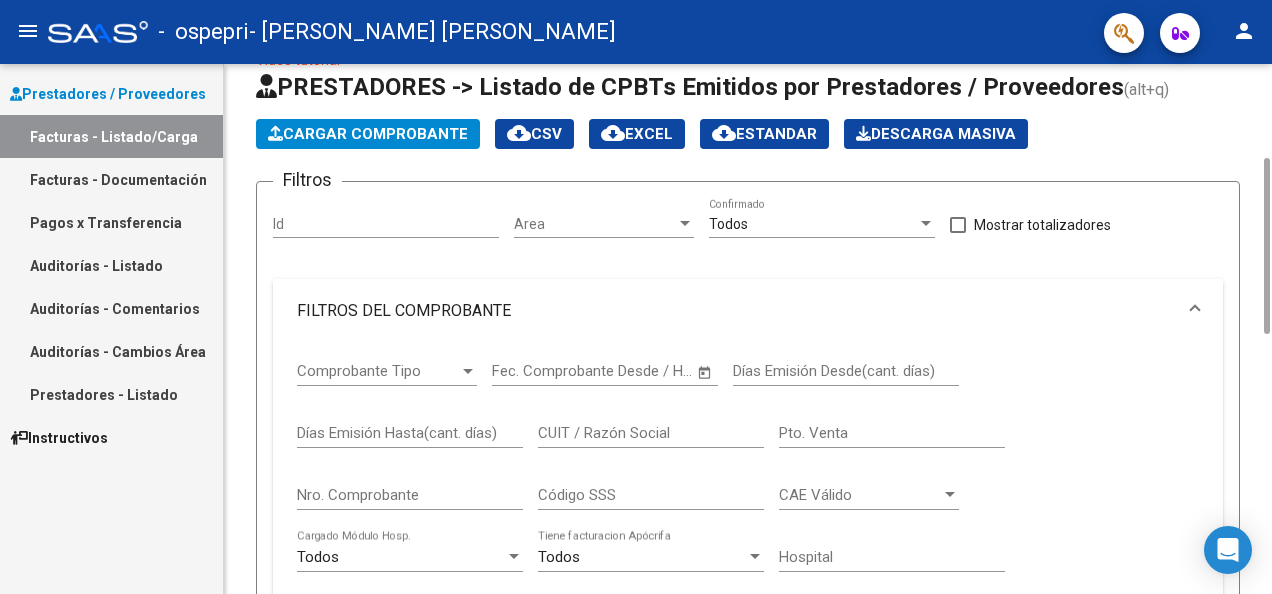 scroll, scrollTop: 0, scrollLeft: 0, axis: both 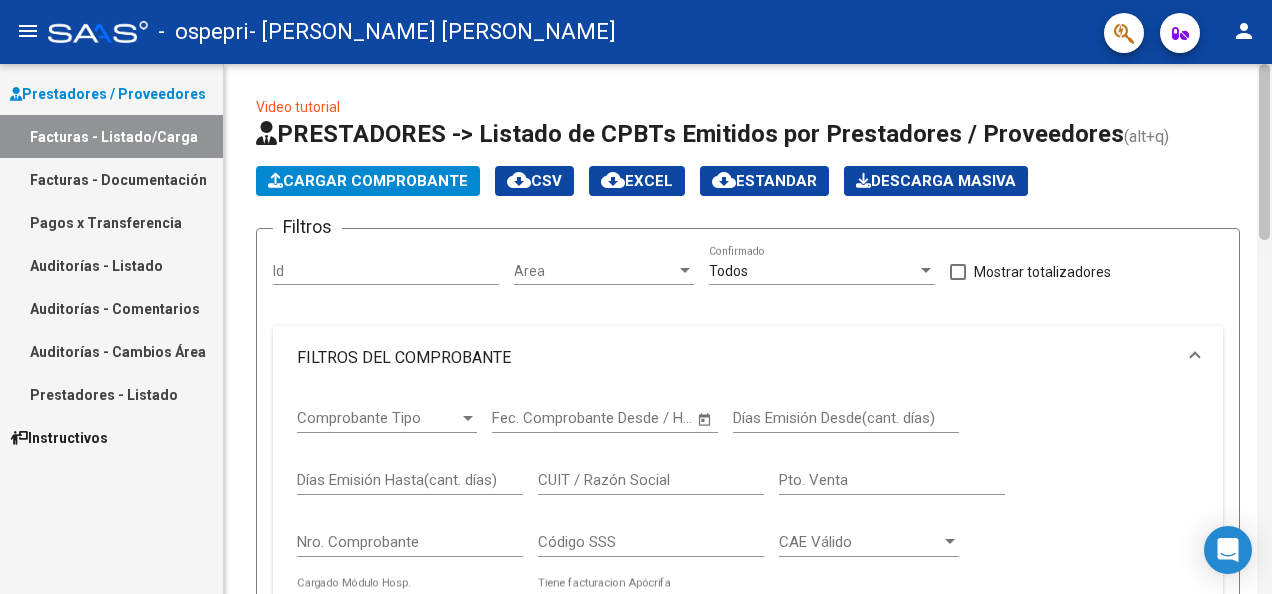drag, startPoint x: 1266, startPoint y: 269, endPoint x: 1271, endPoint y: 208, distance: 61.204575 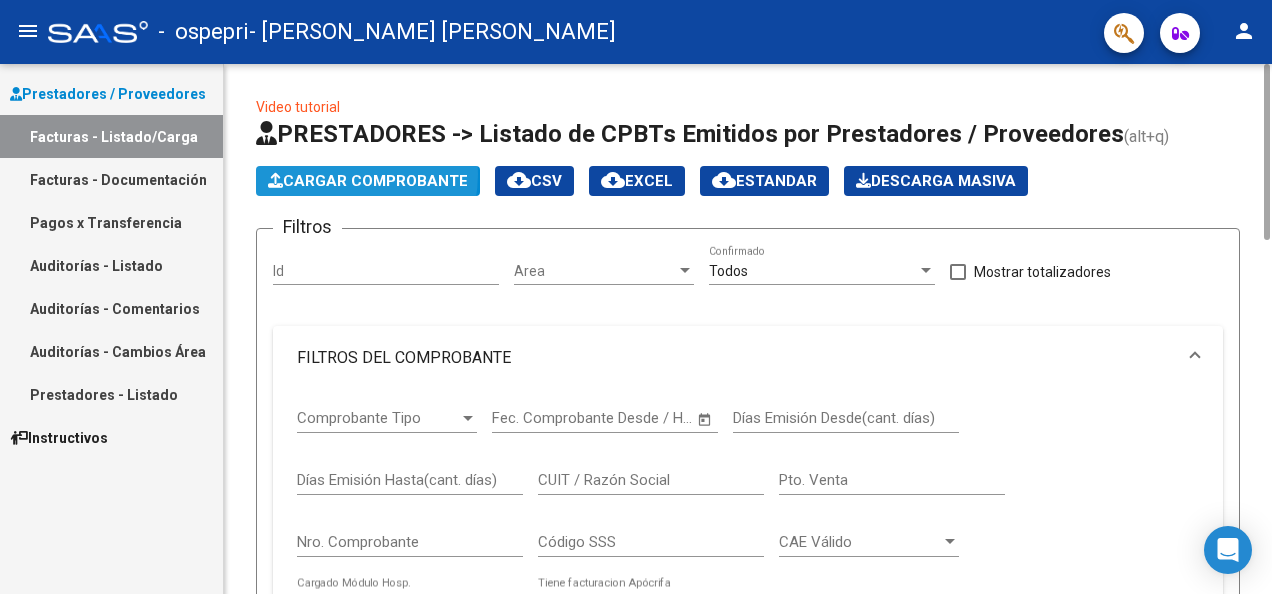 click on "Cargar Comprobante" 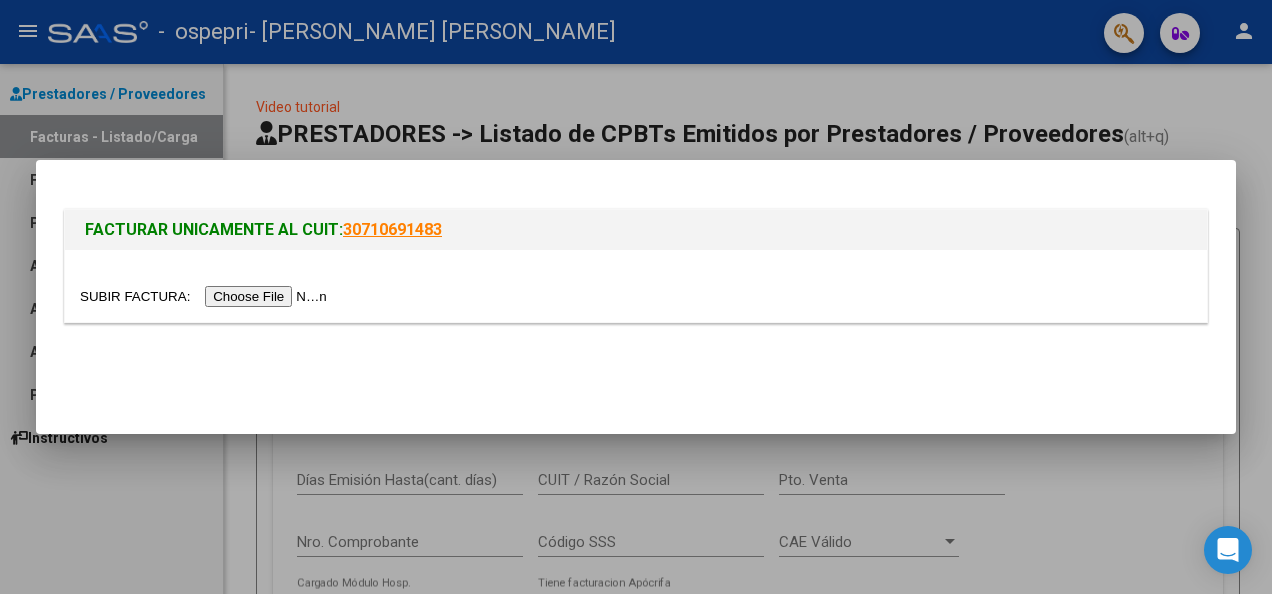 click at bounding box center [206, 296] 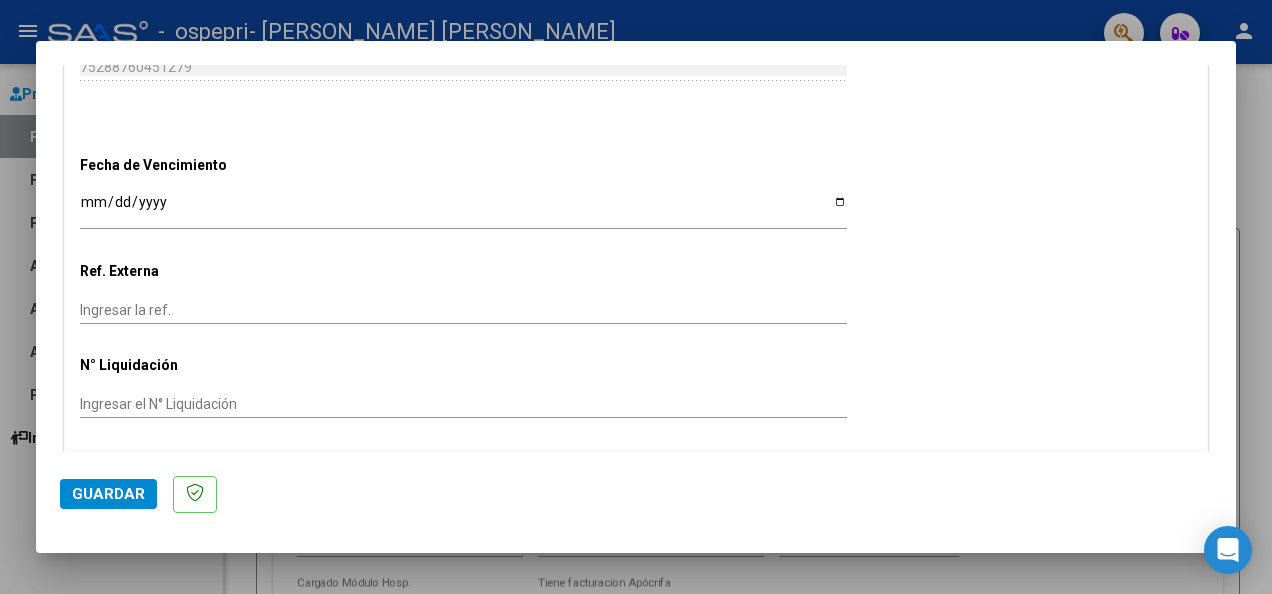 scroll, scrollTop: 1271, scrollLeft: 0, axis: vertical 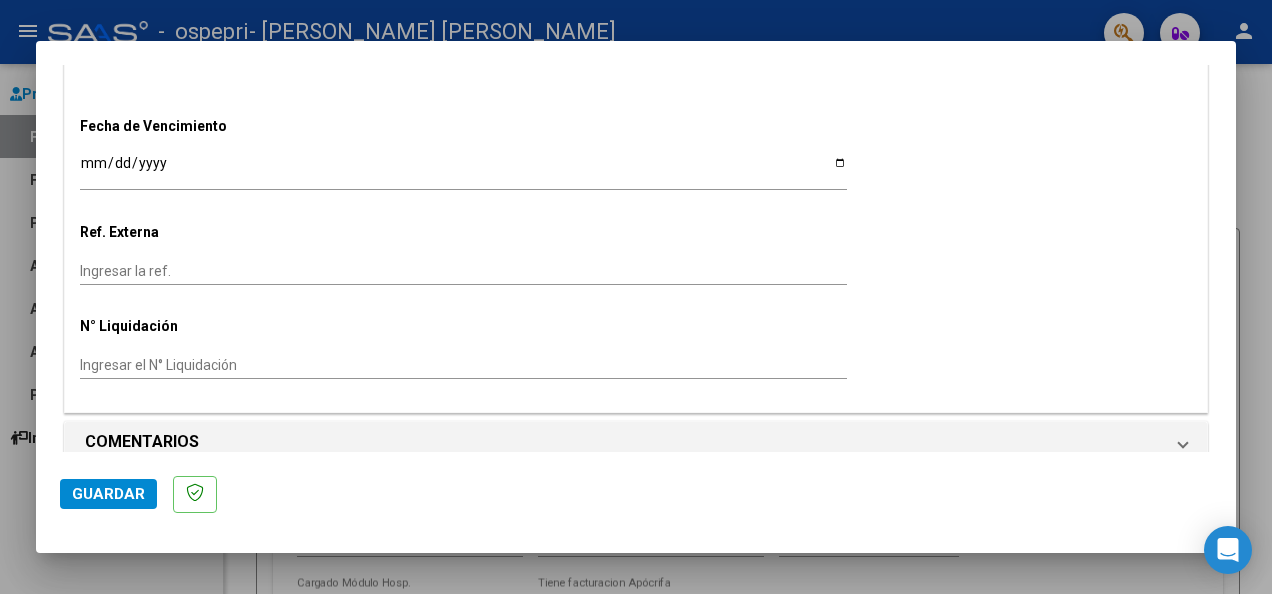 click on "Ingresar el N° Liquidación" at bounding box center [463, 365] 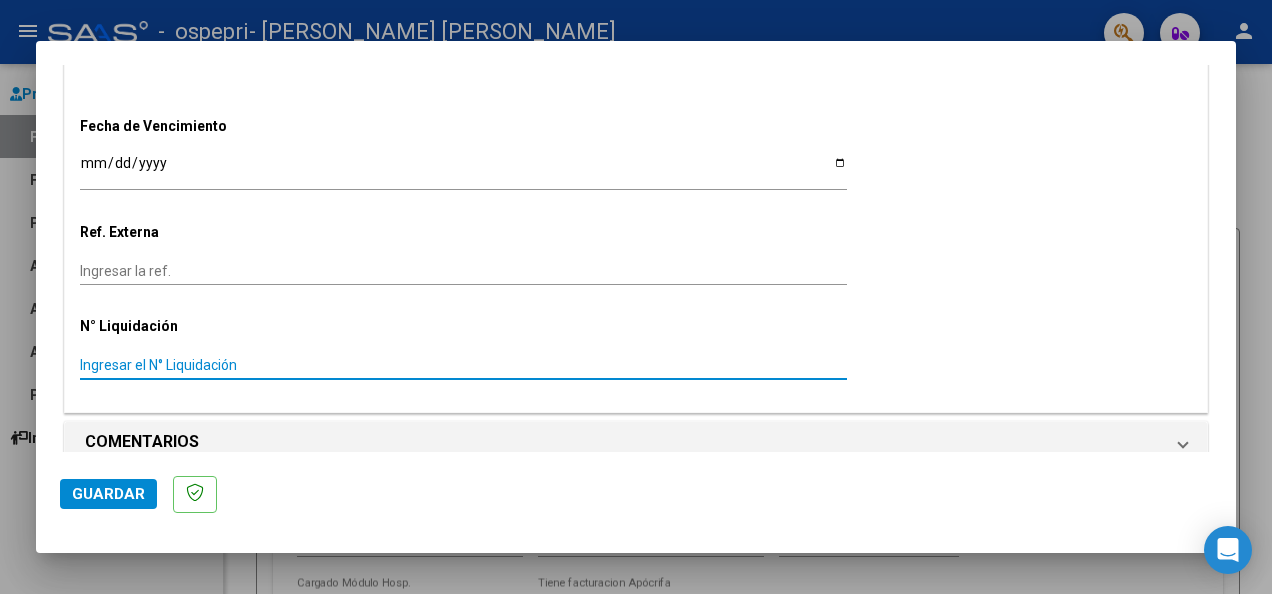 drag, startPoint x: 107, startPoint y: 338, endPoint x: 294, endPoint y: 389, distance: 193.82982 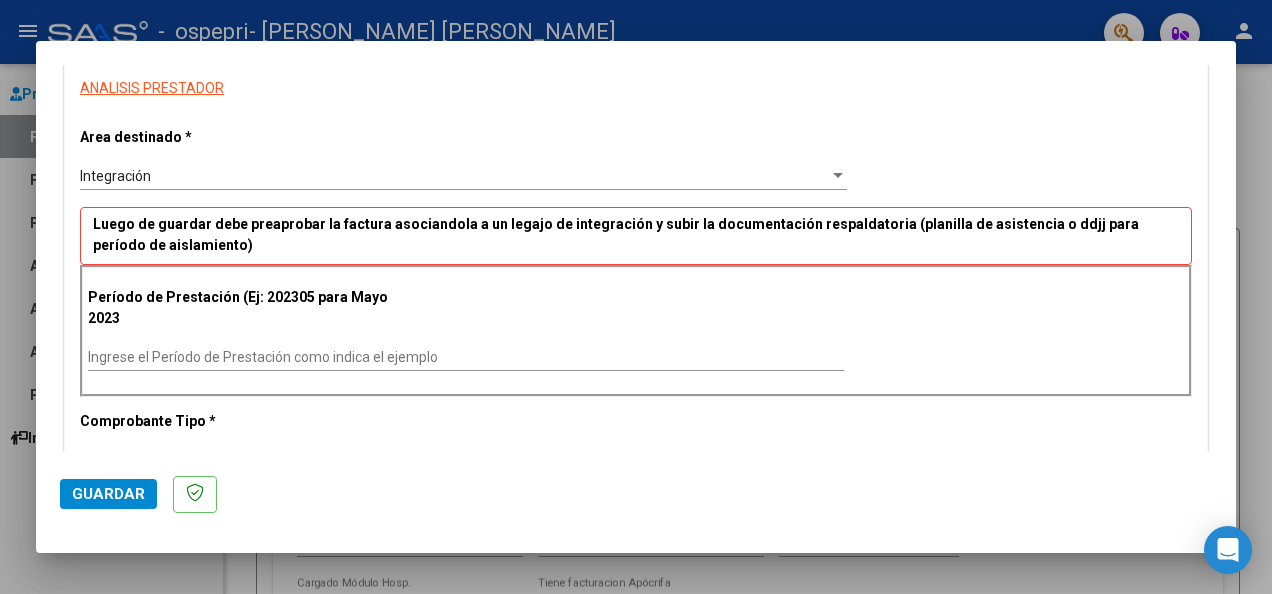 scroll, scrollTop: 358, scrollLeft: 0, axis: vertical 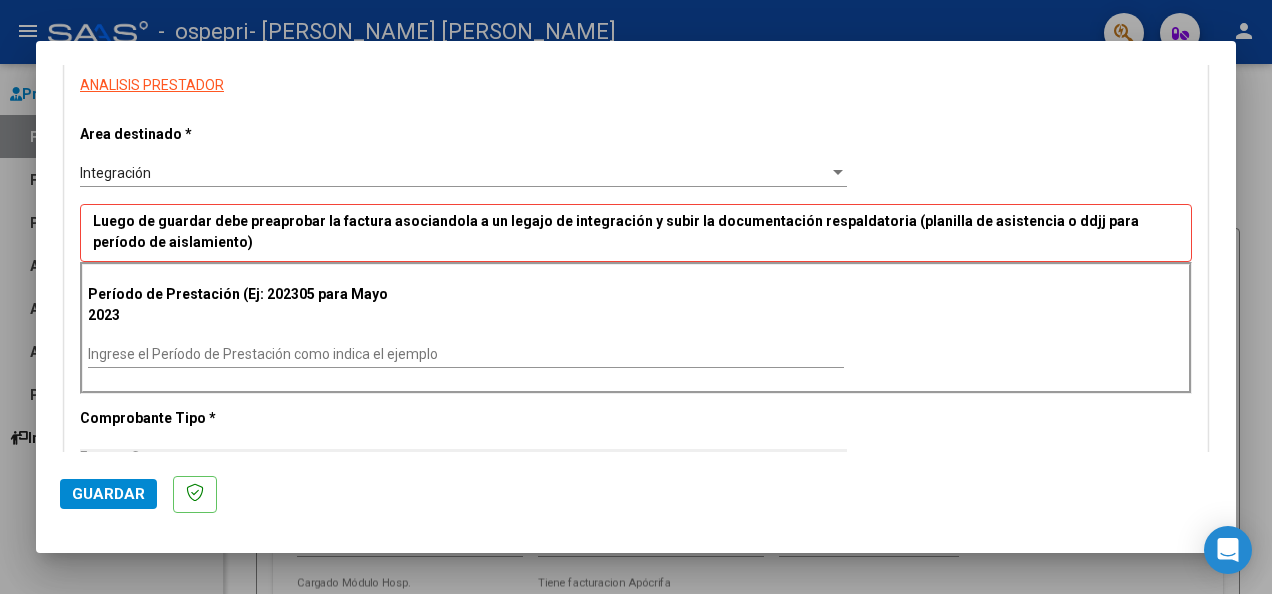 click on "Integración Seleccionar Area" at bounding box center (463, 173) 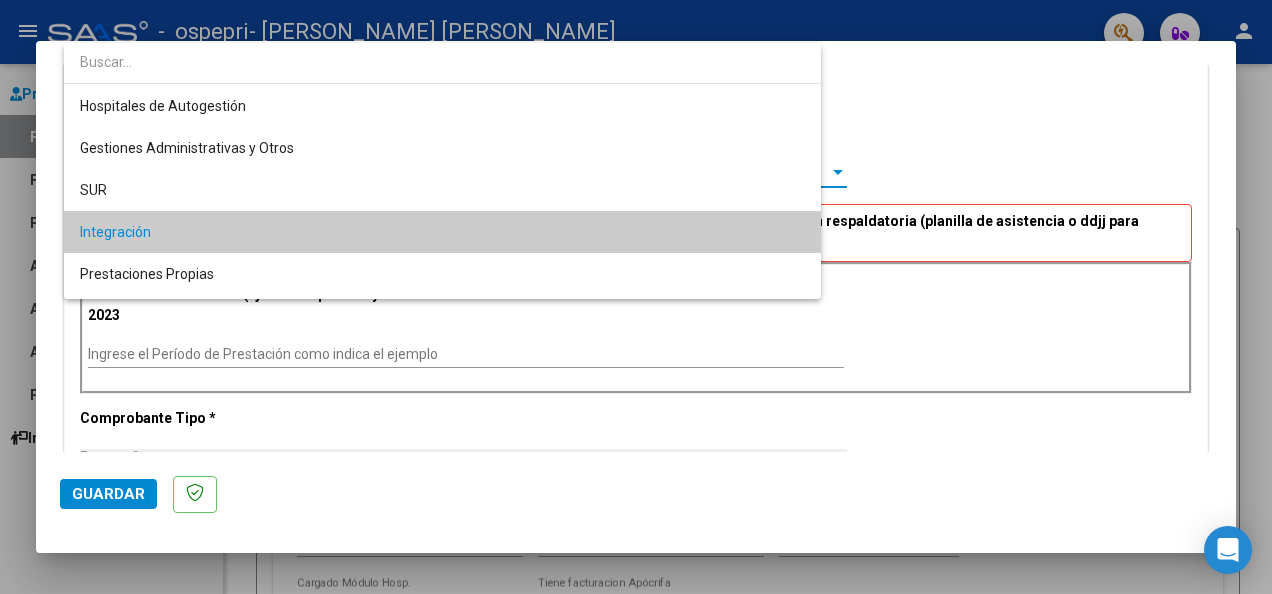 scroll, scrollTop: 61, scrollLeft: 0, axis: vertical 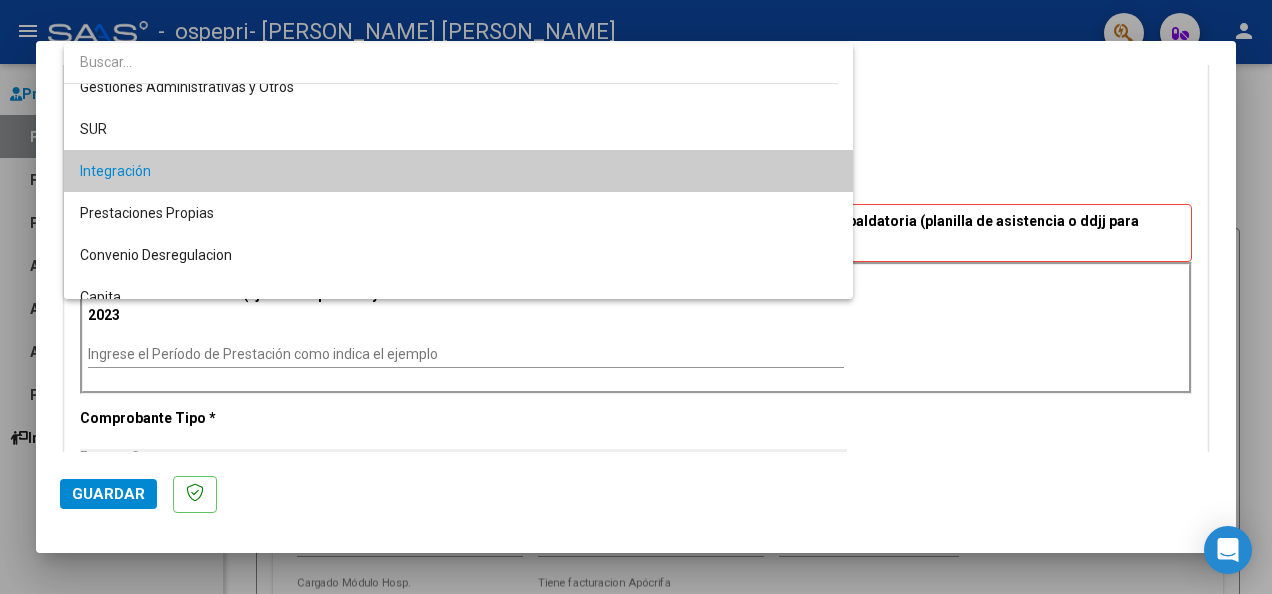 click at bounding box center [636, 297] 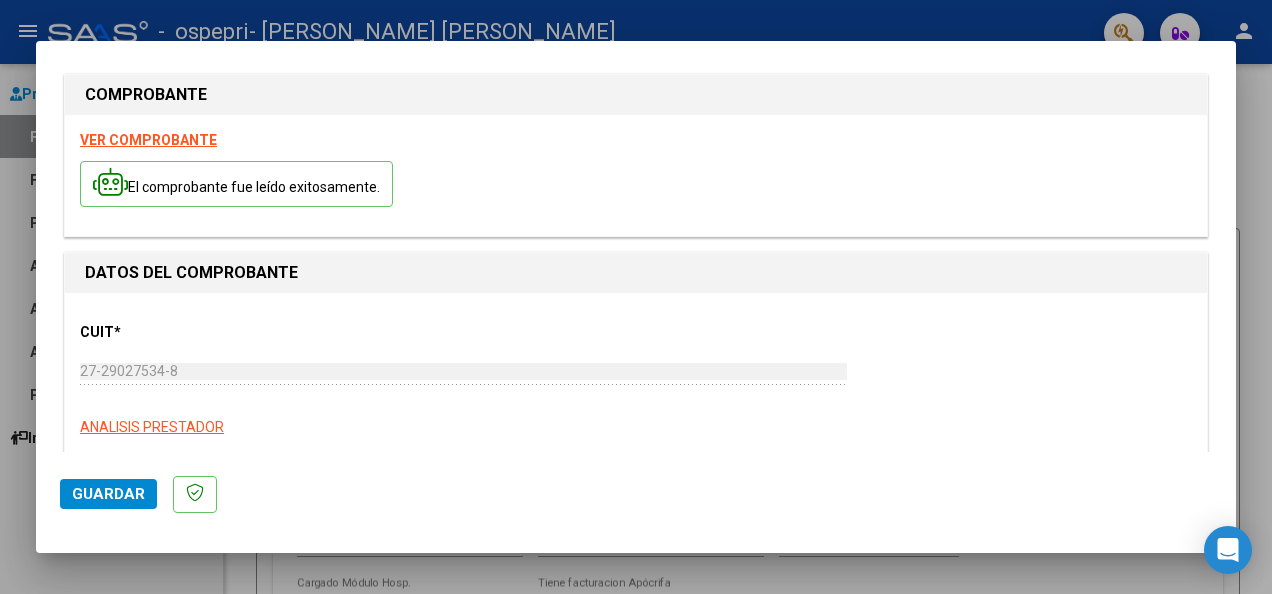 scroll, scrollTop: 19, scrollLeft: 0, axis: vertical 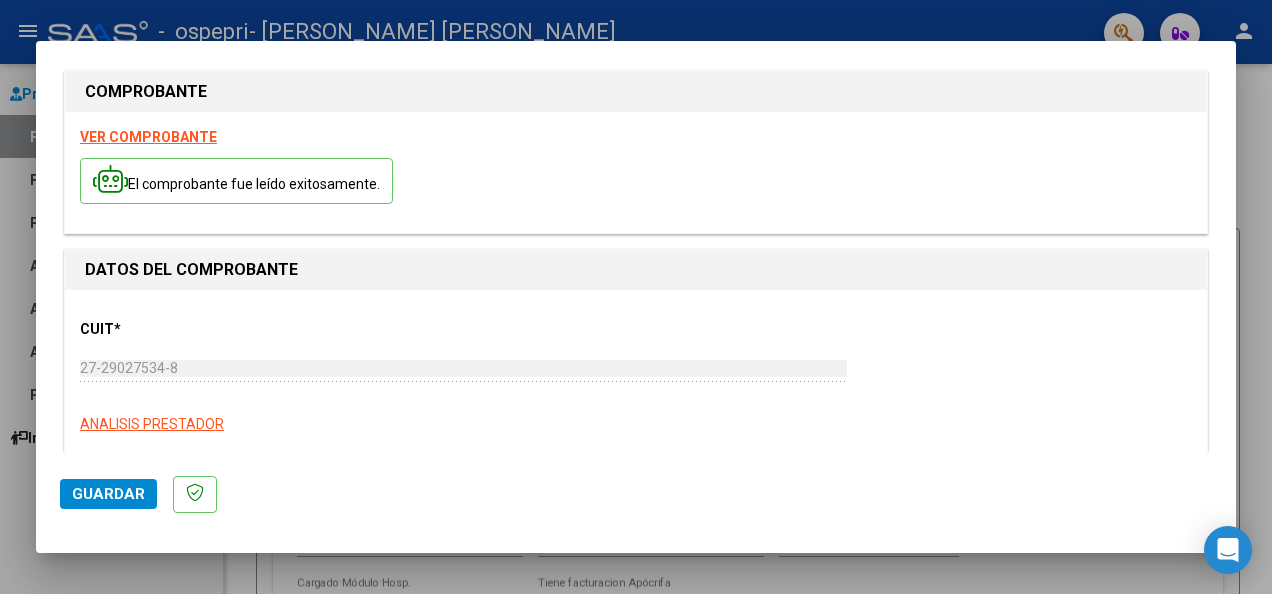 click on "DATOS DEL COMPROBANTE" at bounding box center [191, 269] 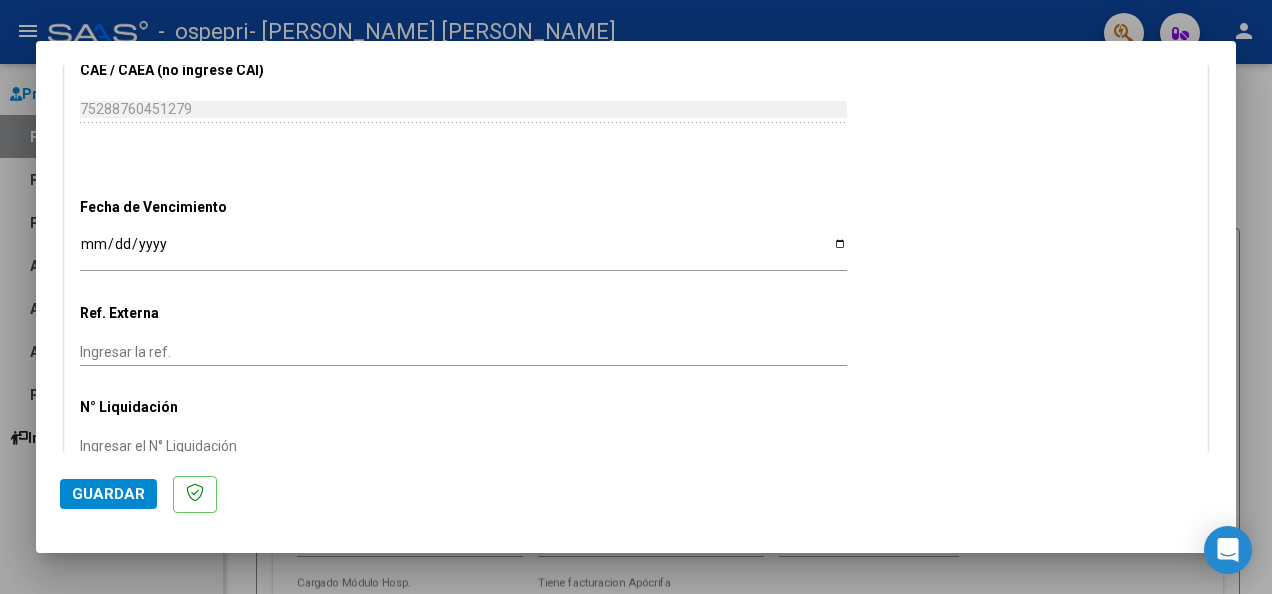 scroll, scrollTop: 1186, scrollLeft: 0, axis: vertical 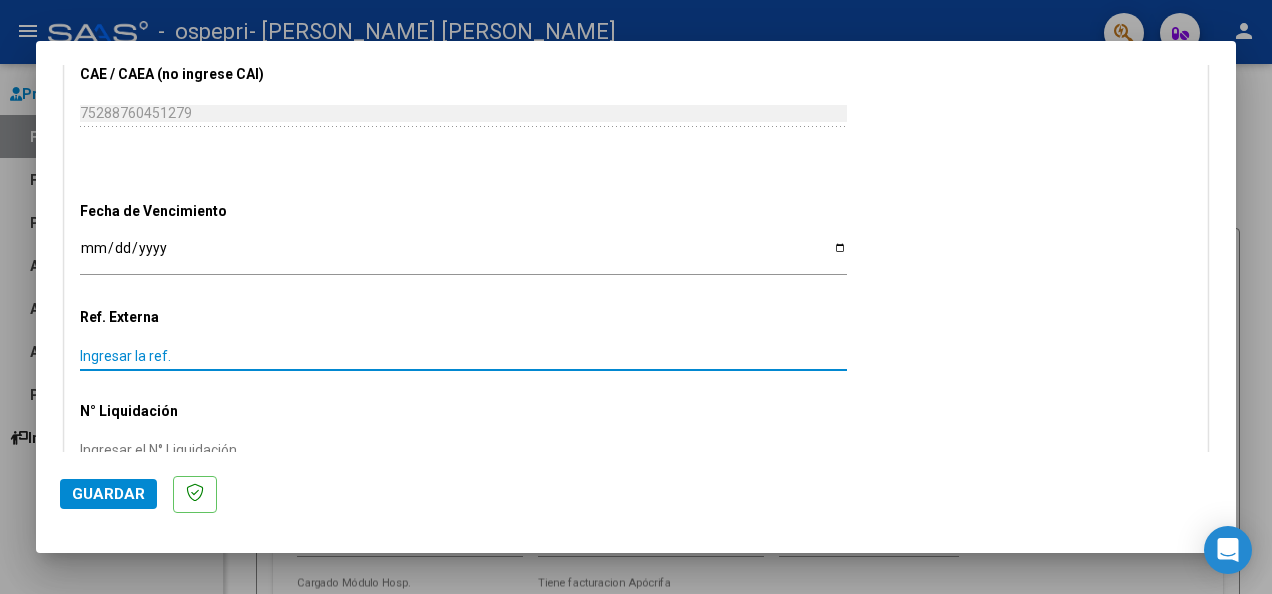 click on "Ingresar la ref." at bounding box center [463, 356] 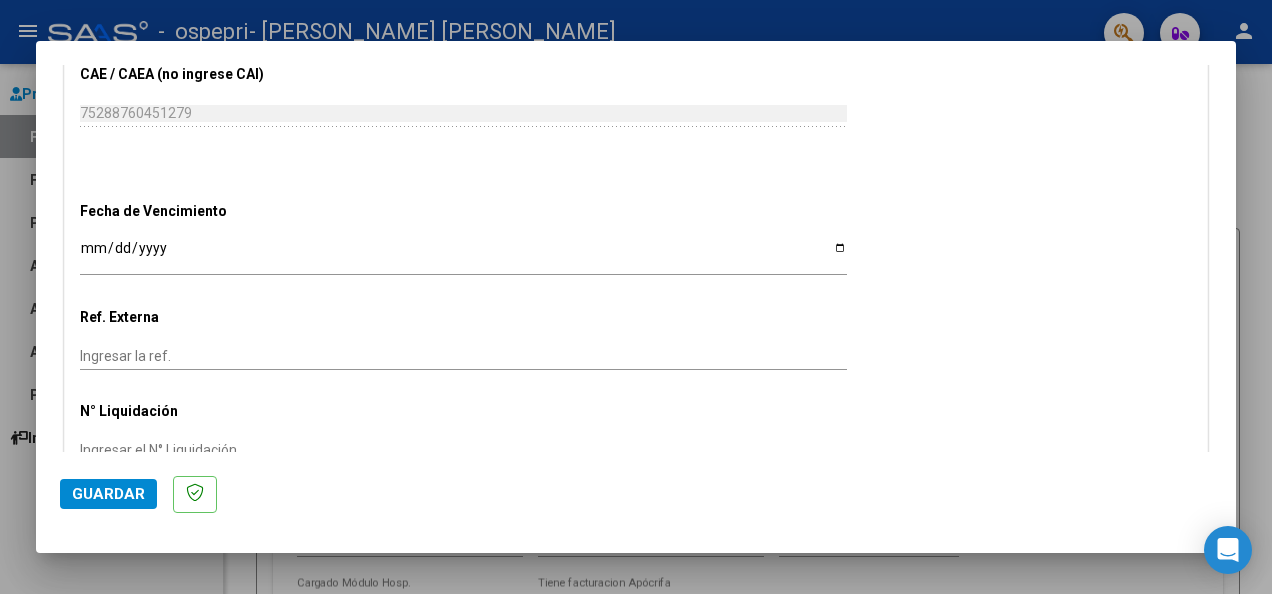 drag, startPoint x: 247, startPoint y: 335, endPoint x: 137, endPoint y: 296, distance: 116.70904 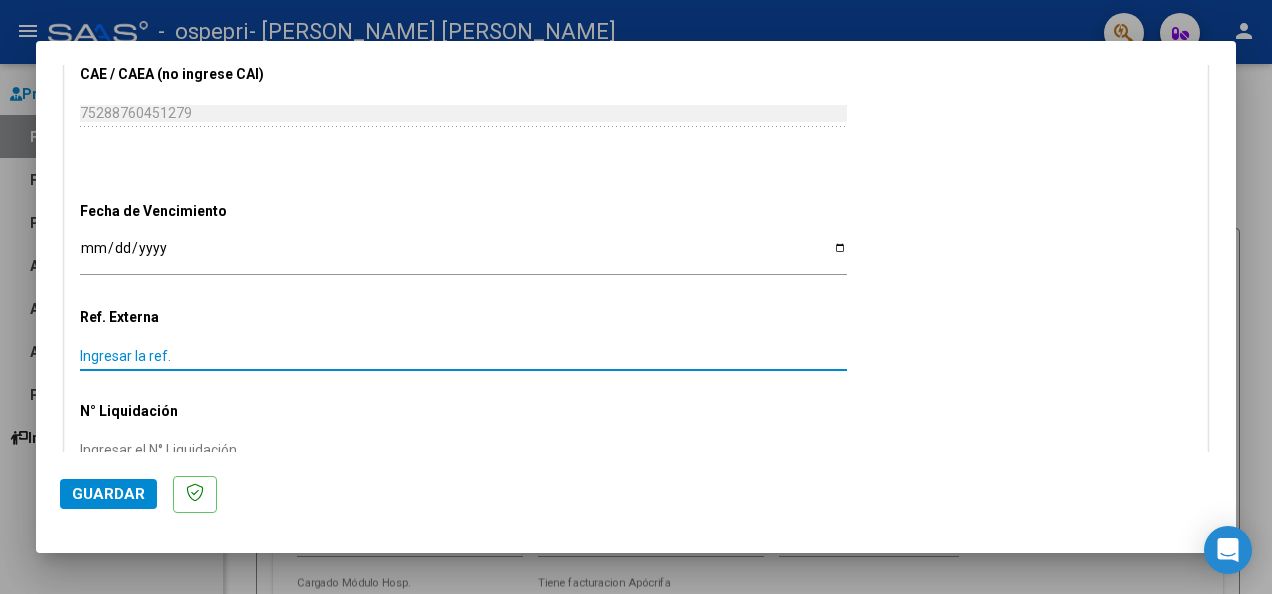 drag, startPoint x: 198, startPoint y: 344, endPoint x: 100, endPoint y: 333, distance: 98.61542 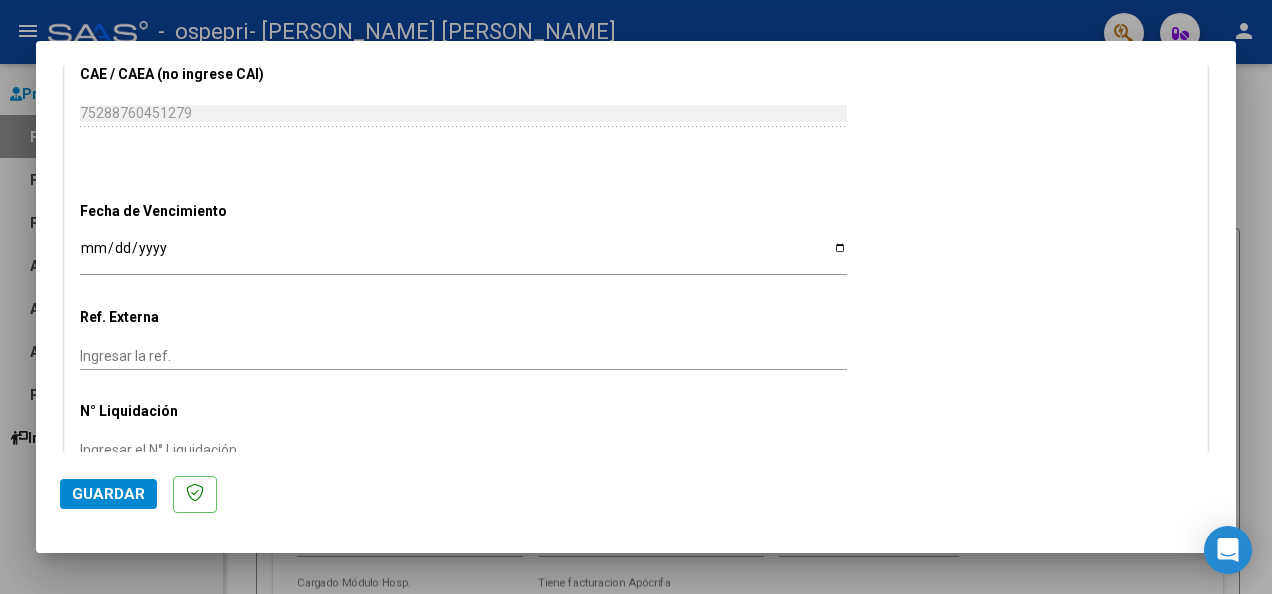 click on "Ingresar la ref." 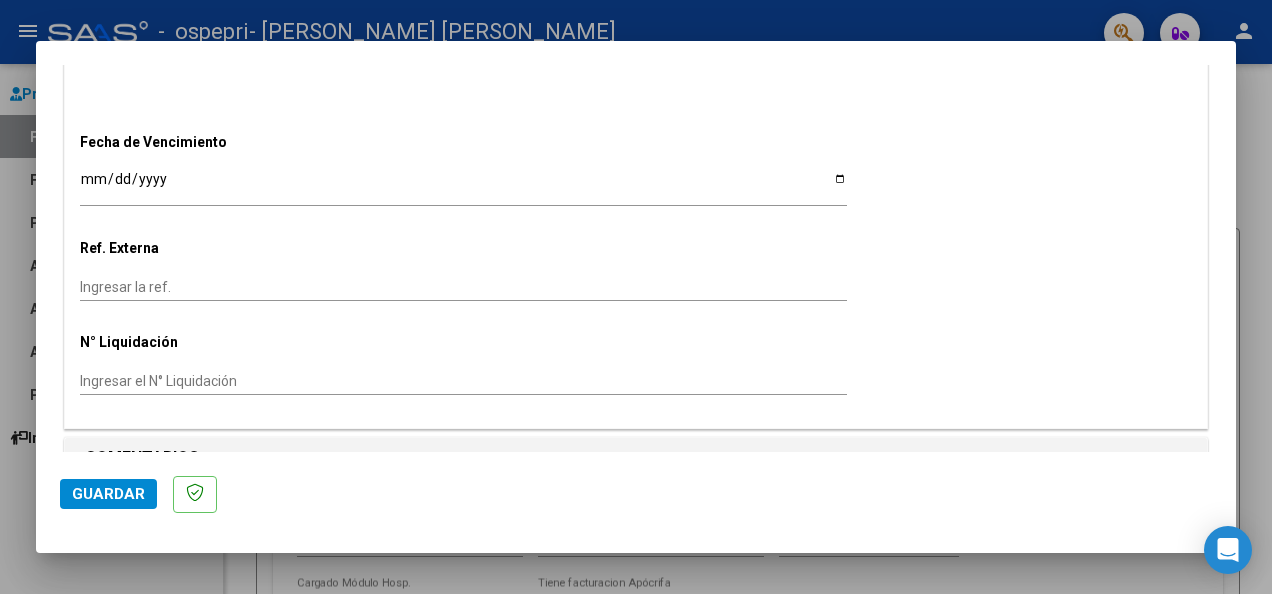 scroll, scrollTop: 1271, scrollLeft: 0, axis: vertical 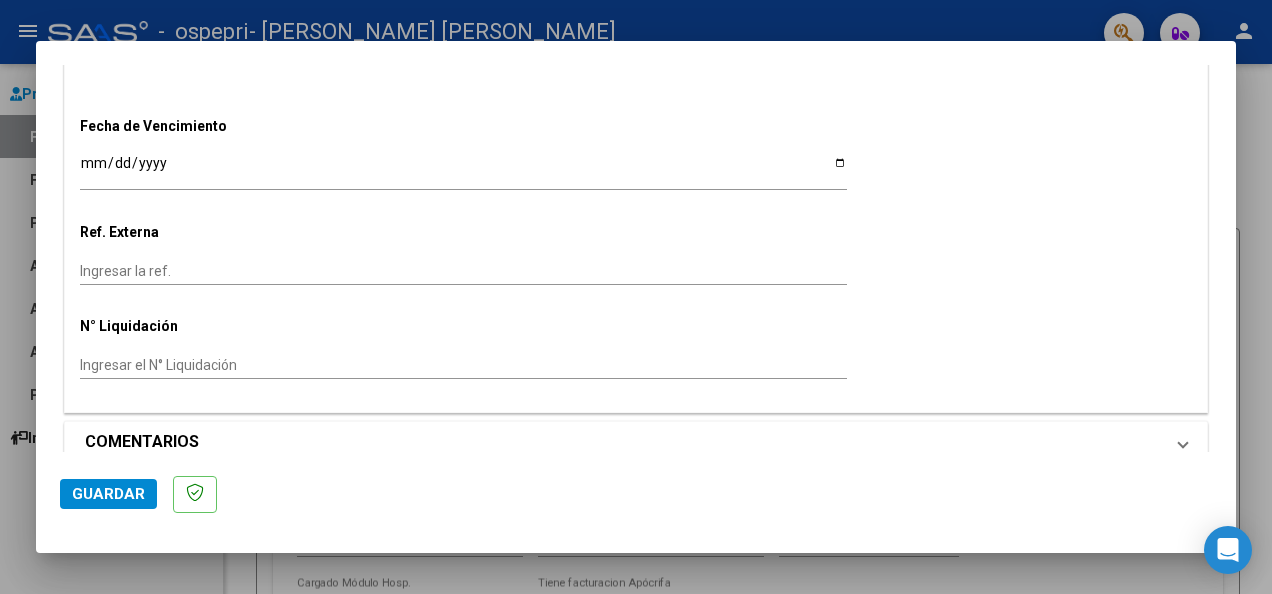 click on "COMENTARIOS" at bounding box center [636, 442] 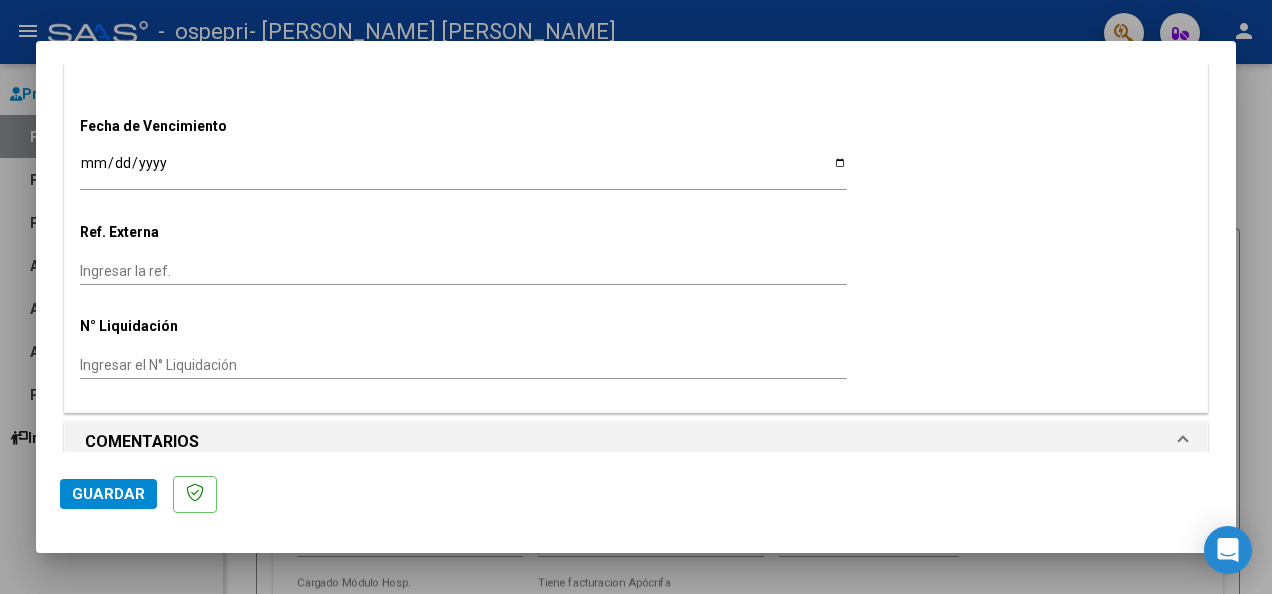 scroll, scrollTop: 1477, scrollLeft: 0, axis: vertical 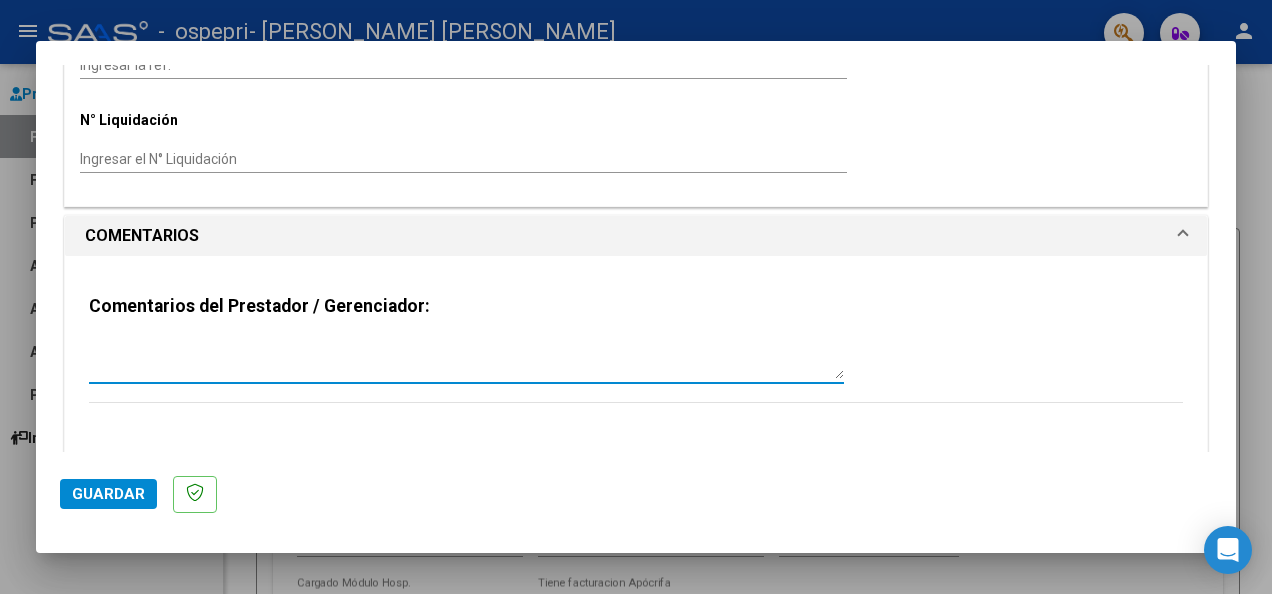 click at bounding box center [466, 359] 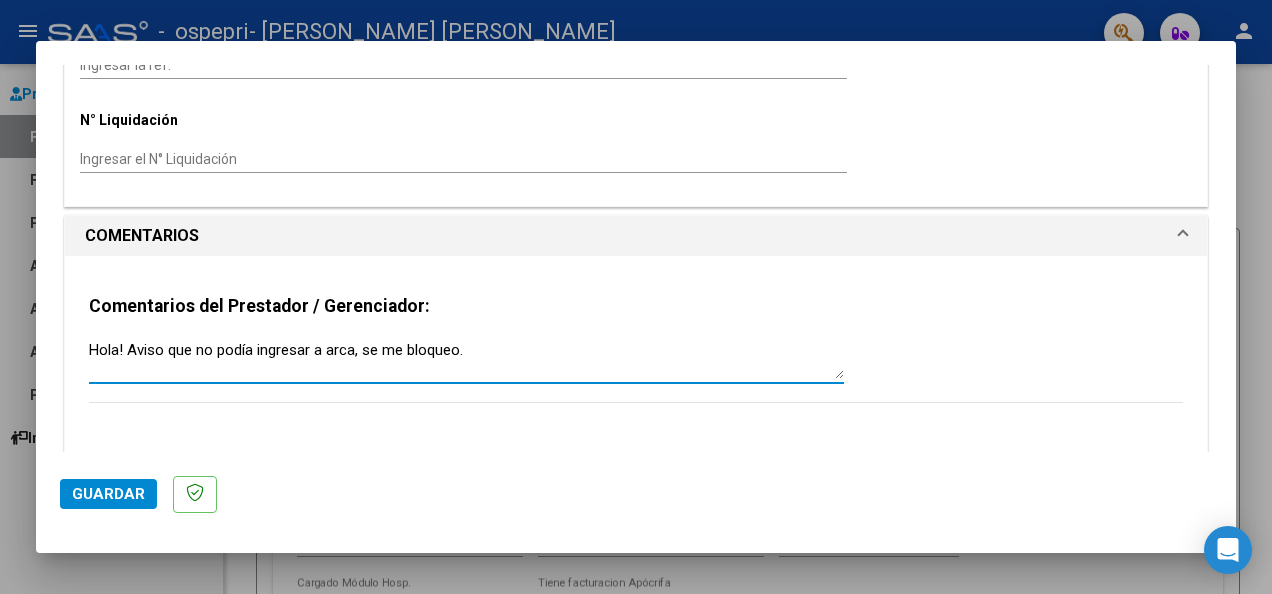 type on "Hola! Aviso que no podía ingresar a arca, se me bloqueo." 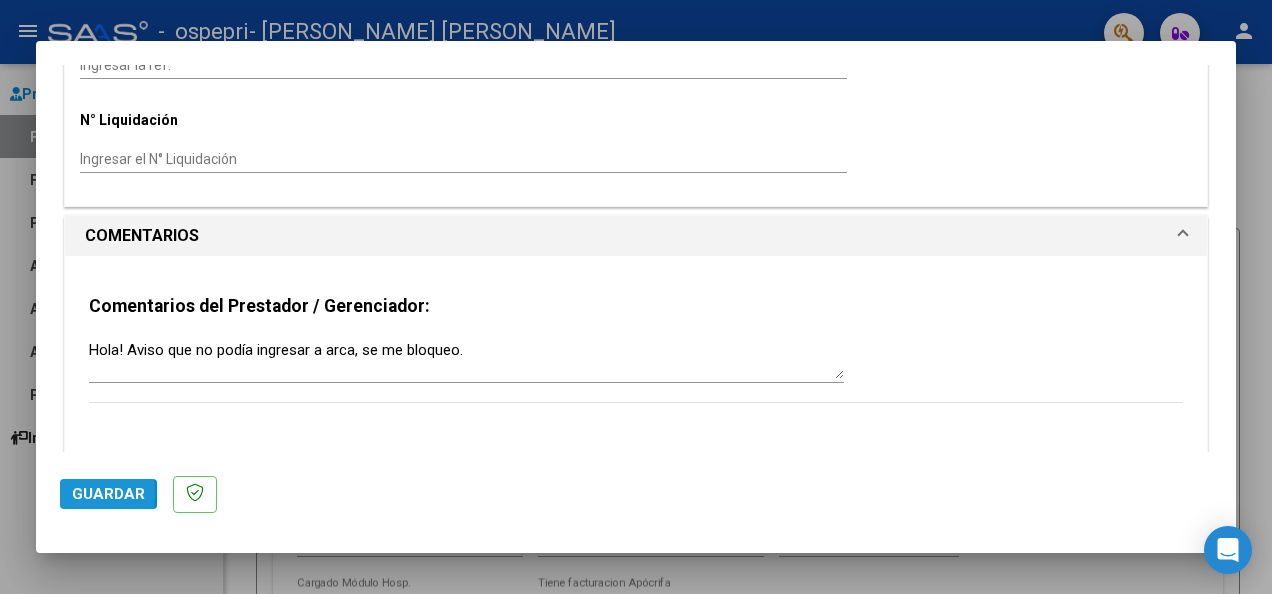click on "Guardar" 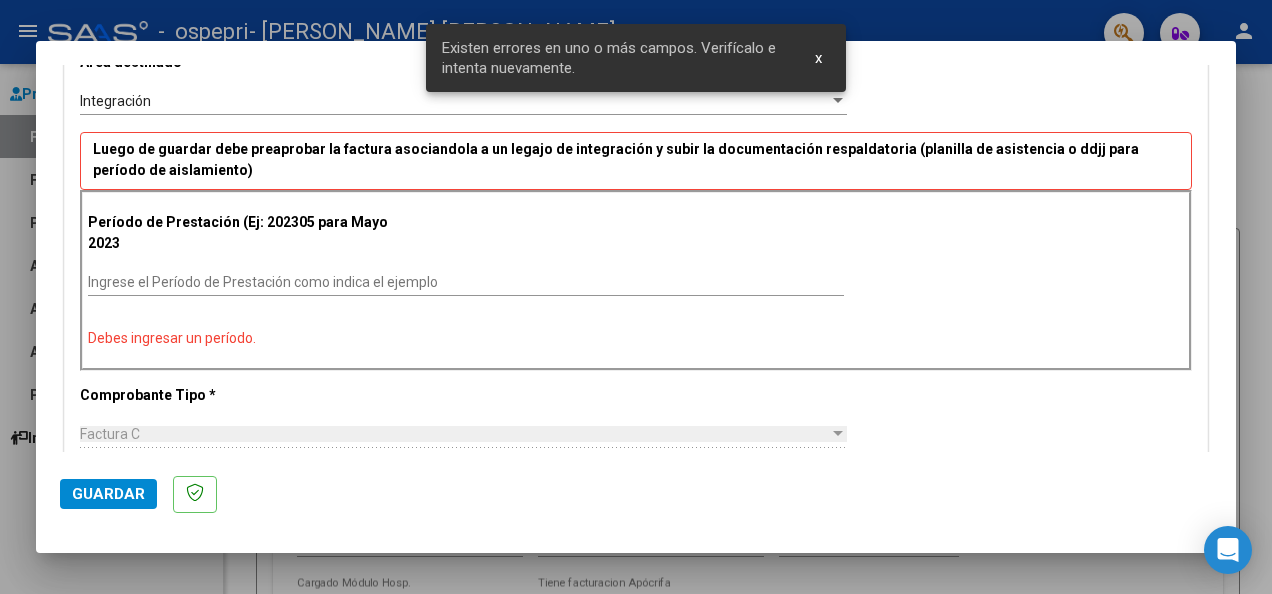 scroll, scrollTop: 421, scrollLeft: 0, axis: vertical 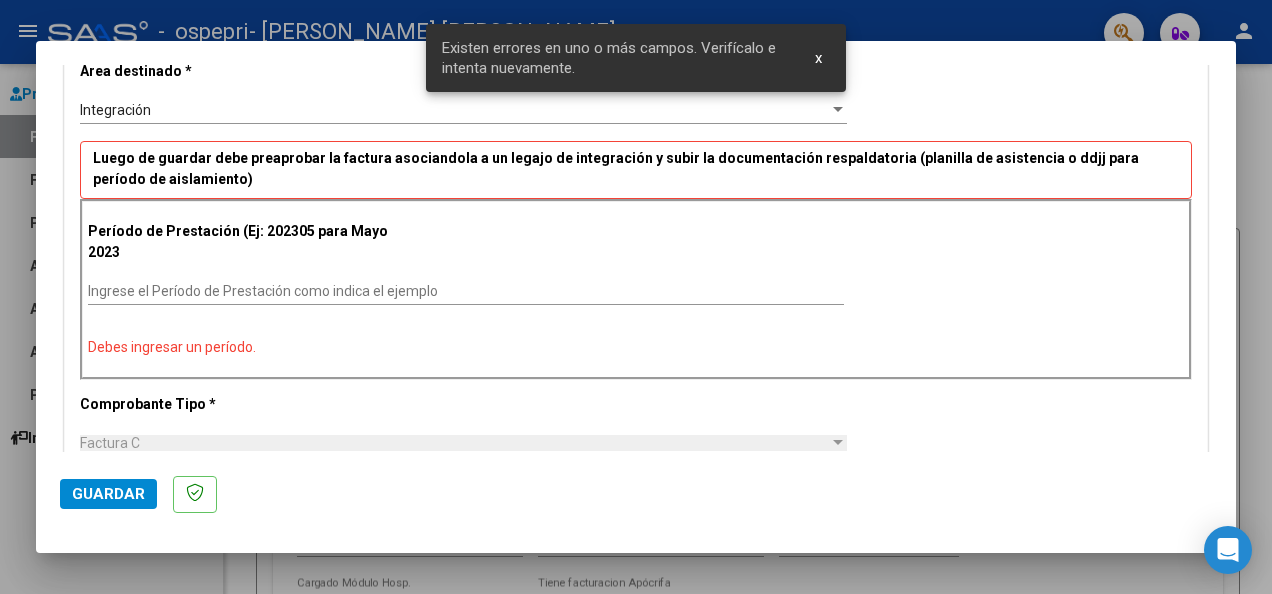 click on "Debes ingresar un período." at bounding box center [636, 347] 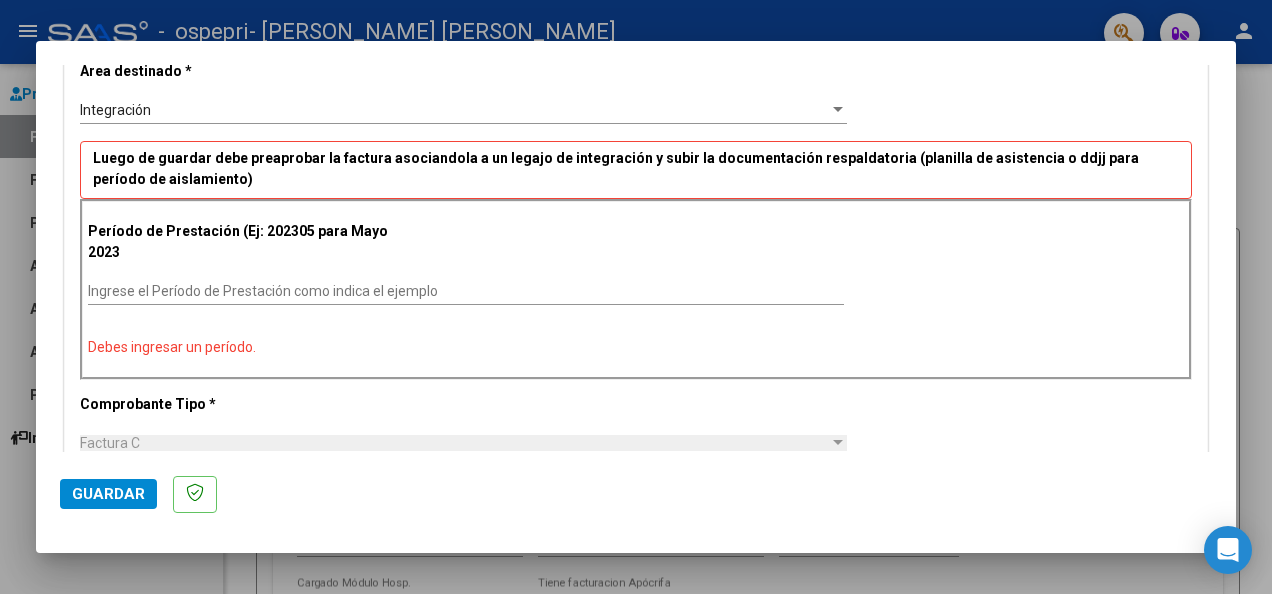 drag, startPoint x: 192, startPoint y: 328, endPoint x: 143, endPoint y: 251, distance: 91.26884 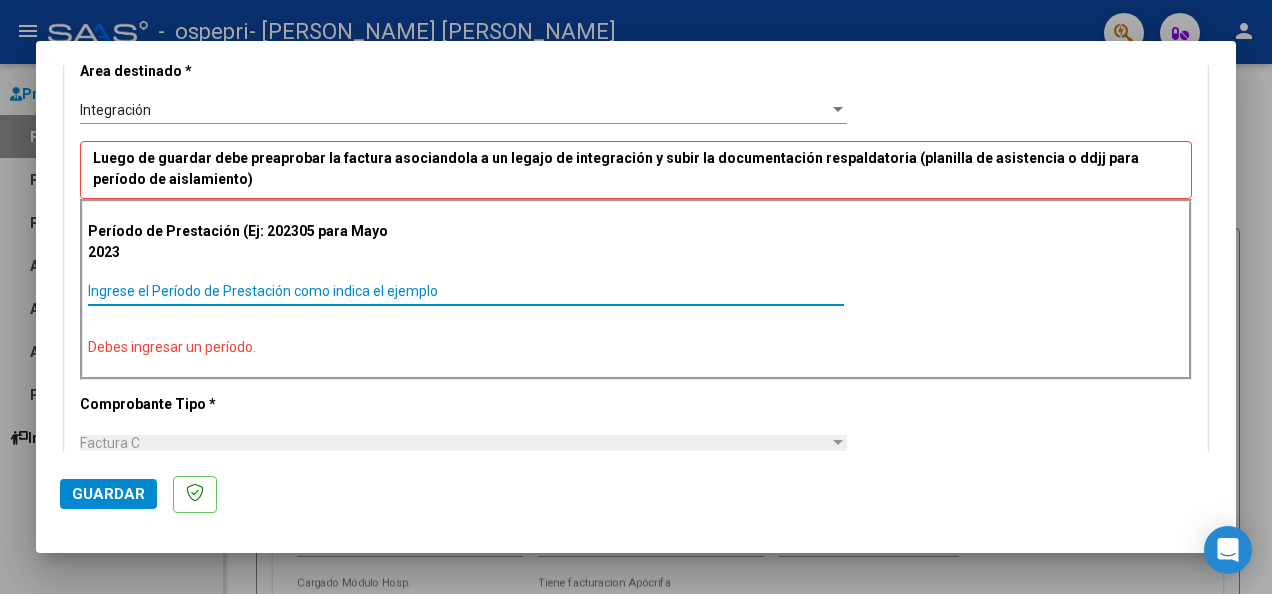 click on "Ingrese el Período de Prestación como indica el ejemplo" at bounding box center [466, 291] 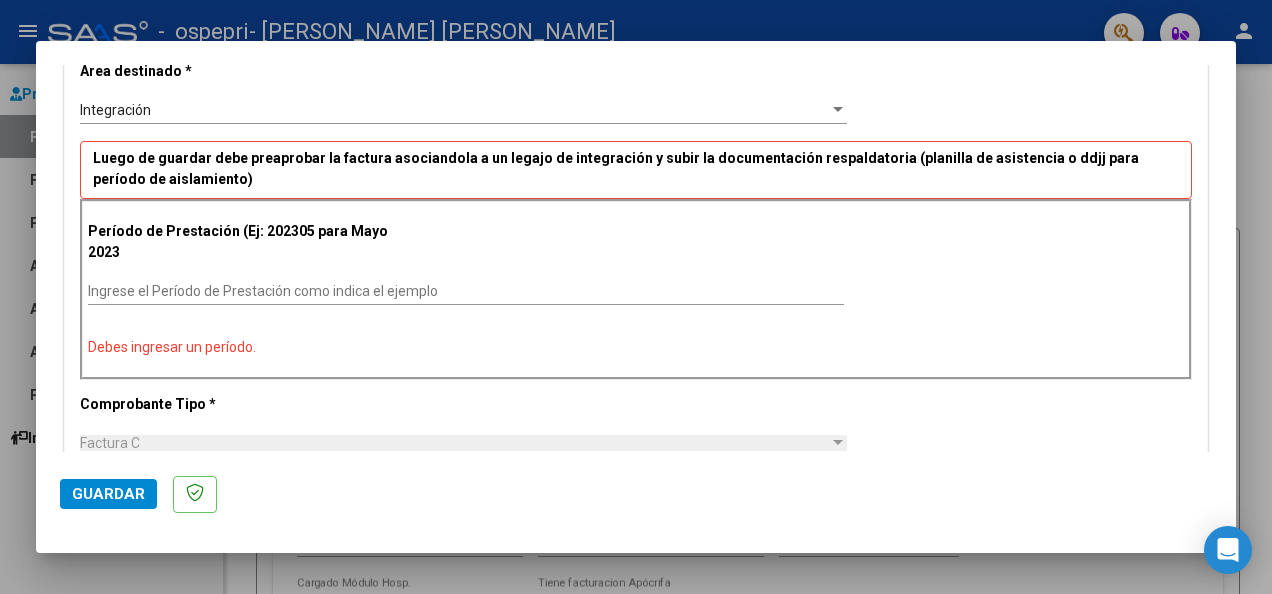 click on "Debes ingresar un período." at bounding box center [636, 347] 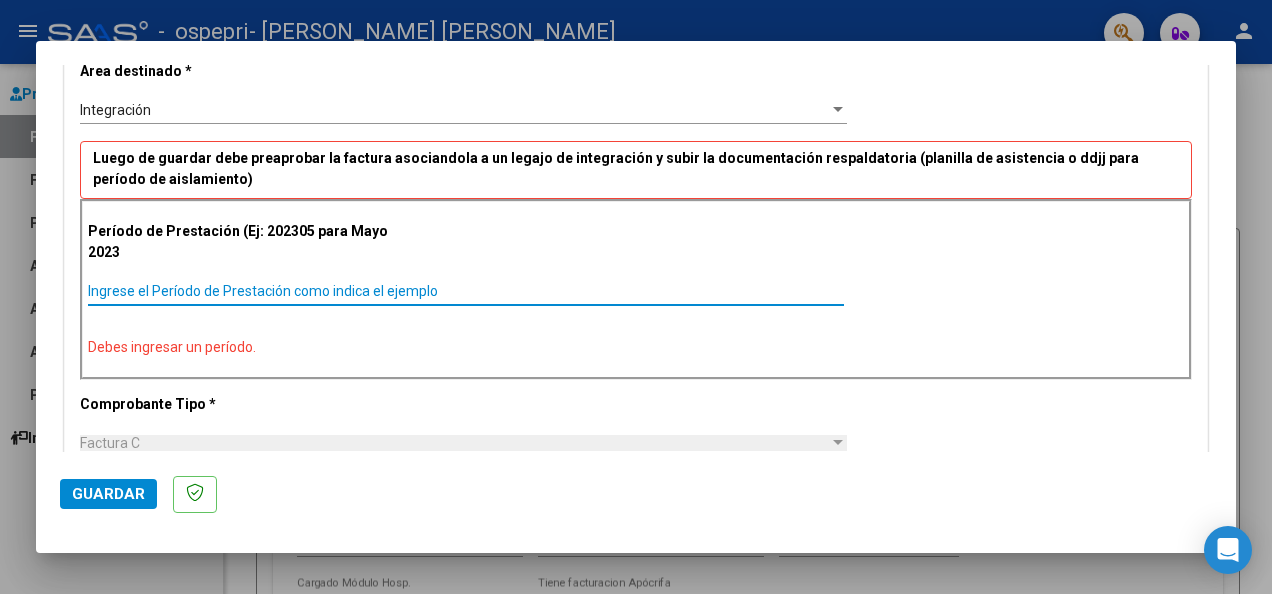 click on "Ingrese el Período de Prestación como indica el ejemplo" at bounding box center (466, 291) 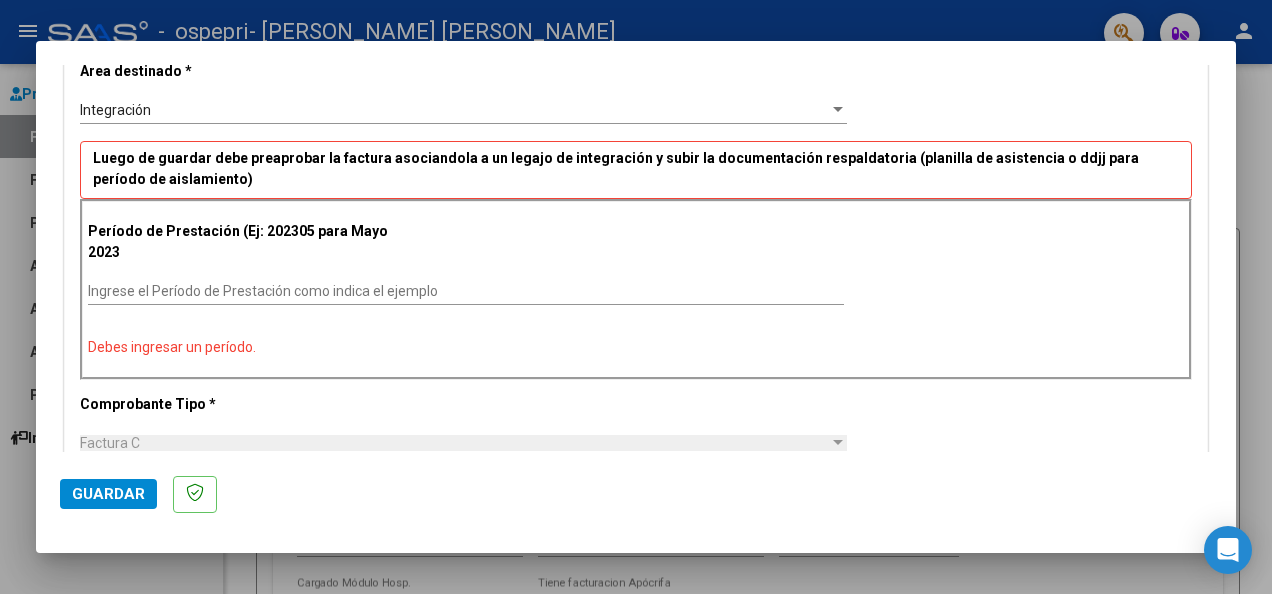click on "Luego de guardar debe preaprobar la factura asociandola a un legajo de integración y subir la documentación respaldatoria (planilla de asistencia o ddjj para período de aislamiento)" at bounding box center [636, 170] 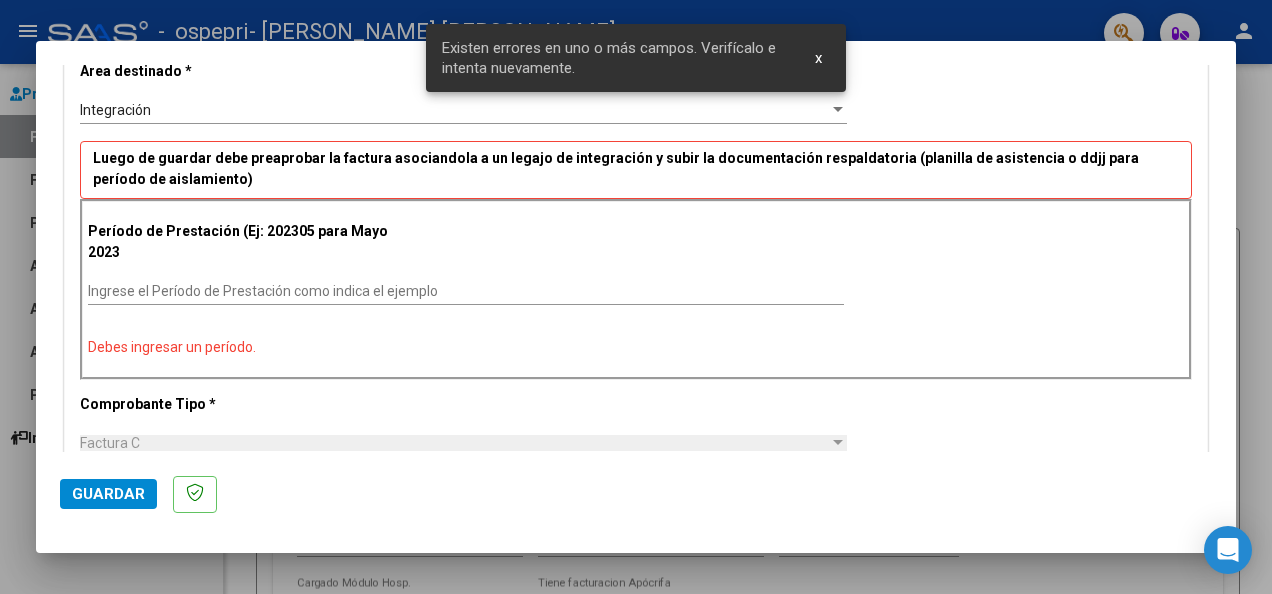 click at bounding box center [636, 297] 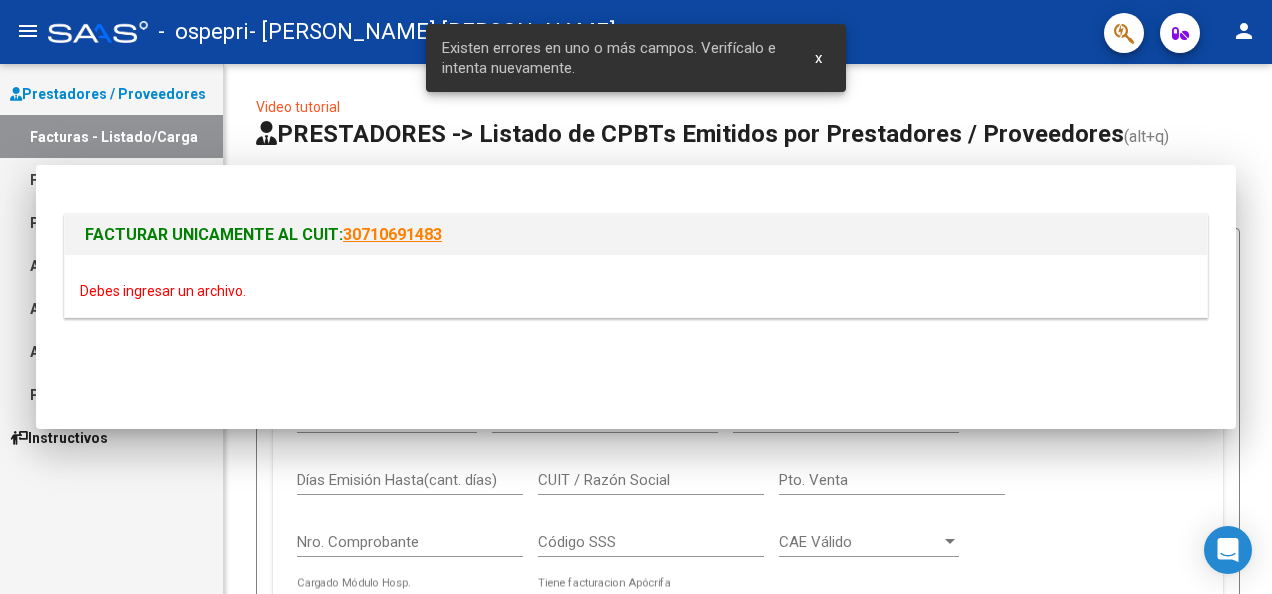 scroll, scrollTop: 0, scrollLeft: 0, axis: both 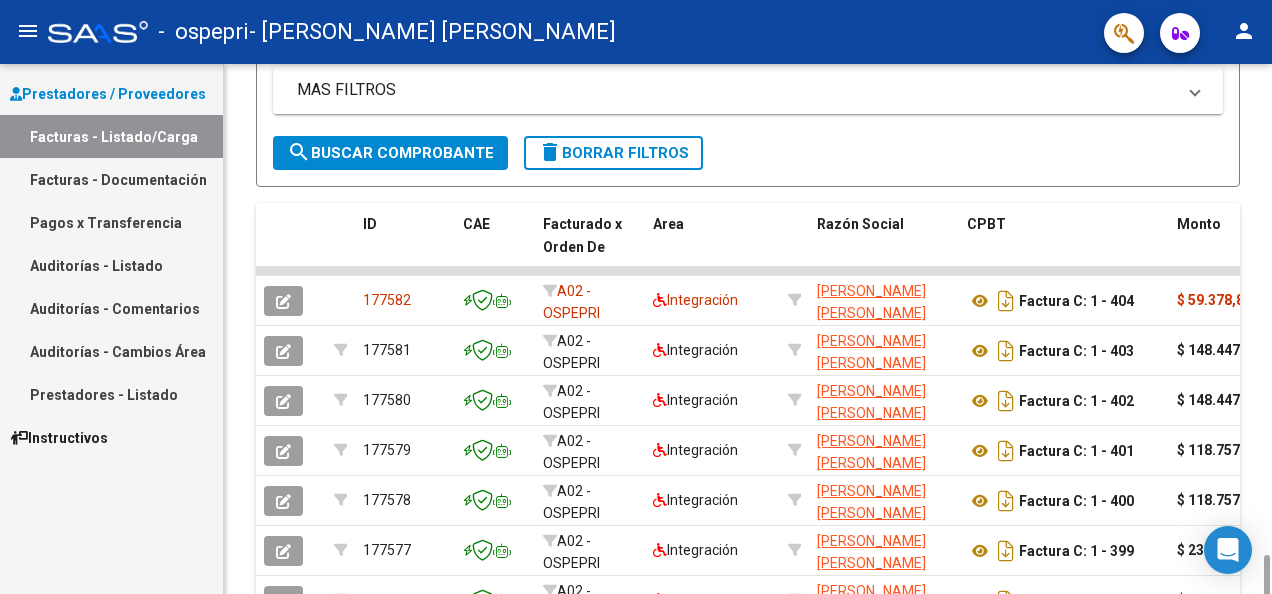 drag, startPoint x: 1258, startPoint y: 127, endPoint x: 1245, endPoint y: 454, distance: 327.2583 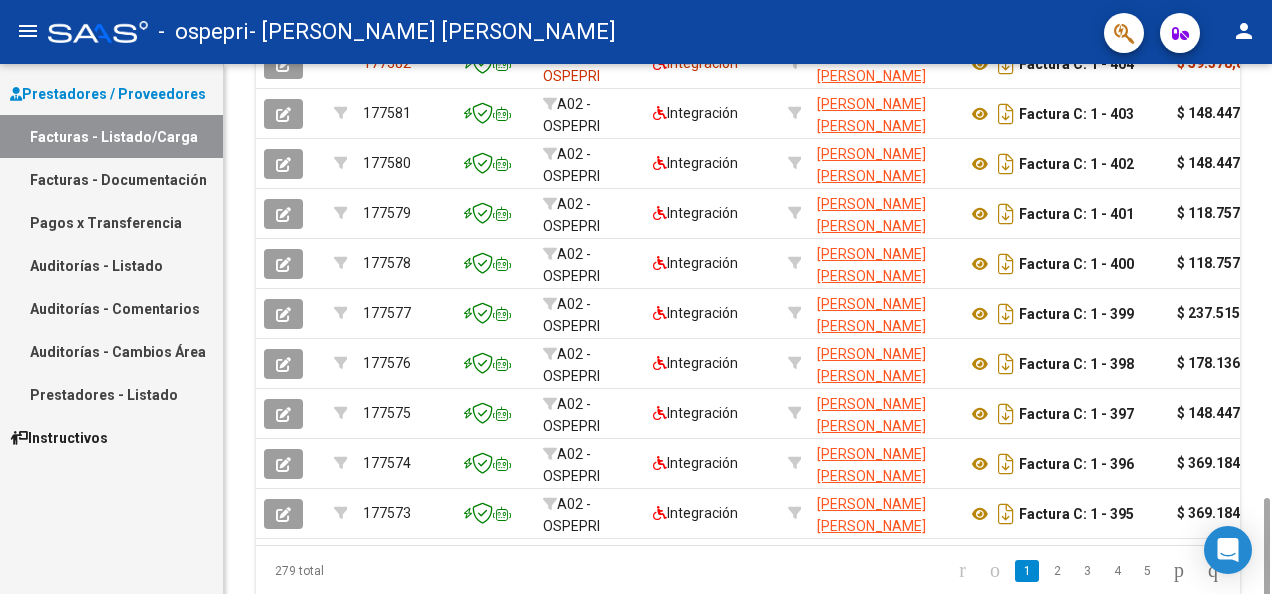 scroll, scrollTop: 1063, scrollLeft: 0, axis: vertical 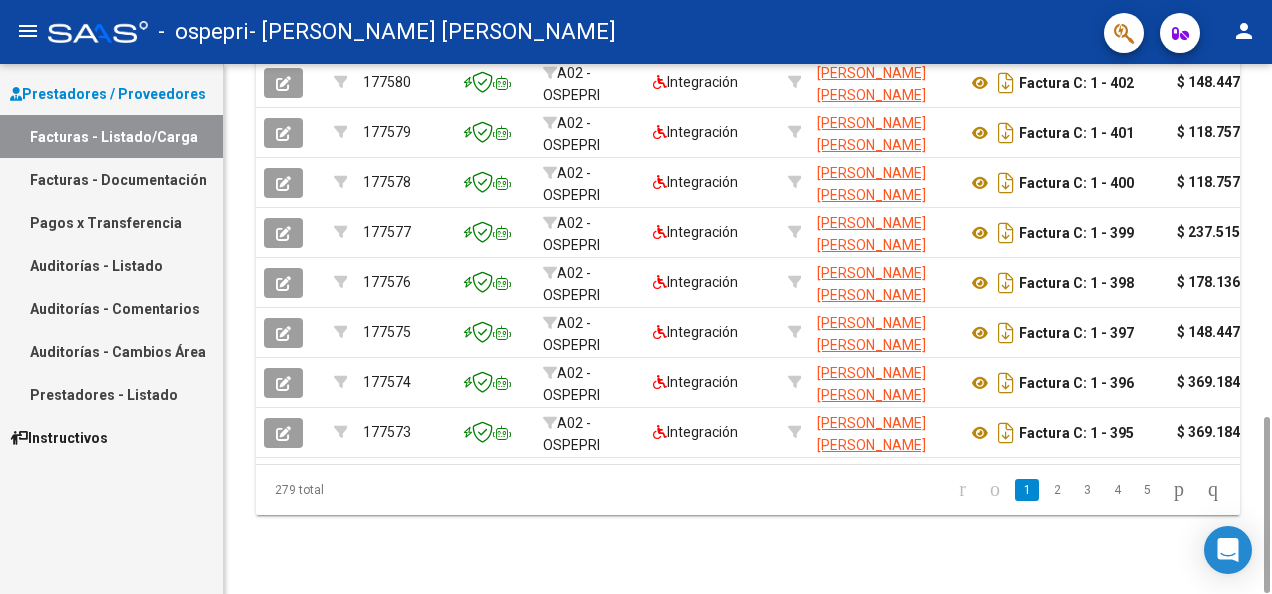 drag, startPoint x: 1264, startPoint y: 418, endPoint x: 1274, endPoint y: 494, distance: 76.655075 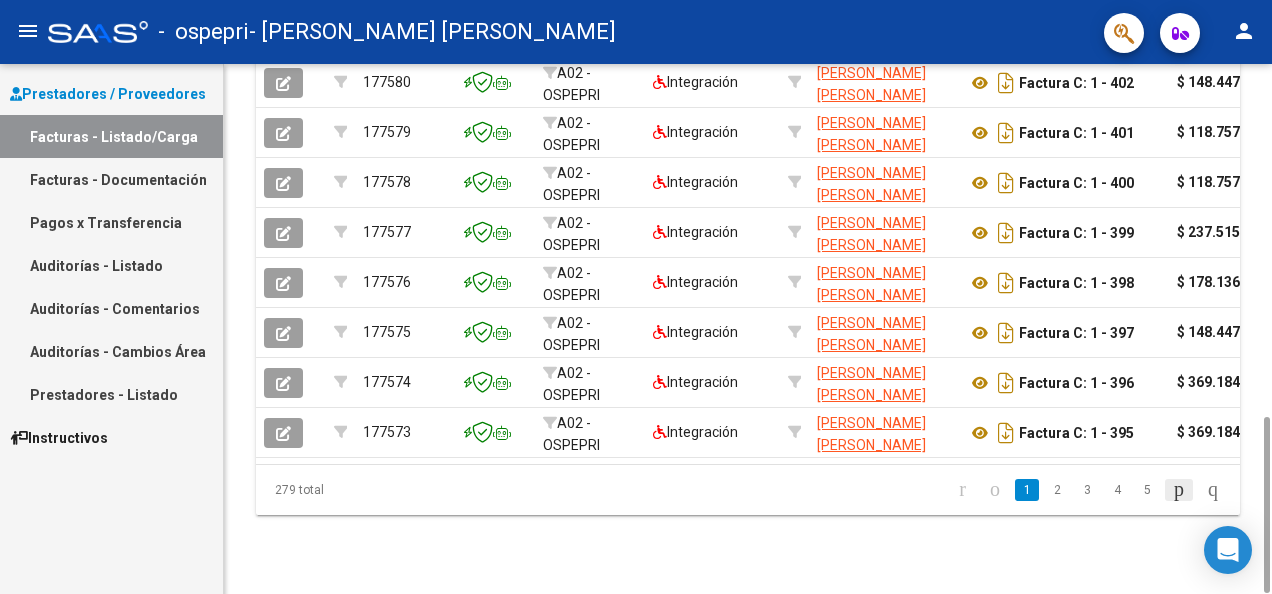 click 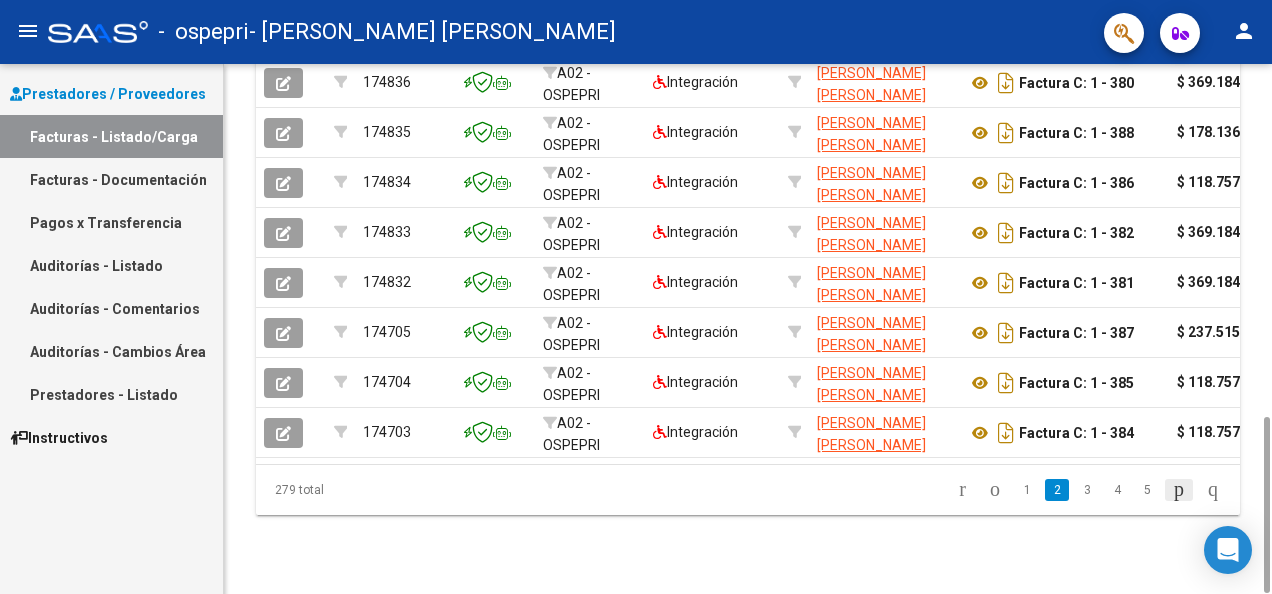 click 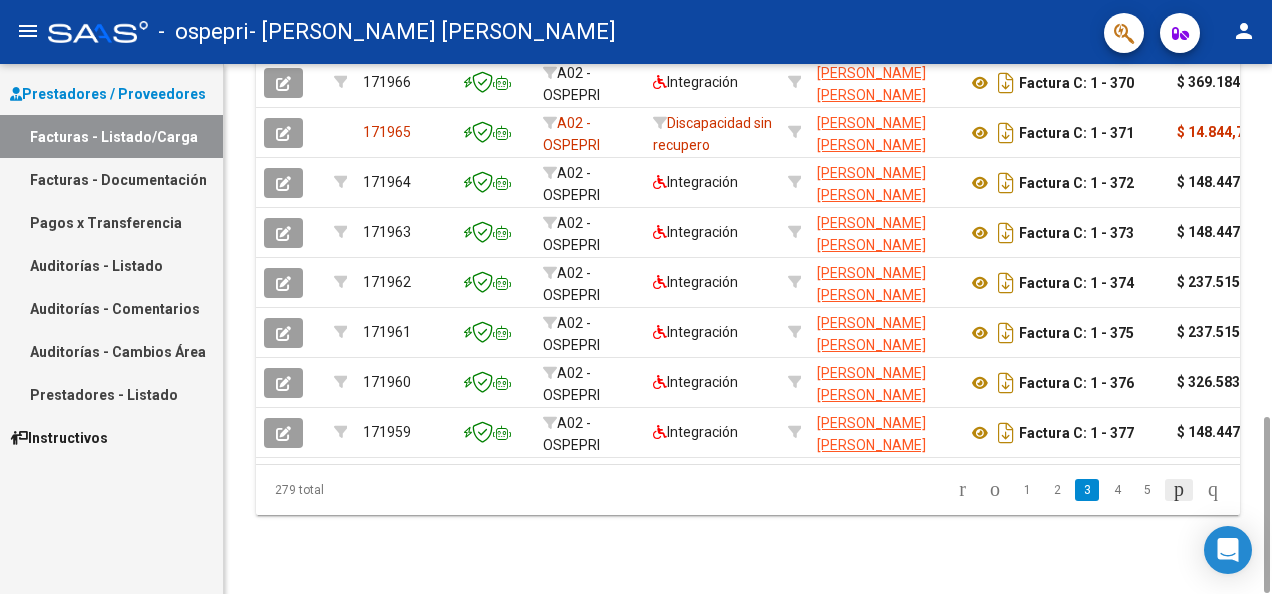 click 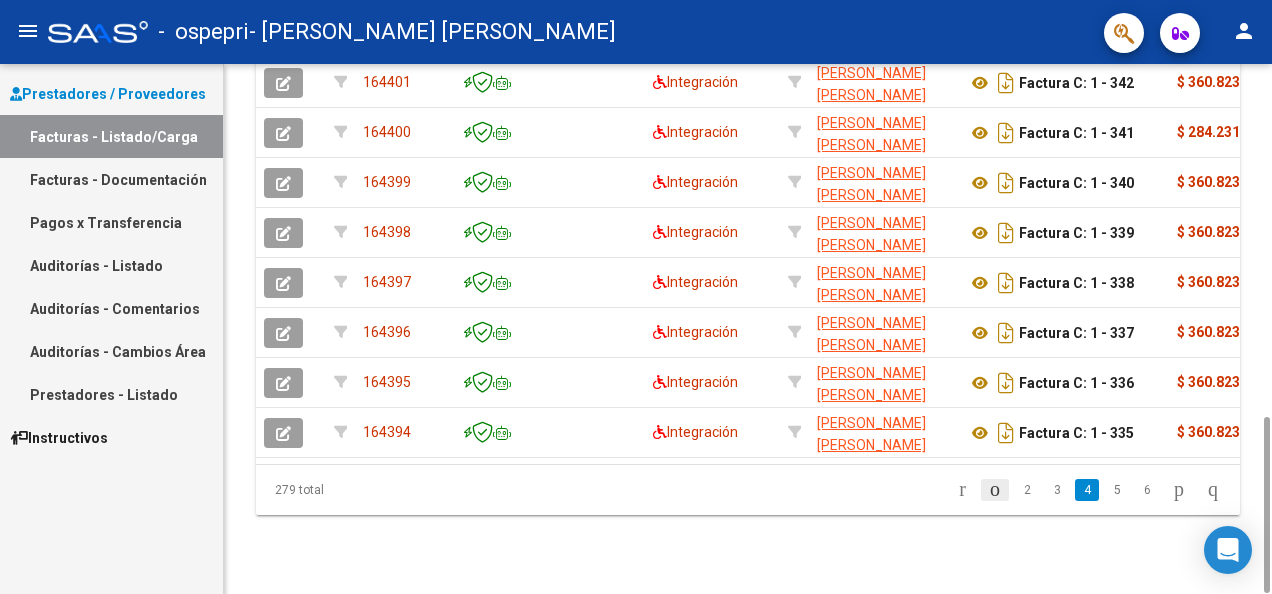 click 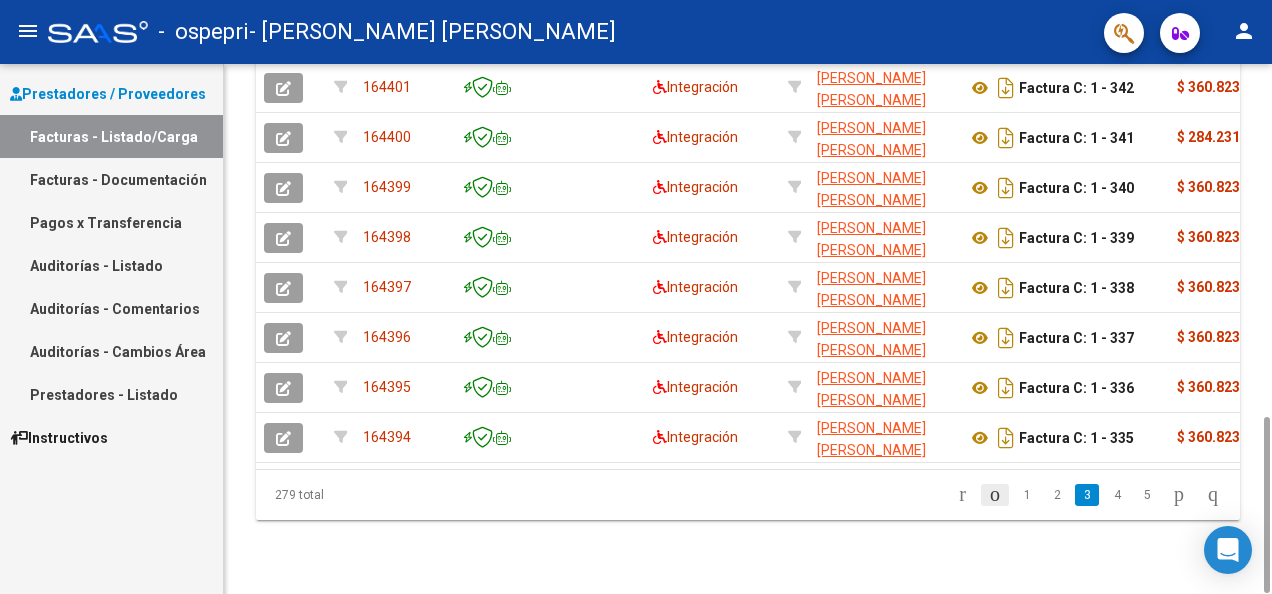 click 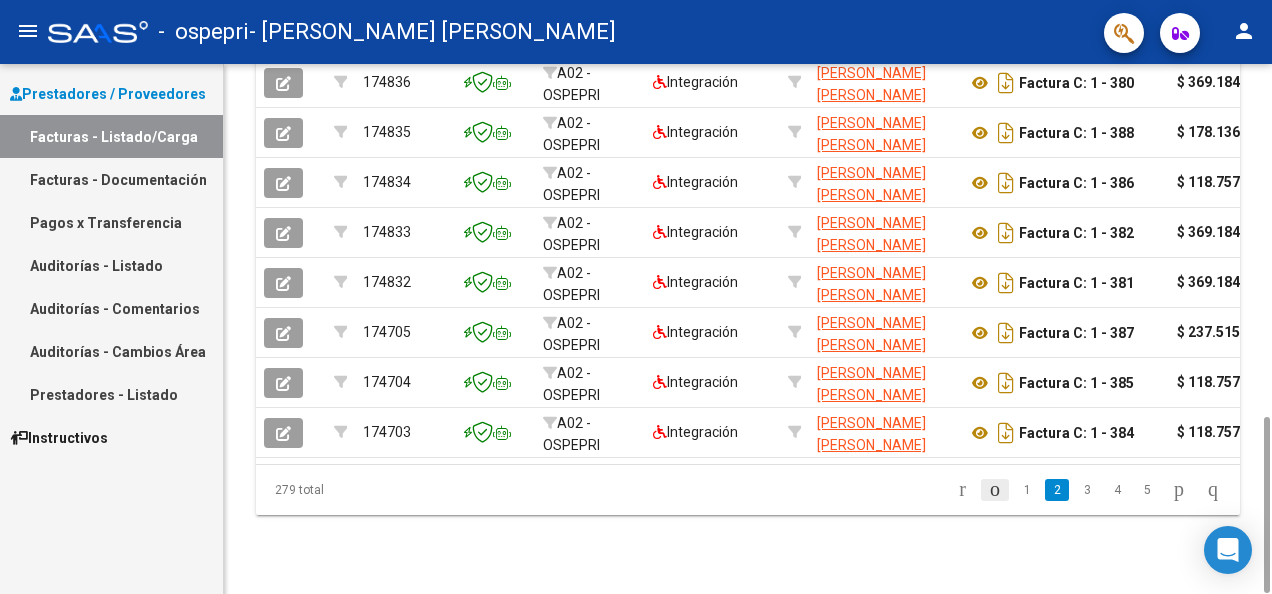 click 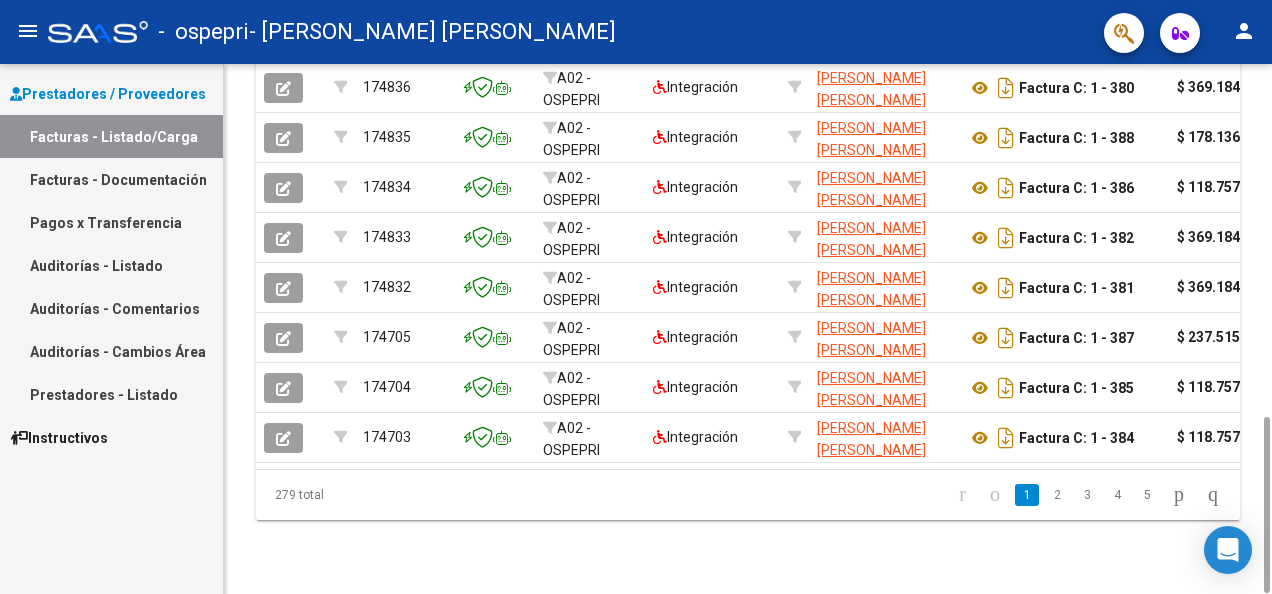 click on "279 total   1   2   3   4   5" 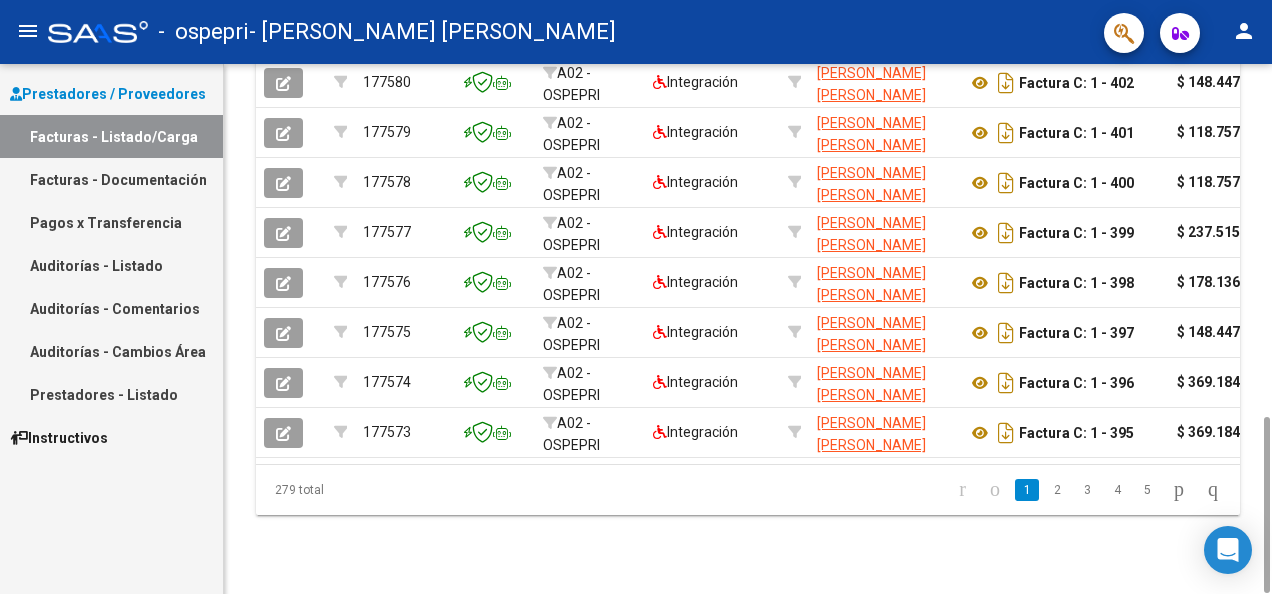click 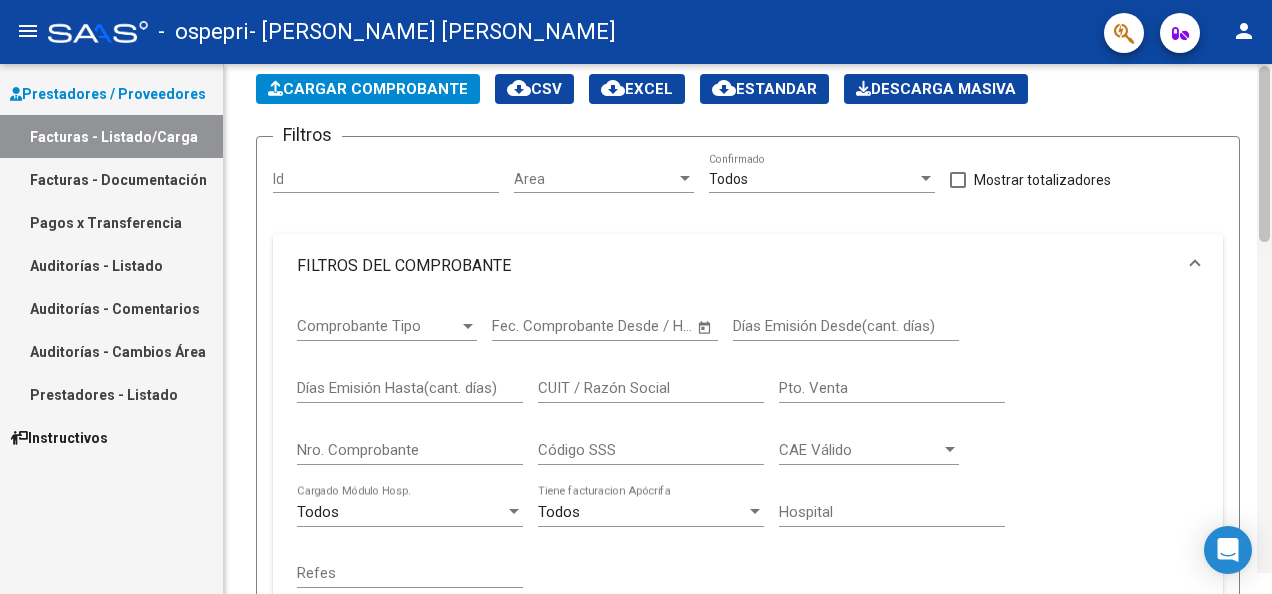 scroll, scrollTop: 0, scrollLeft: 0, axis: both 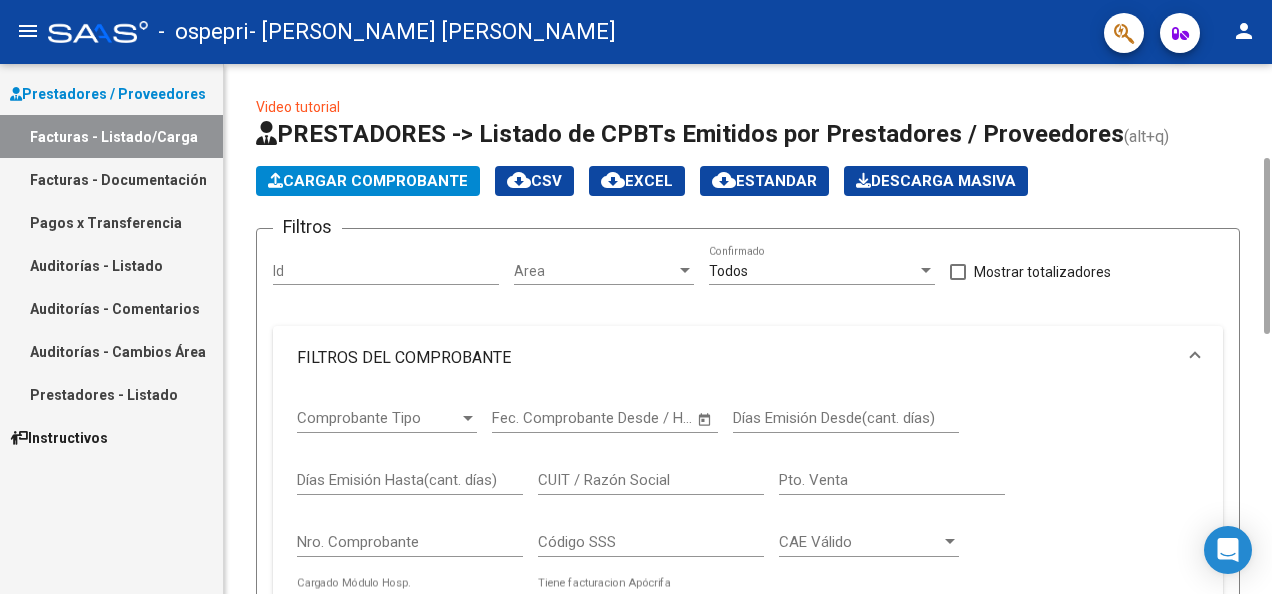 drag, startPoint x: 1262, startPoint y: 472, endPoint x: 1269, endPoint y: 56, distance: 416.0589 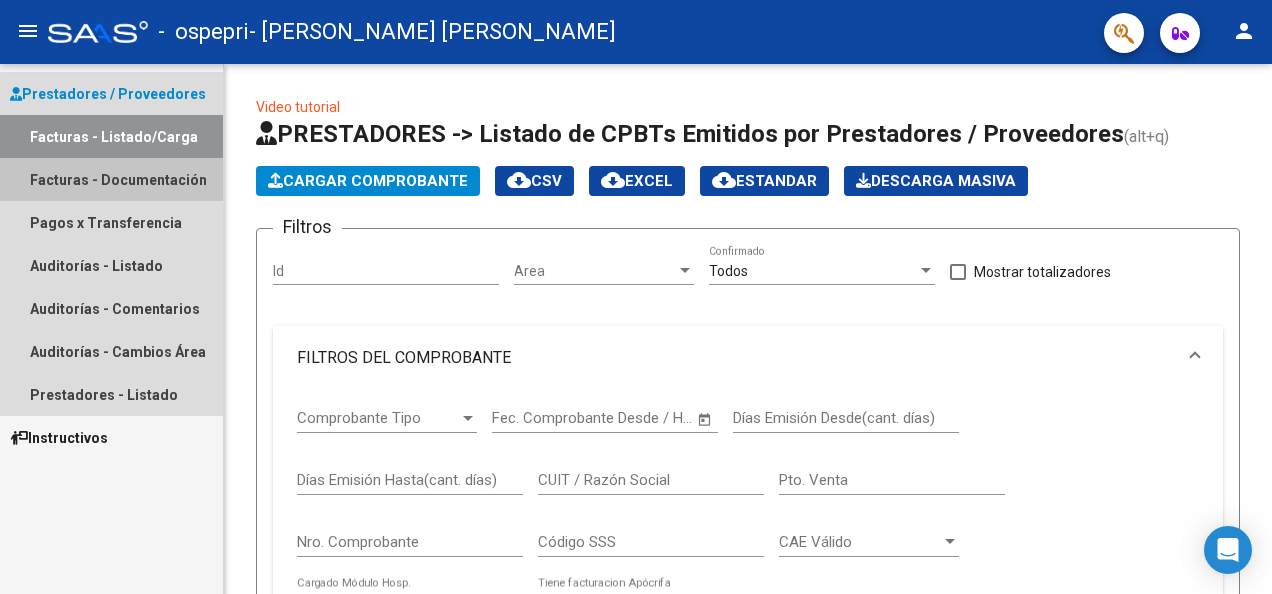 click on "Facturas - Documentación" at bounding box center (111, 179) 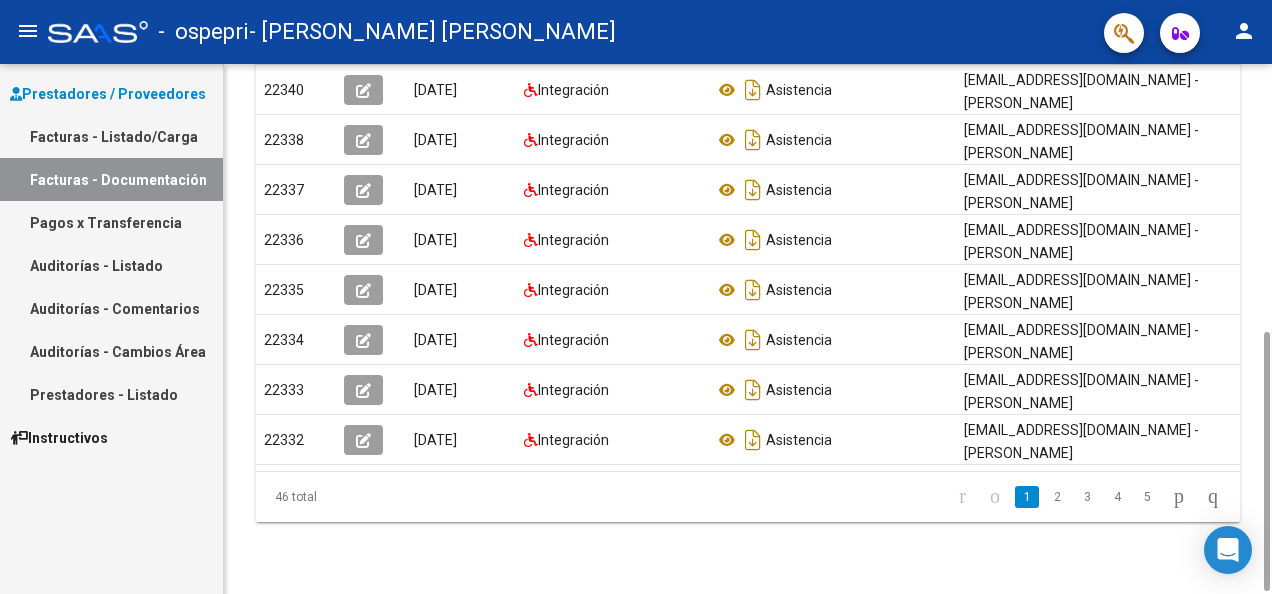 scroll, scrollTop: 553, scrollLeft: 0, axis: vertical 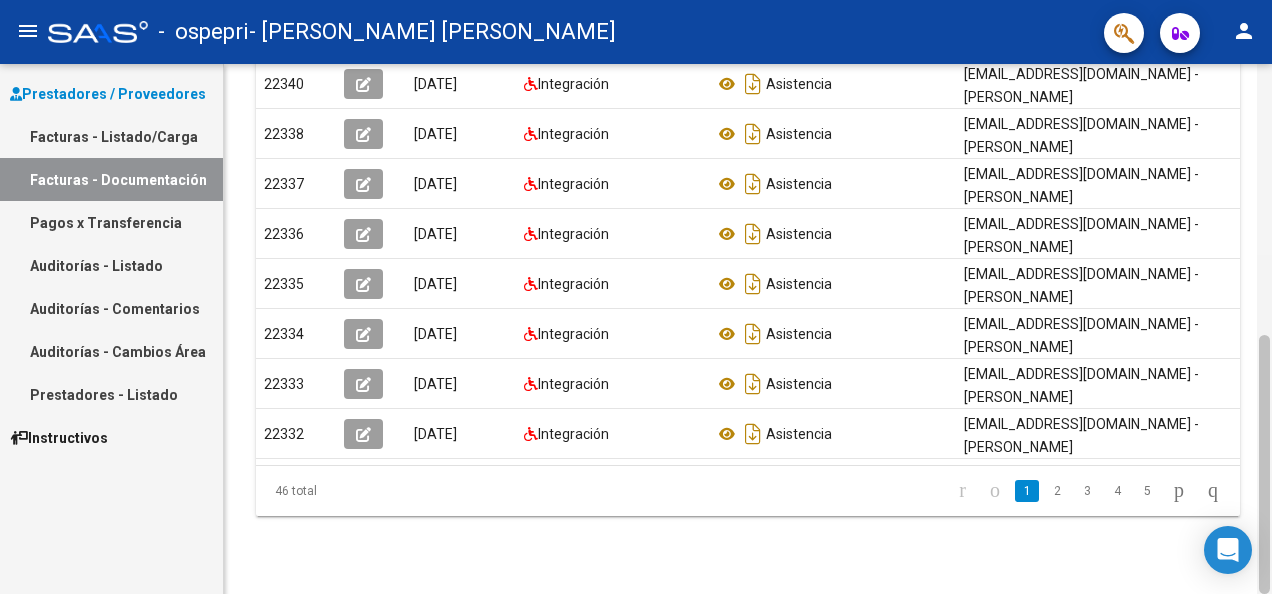 drag, startPoint x: 1264, startPoint y: 198, endPoint x: 1268, endPoint y: 500, distance: 302.0265 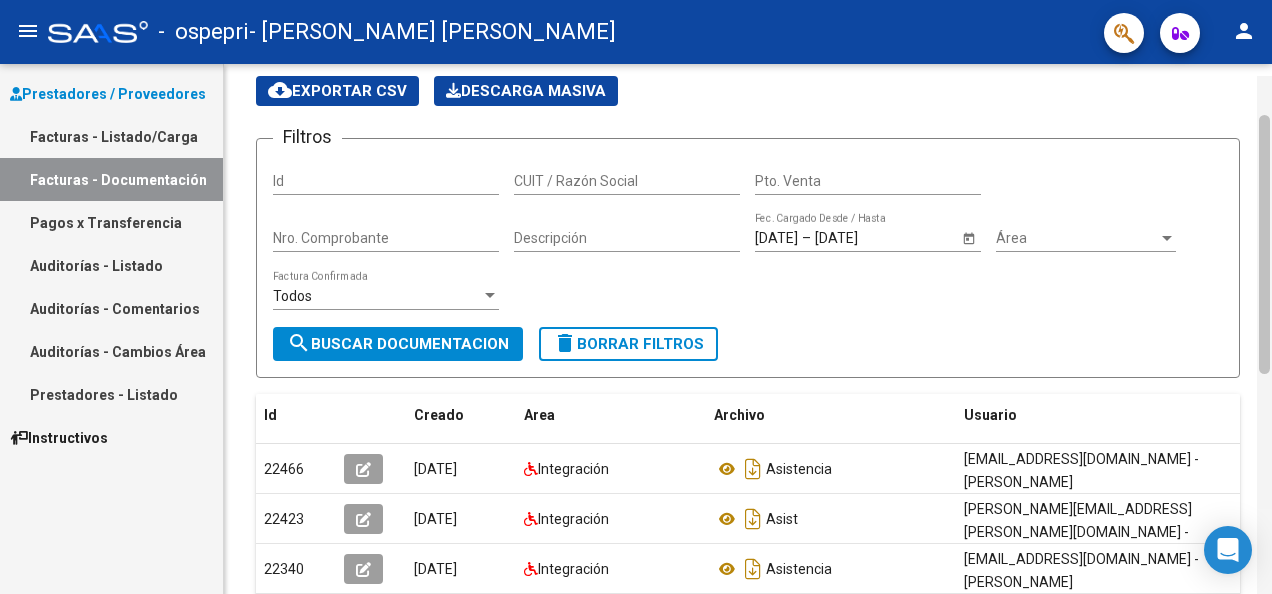 drag, startPoint x: 1267, startPoint y: 434, endPoint x: 1271, endPoint y: 190, distance: 244.03279 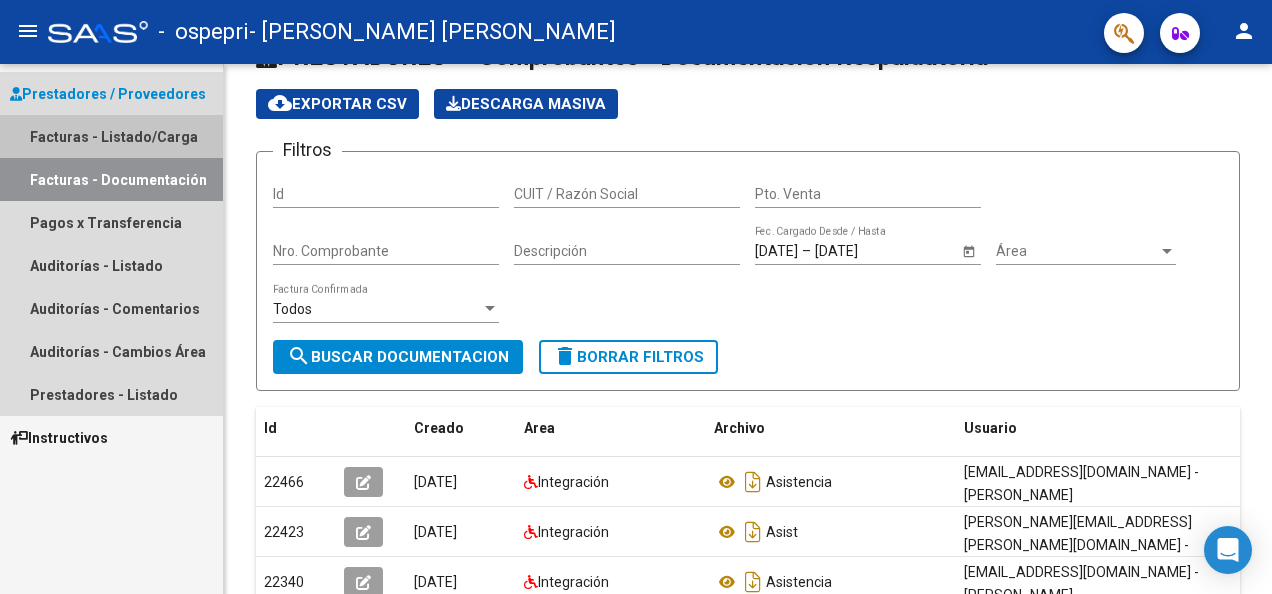 click on "Facturas - Listado/Carga" at bounding box center [111, 136] 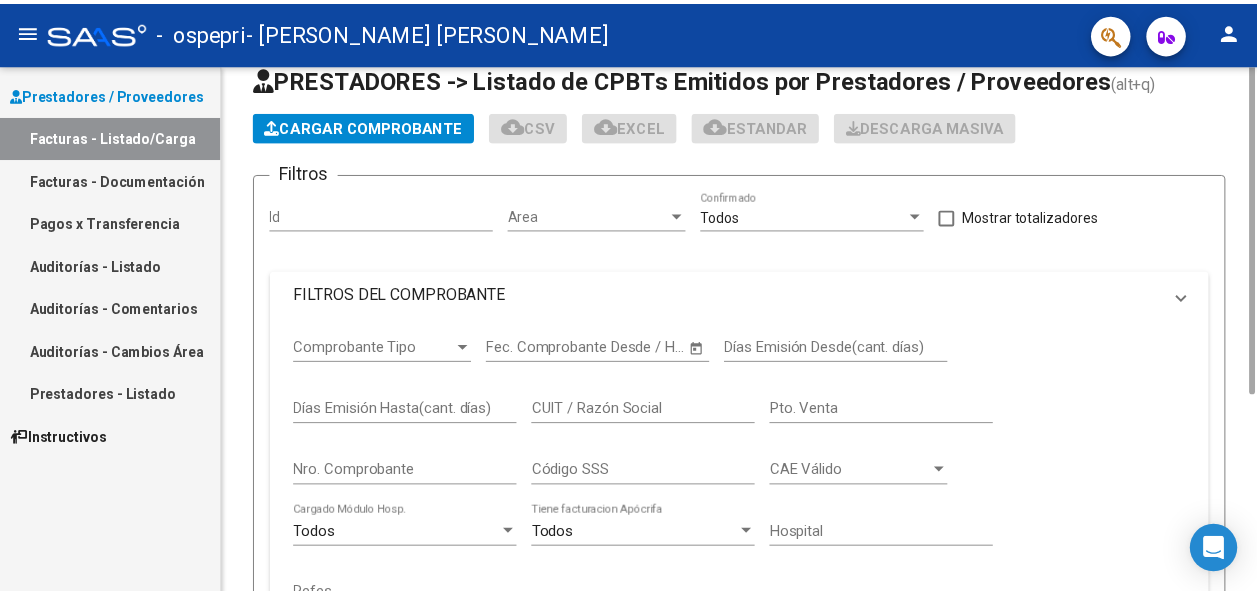 scroll, scrollTop: 0, scrollLeft: 0, axis: both 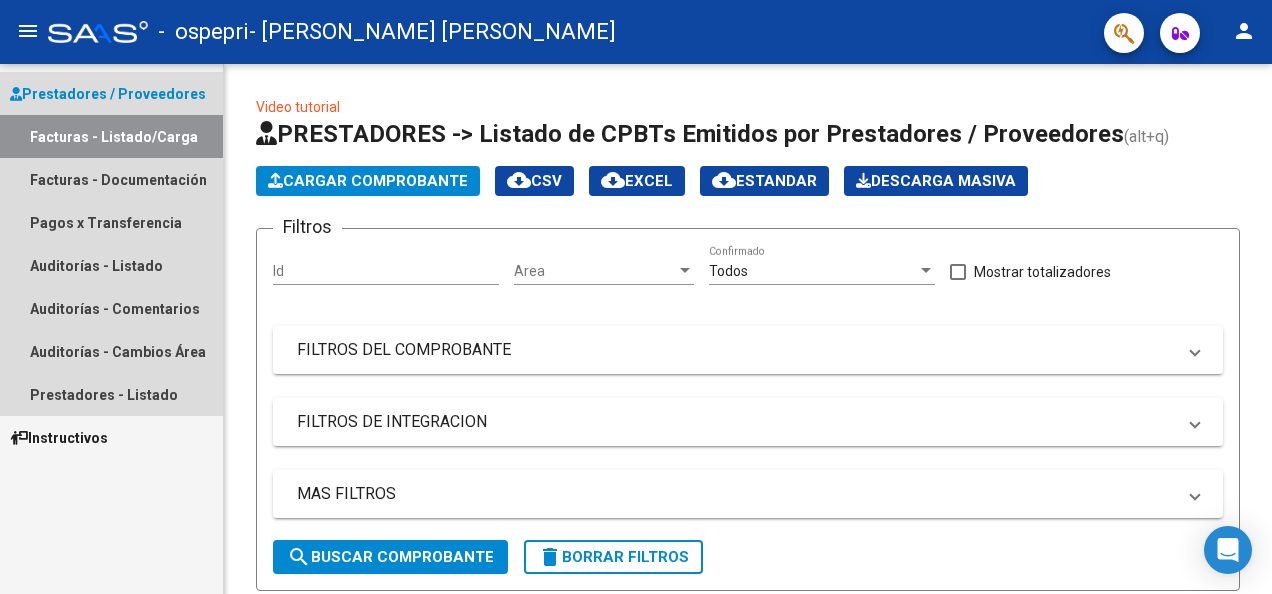 click on "Prestadores / Proveedores" at bounding box center [108, 94] 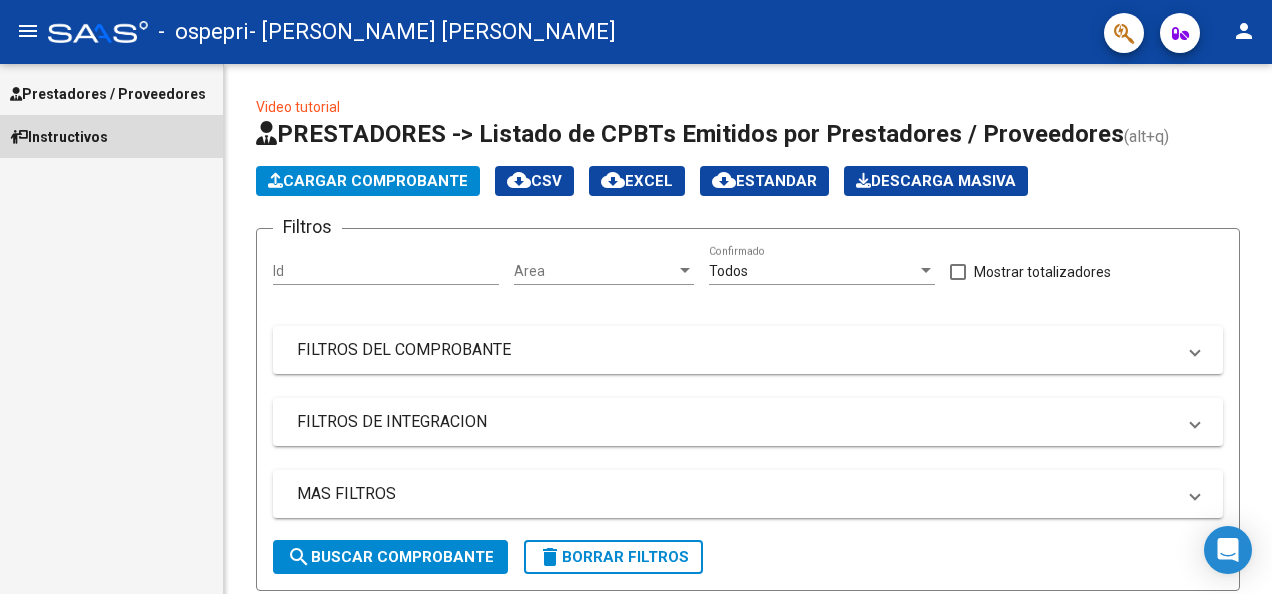 click on "Instructivos" at bounding box center [59, 137] 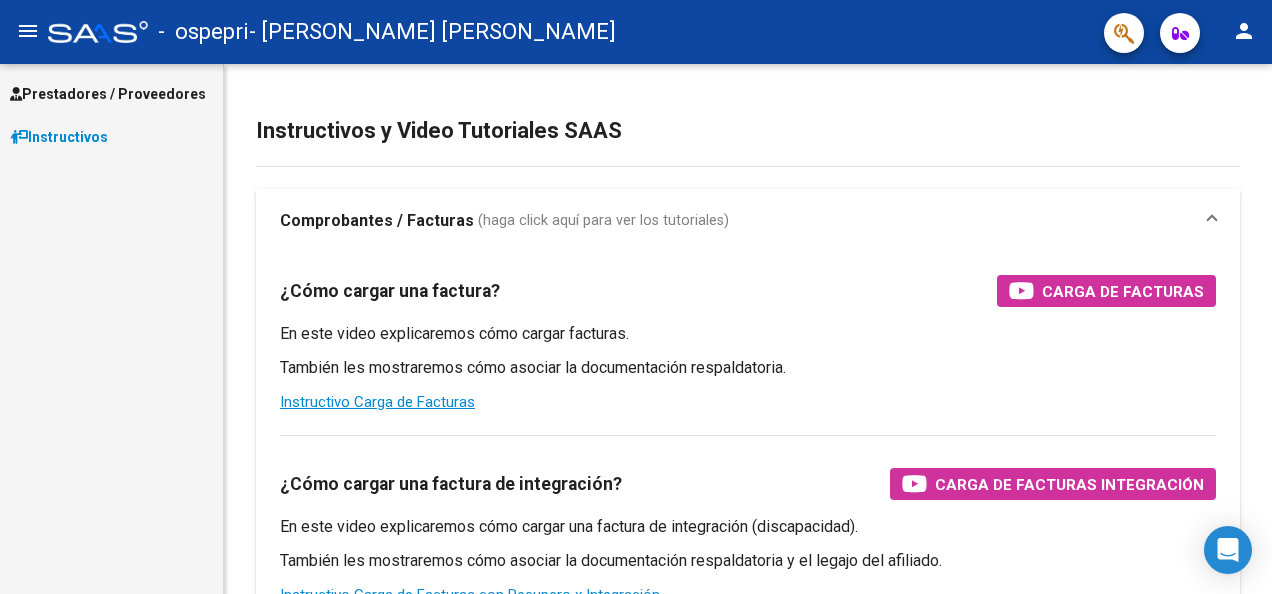 click on "Prestadores / Proveedores" at bounding box center (108, 94) 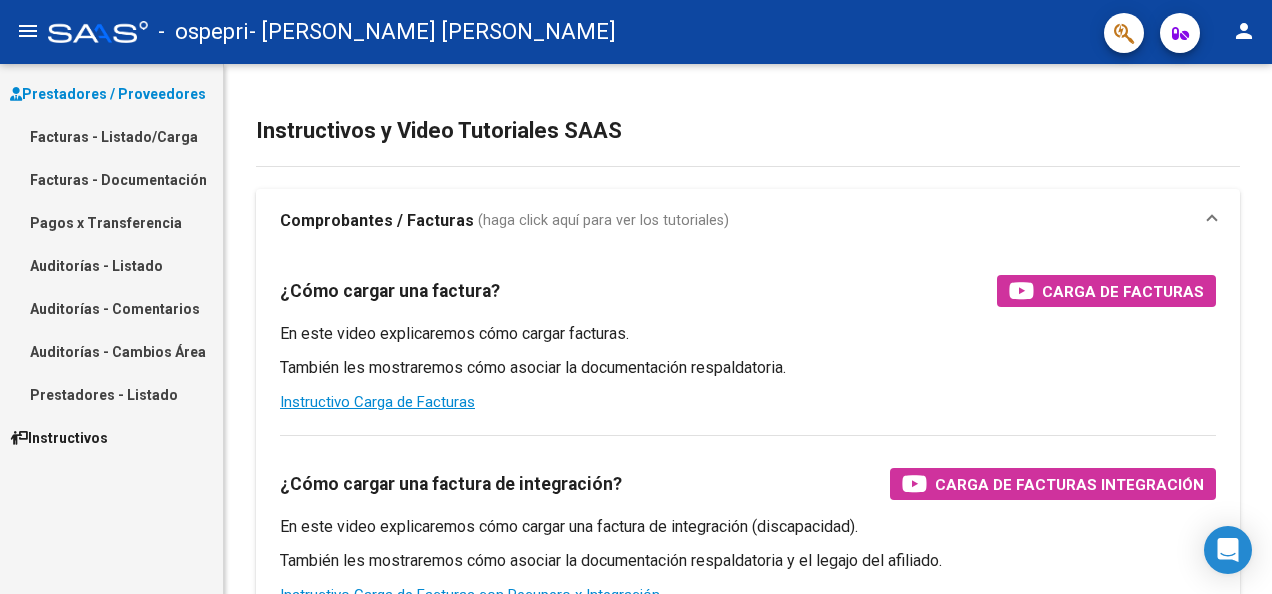click on "person" 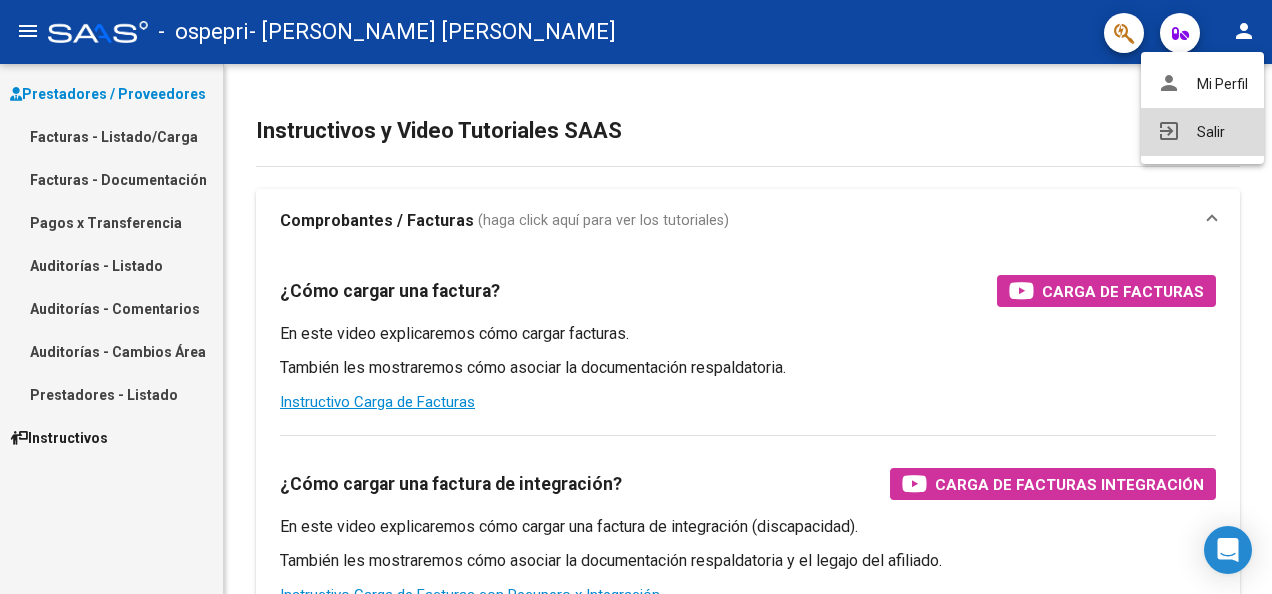 click on "exit_to_app  Salir" at bounding box center (1202, 132) 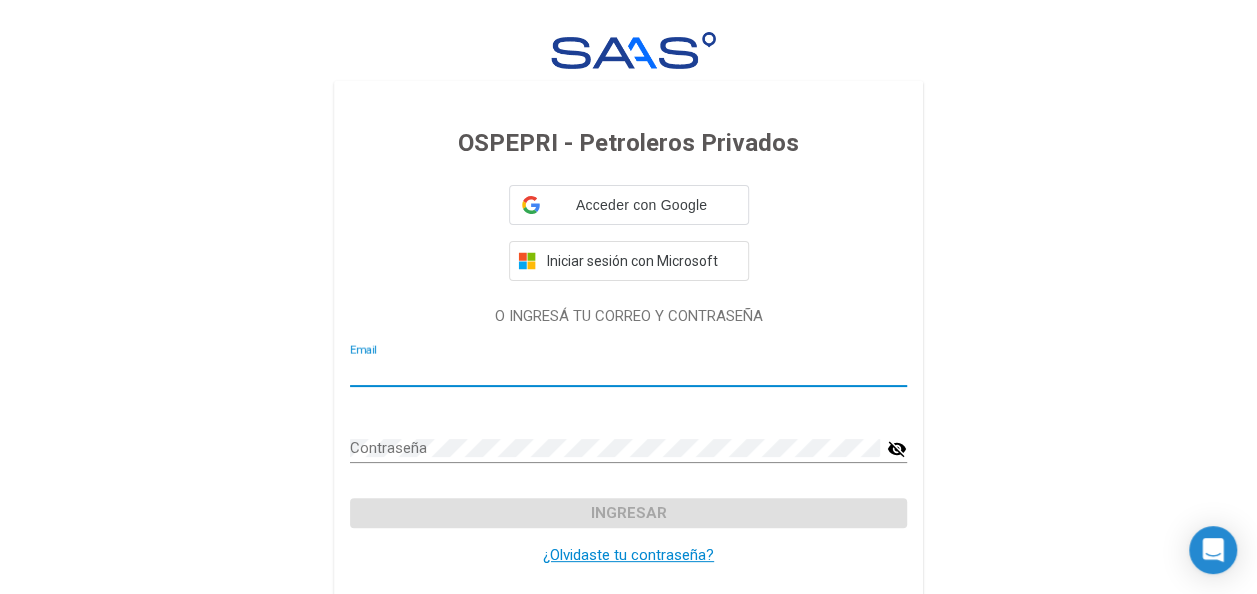 type on "[EMAIL_ADDRESS][DOMAIN_NAME]" 